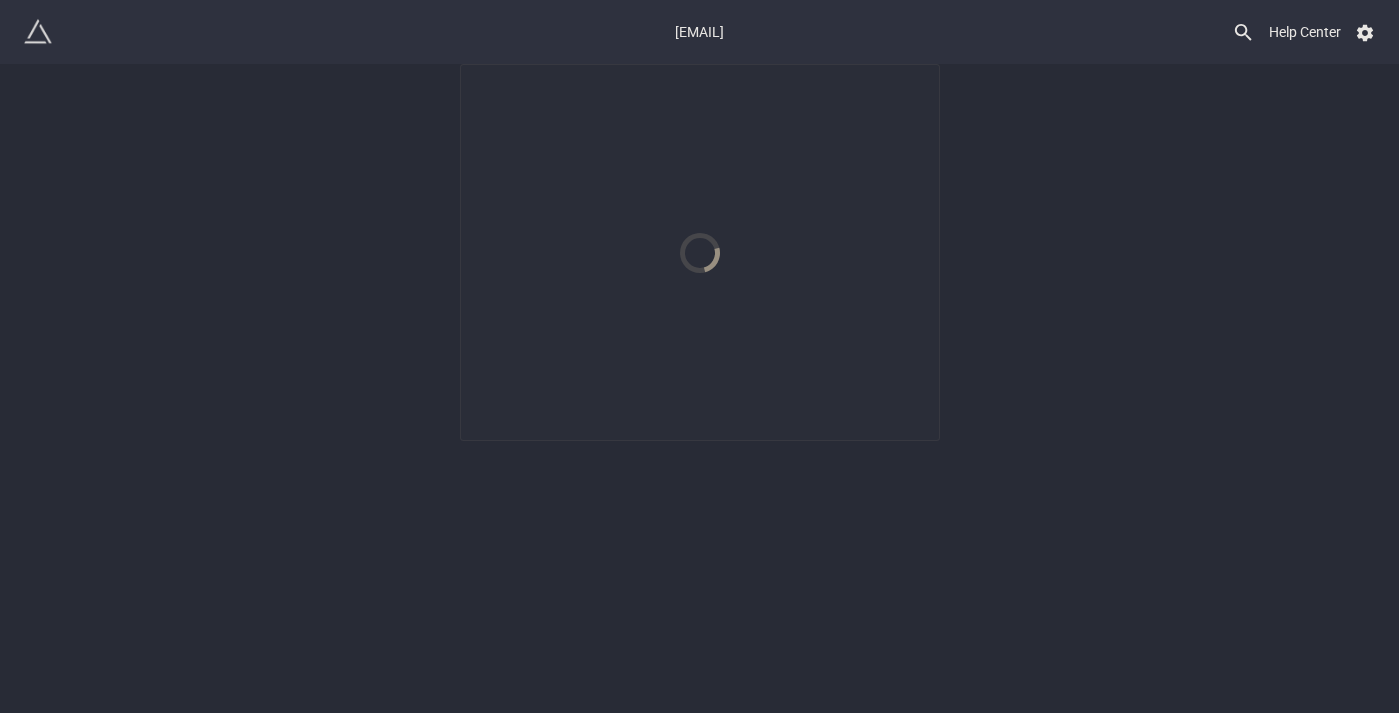 scroll, scrollTop: 0, scrollLeft: 0, axis: both 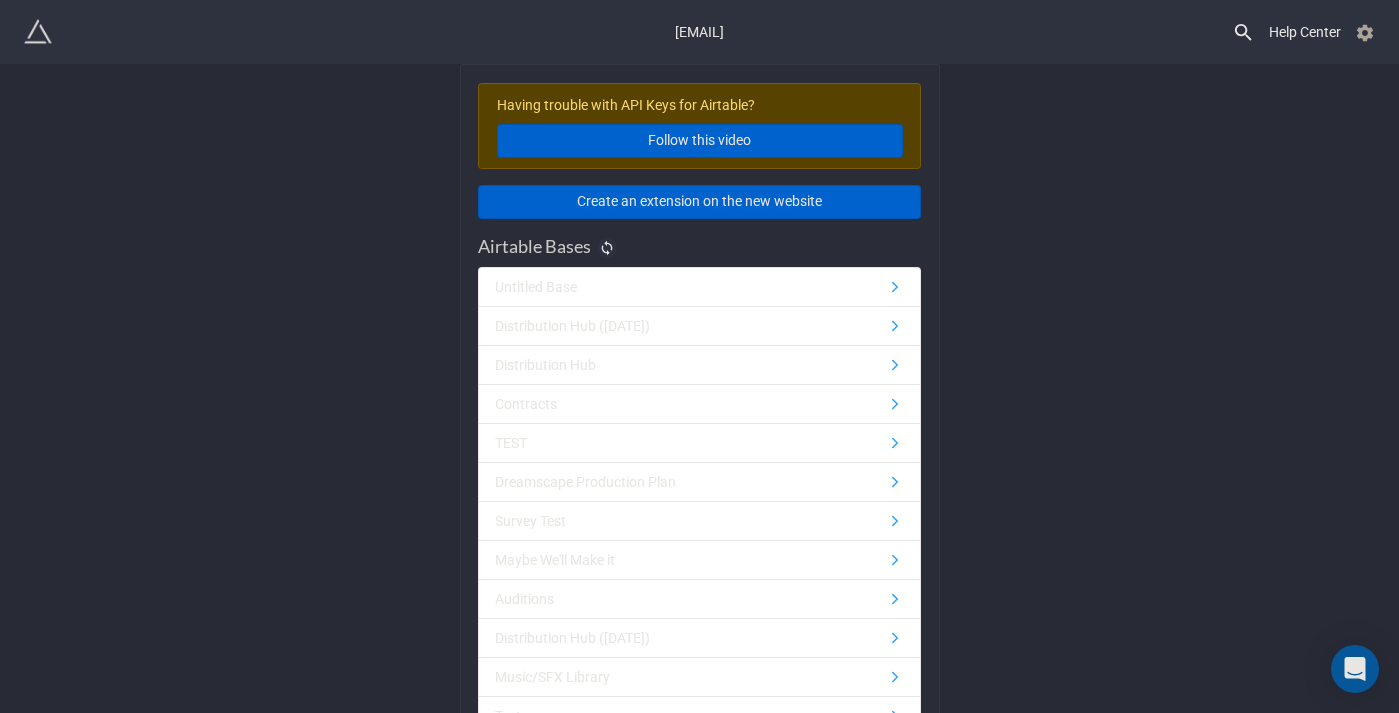 click 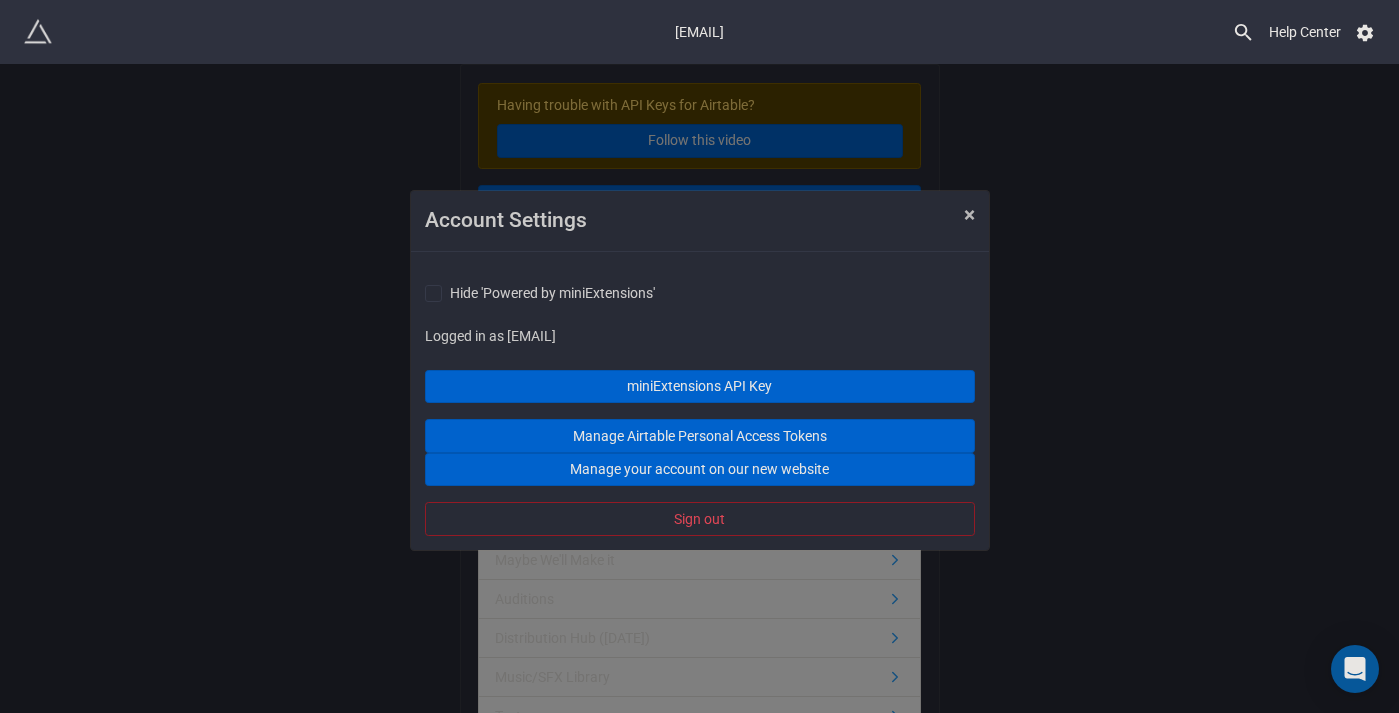 click on "×" at bounding box center [969, 215] 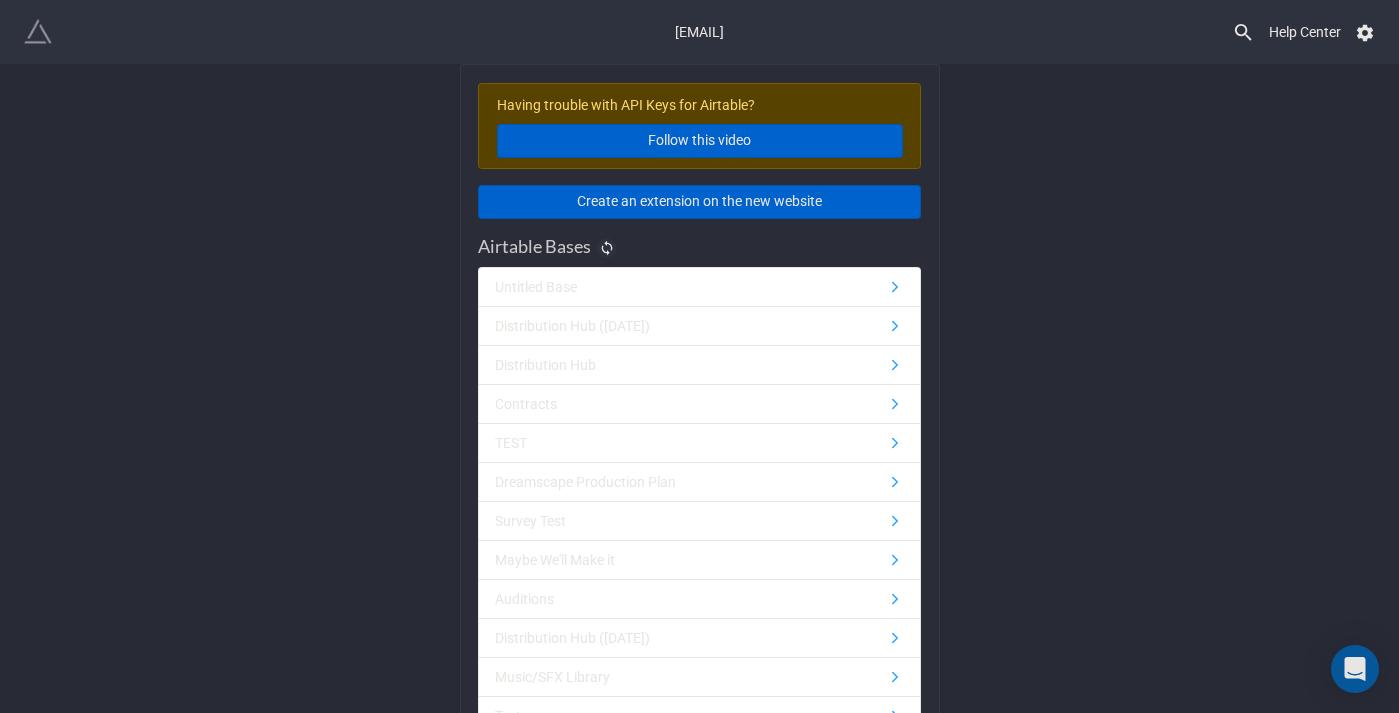 click at bounding box center [38, 32] 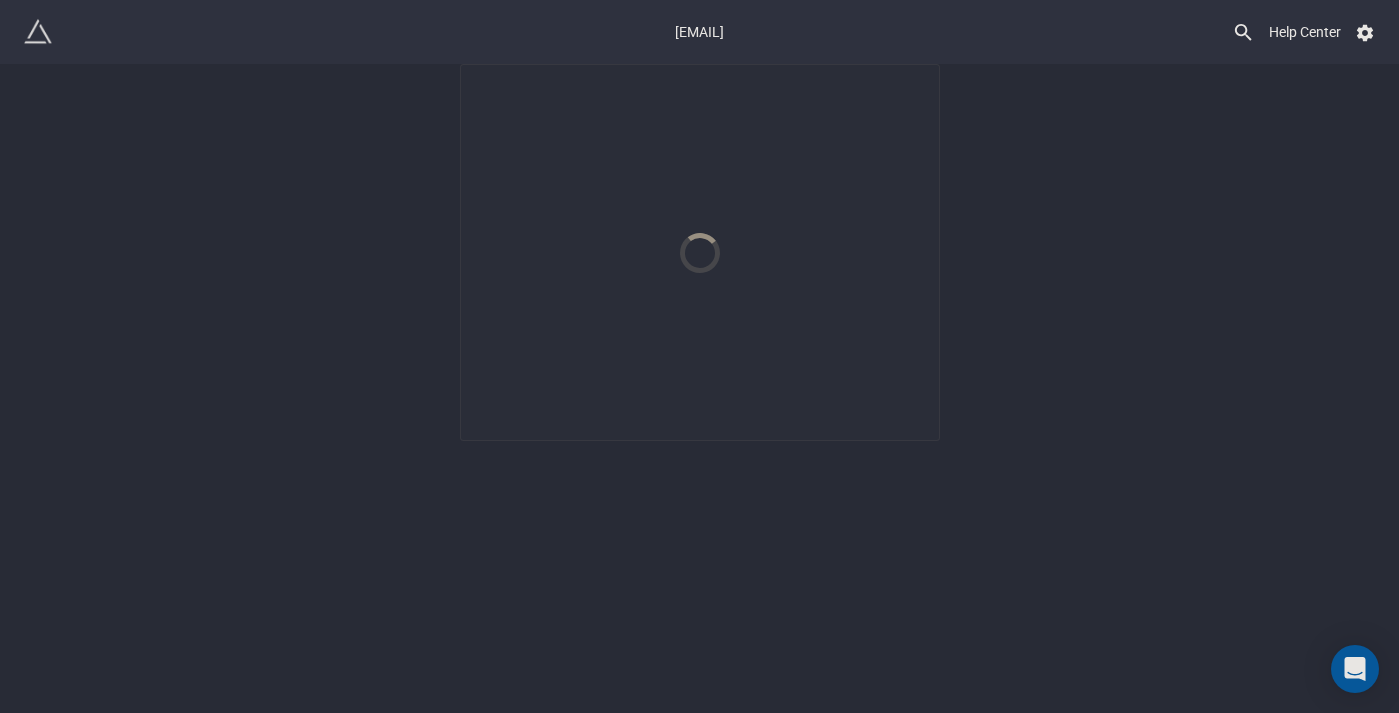 scroll, scrollTop: 0, scrollLeft: 0, axis: both 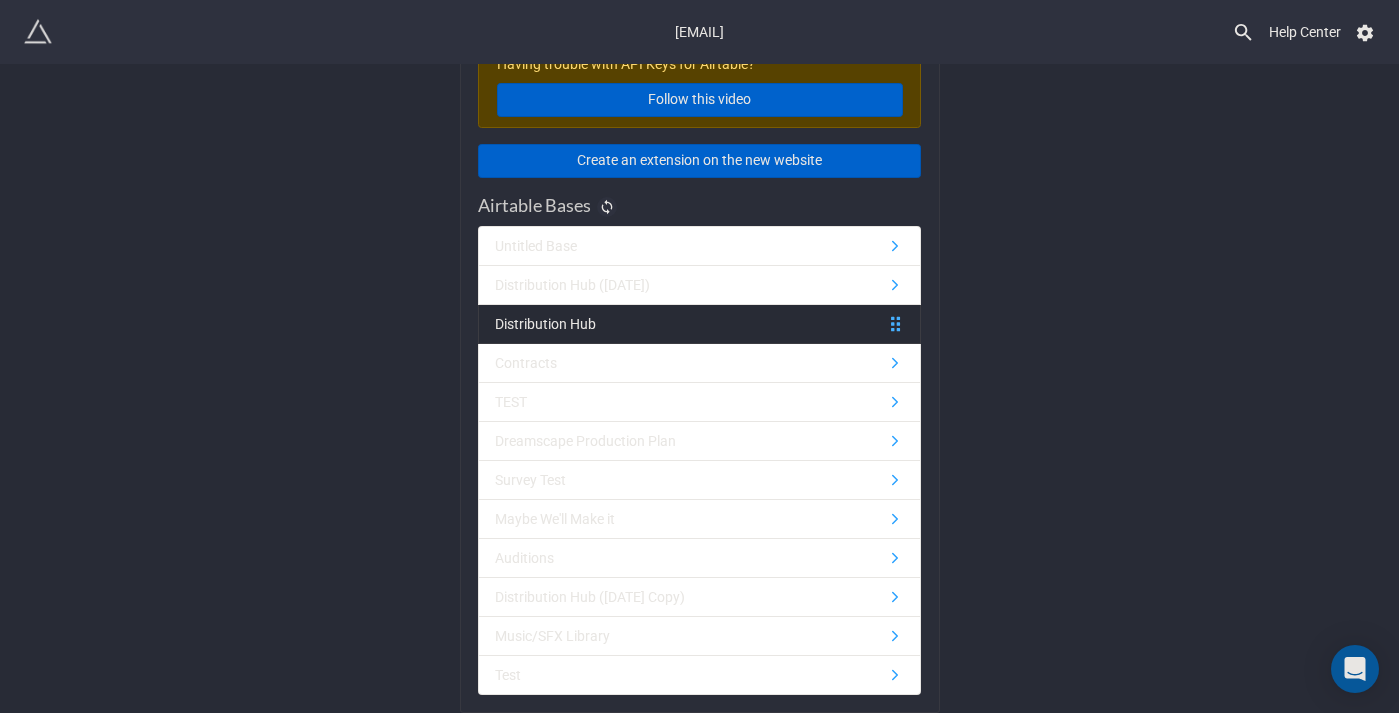 click on "Distribution Hub" at bounding box center (699, 324) 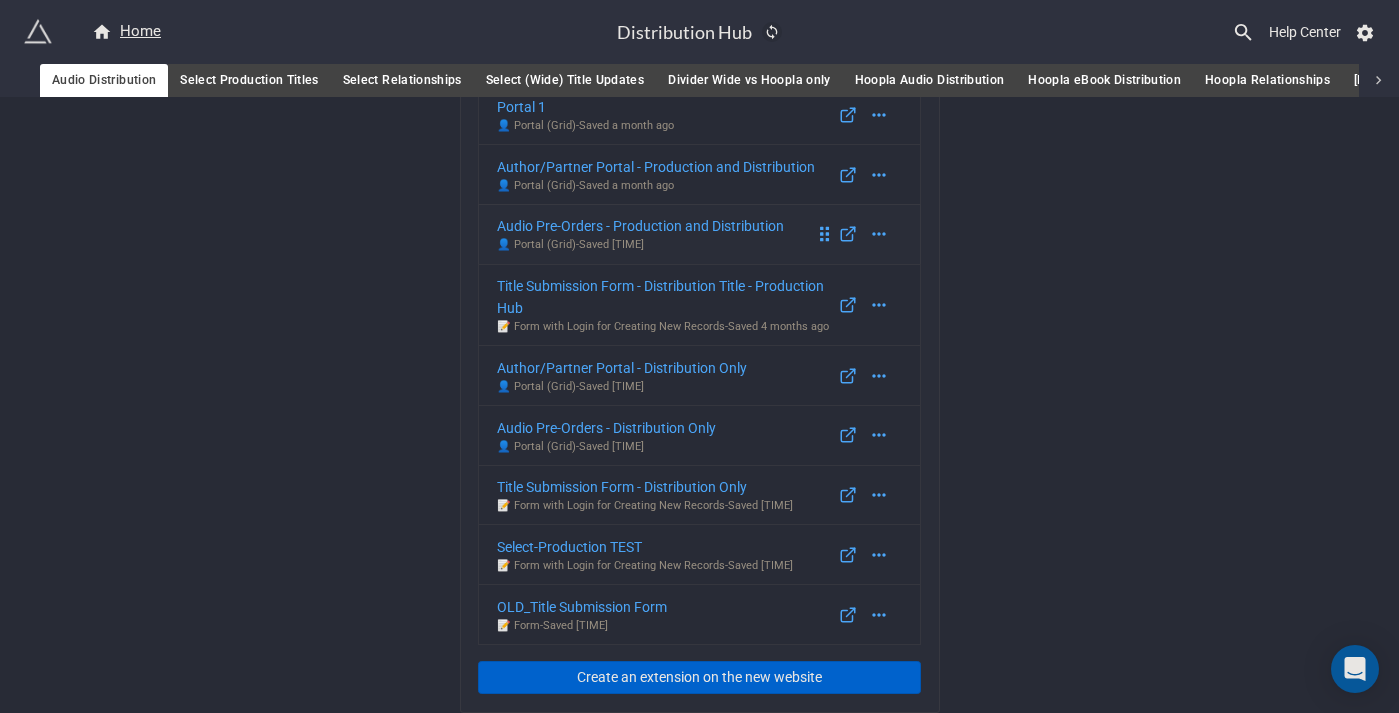 scroll, scrollTop: 197, scrollLeft: 0, axis: vertical 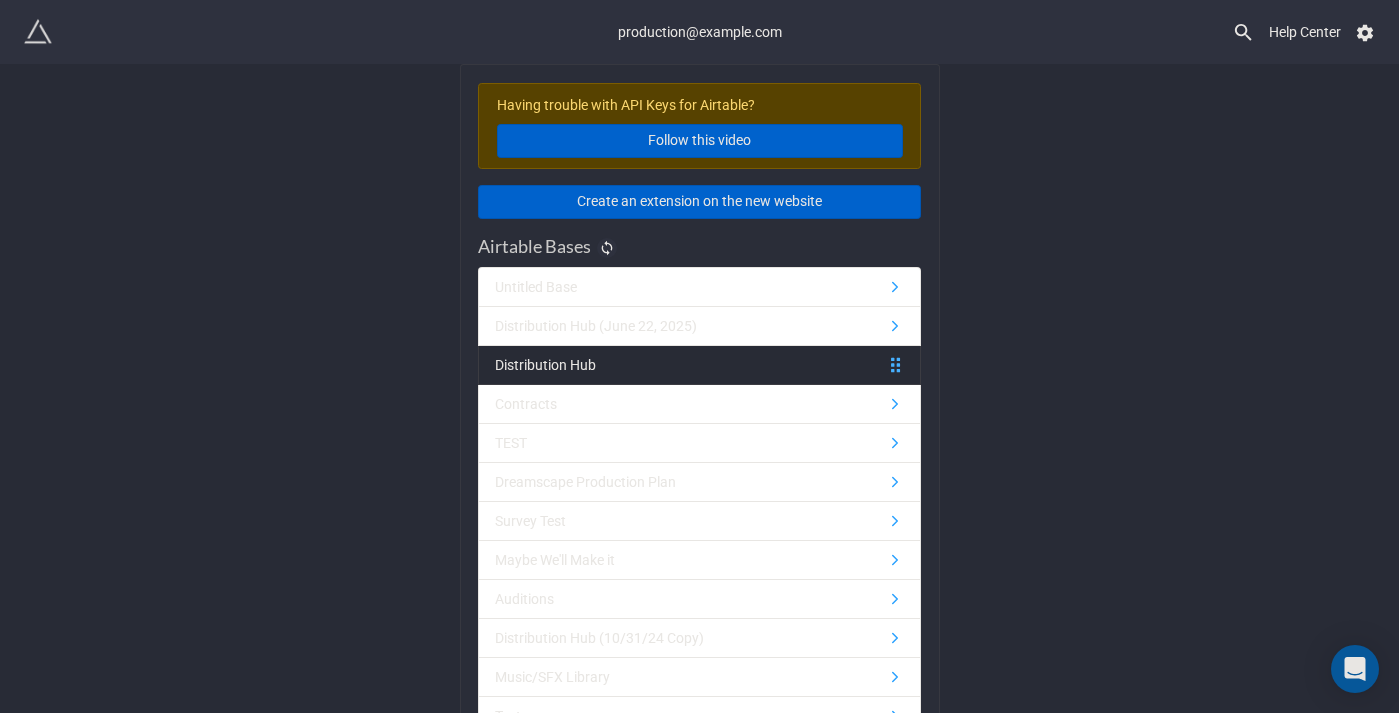click on "Distribution Hub" at bounding box center [545, 365] 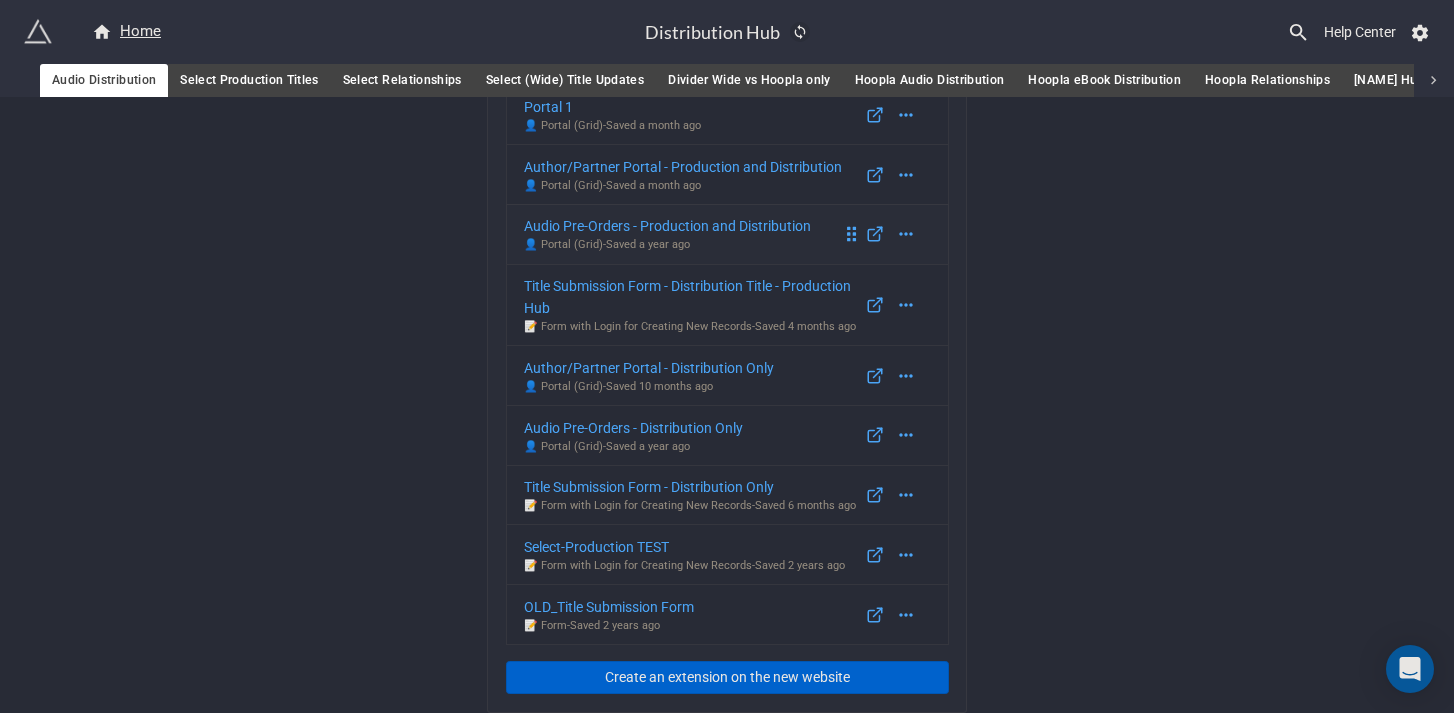 scroll, scrollTop: 197, scrollLeft: 0, axis: vertical 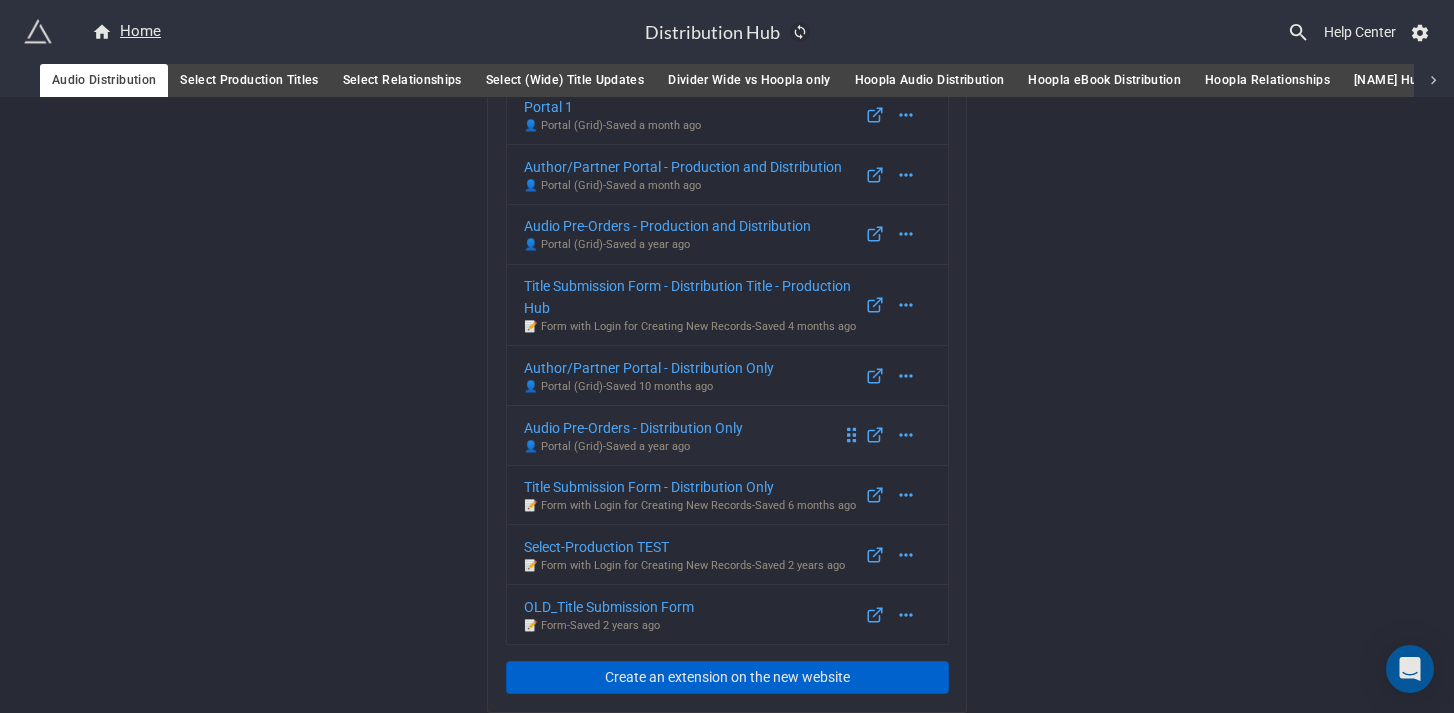 click on "Audio Pre-Orders - Distribution Only" at bounding box center (633, 428) 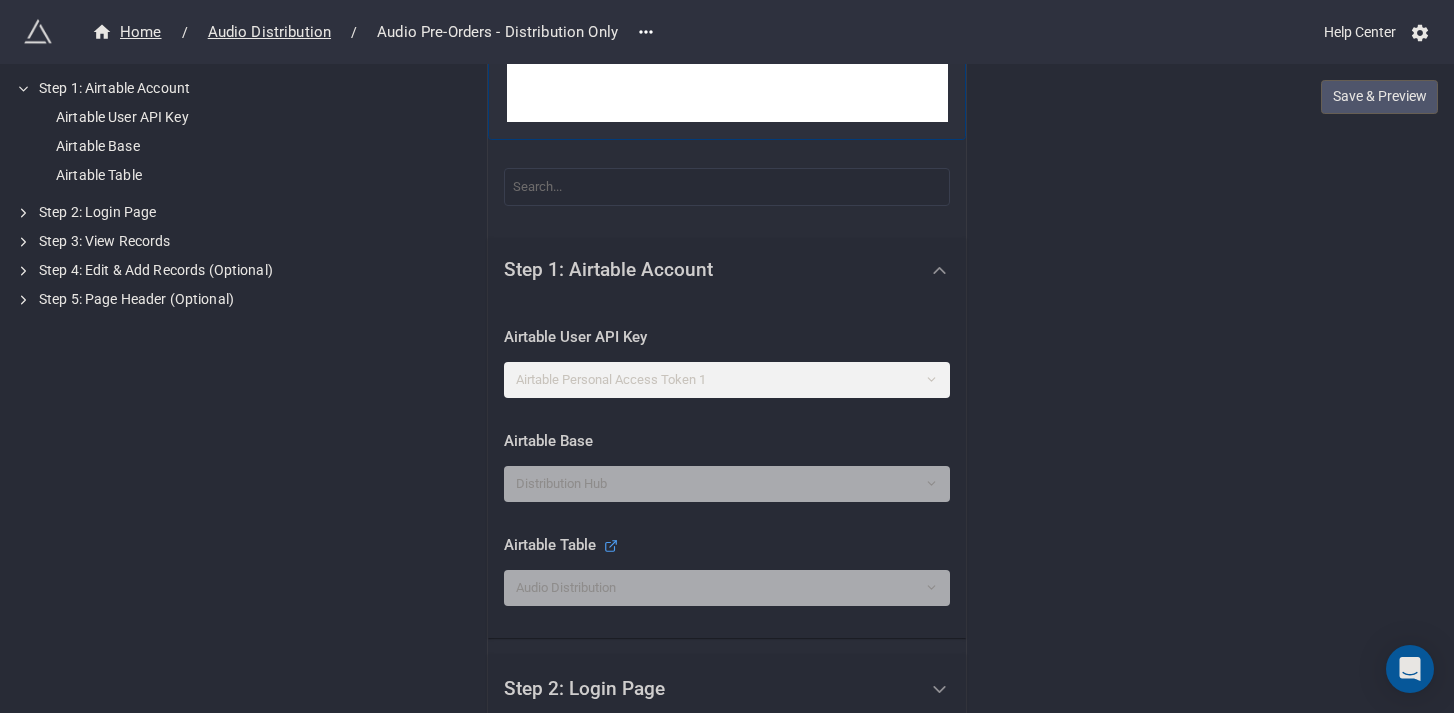 scroll, scrollTop: 307, scrollLeft: 0, axis: vertical 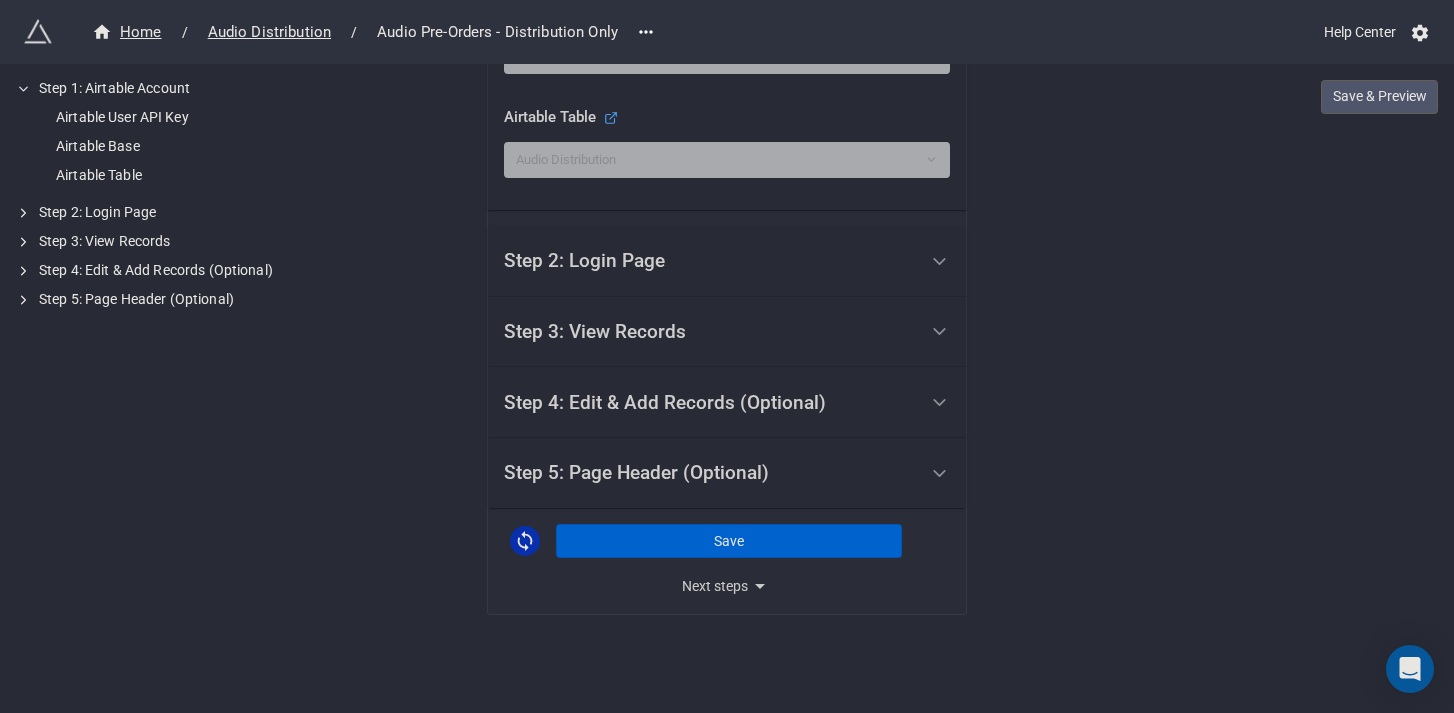 click 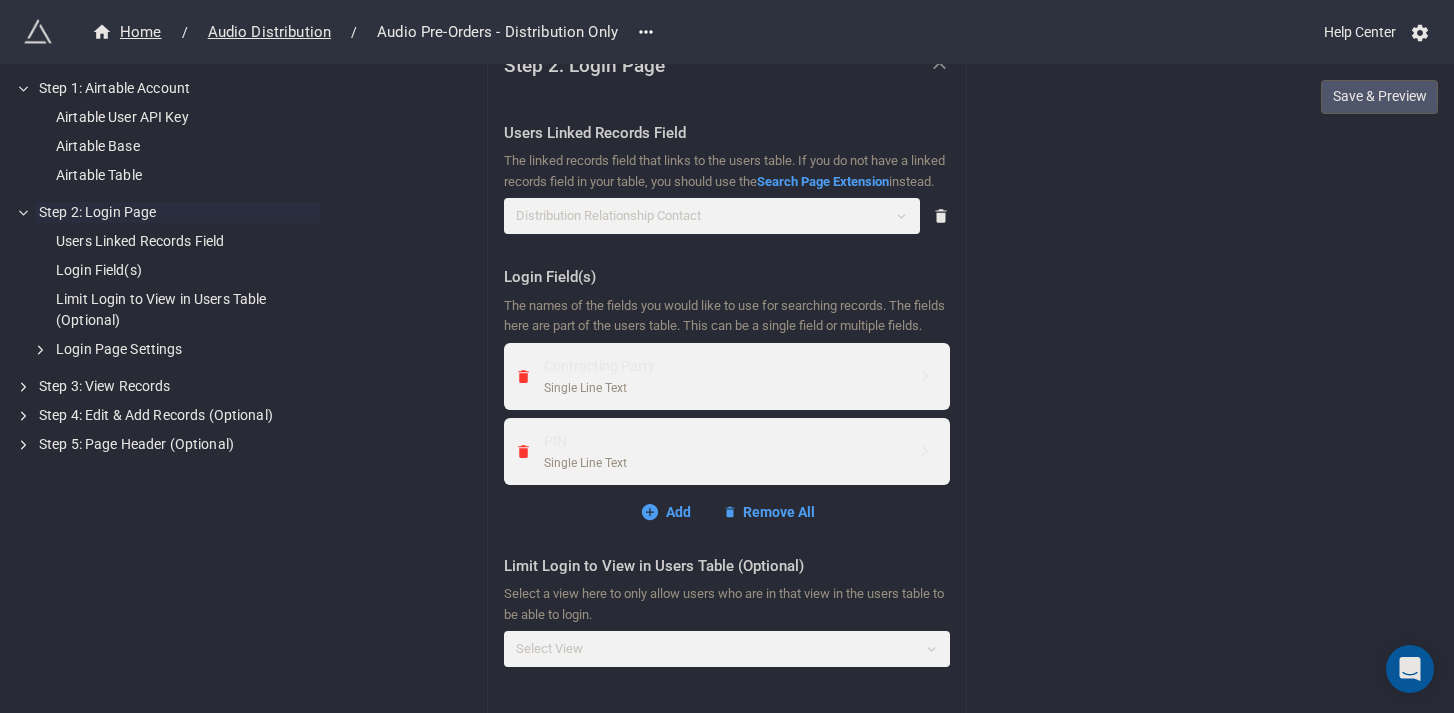scroll, scrollTop: 708, scrollLeft: 0, axis: vertical 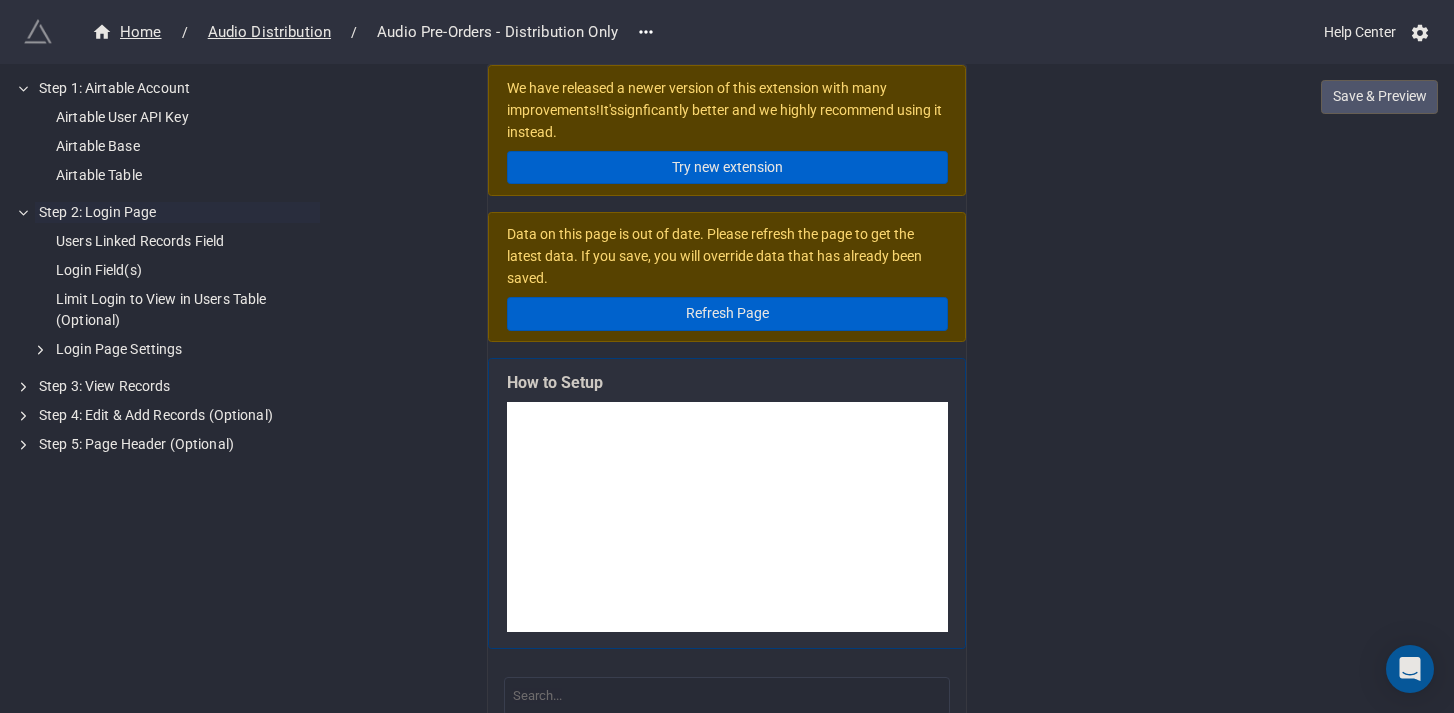 click at bounding box center (38, 32) 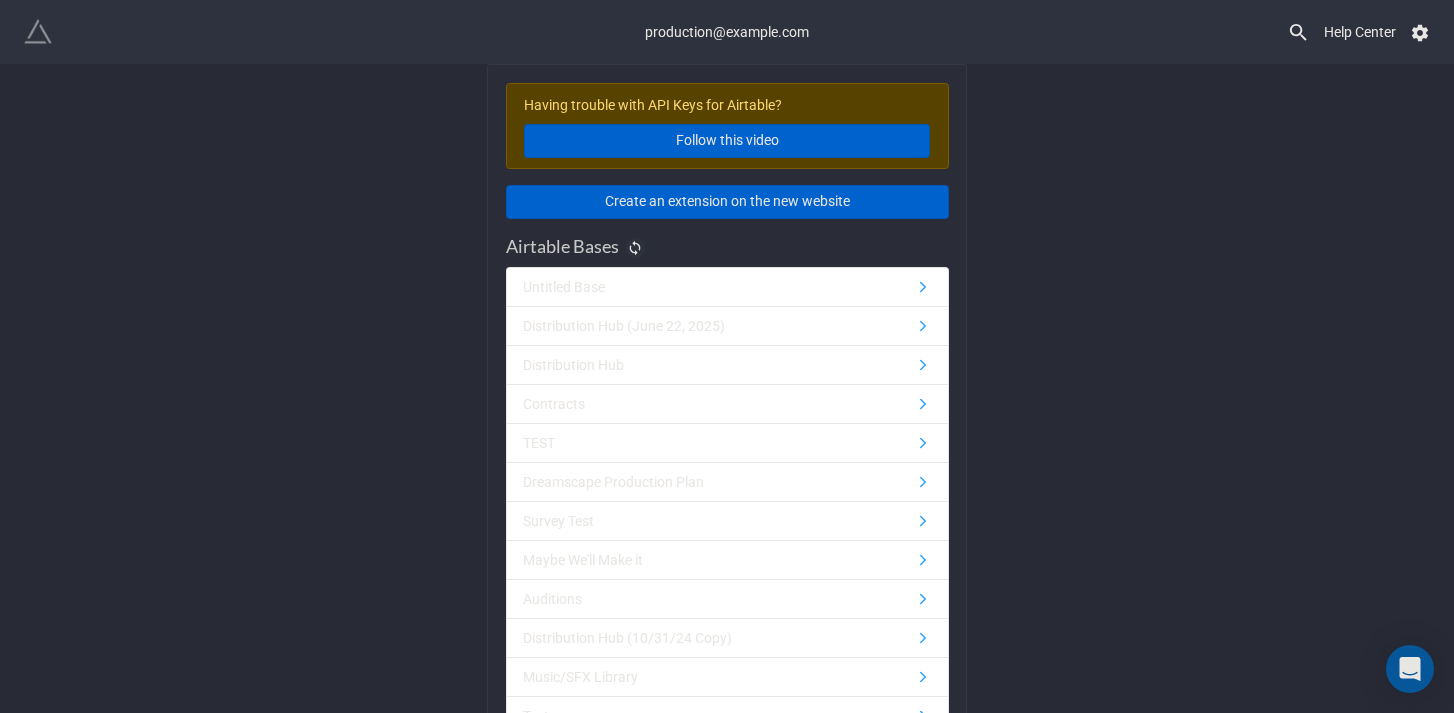 click at bounding box center [38, 32] 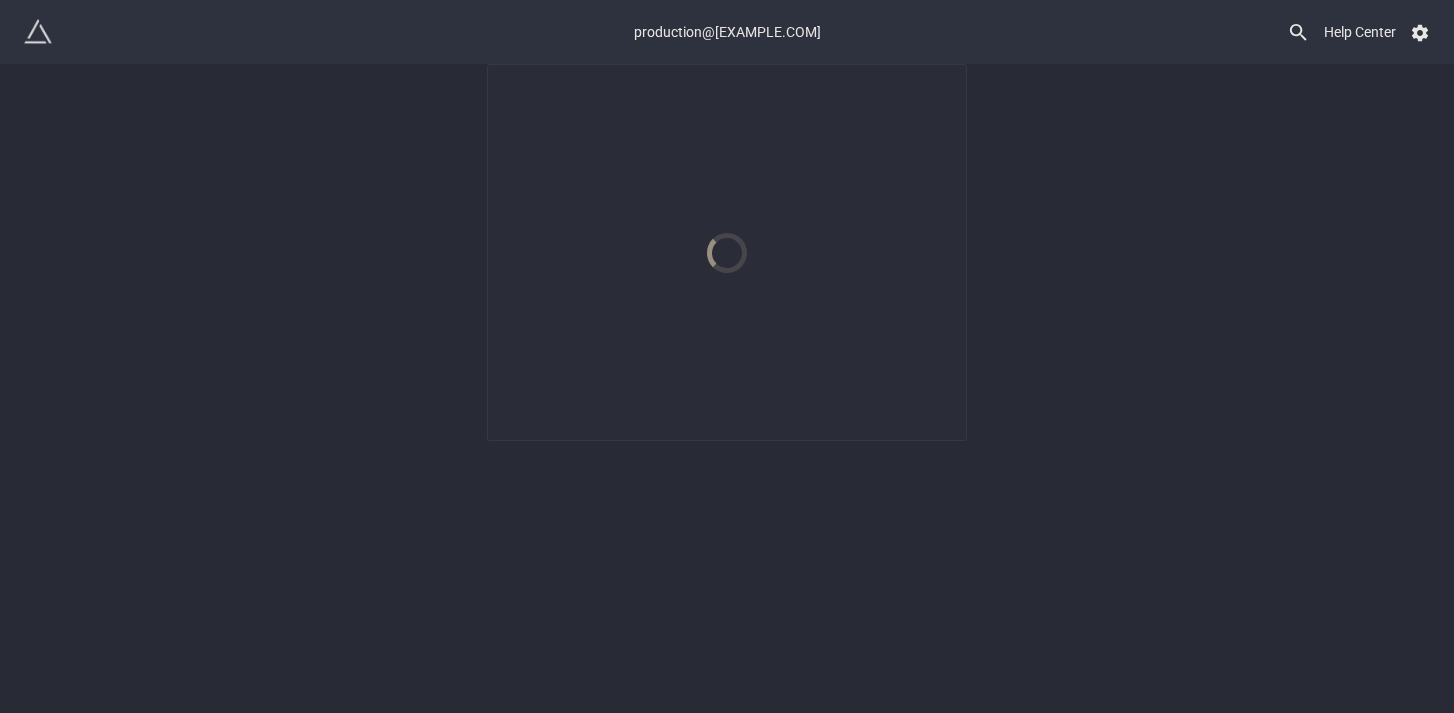 scroll, scrollTop: 0, scrollLeft: 0, axis: both 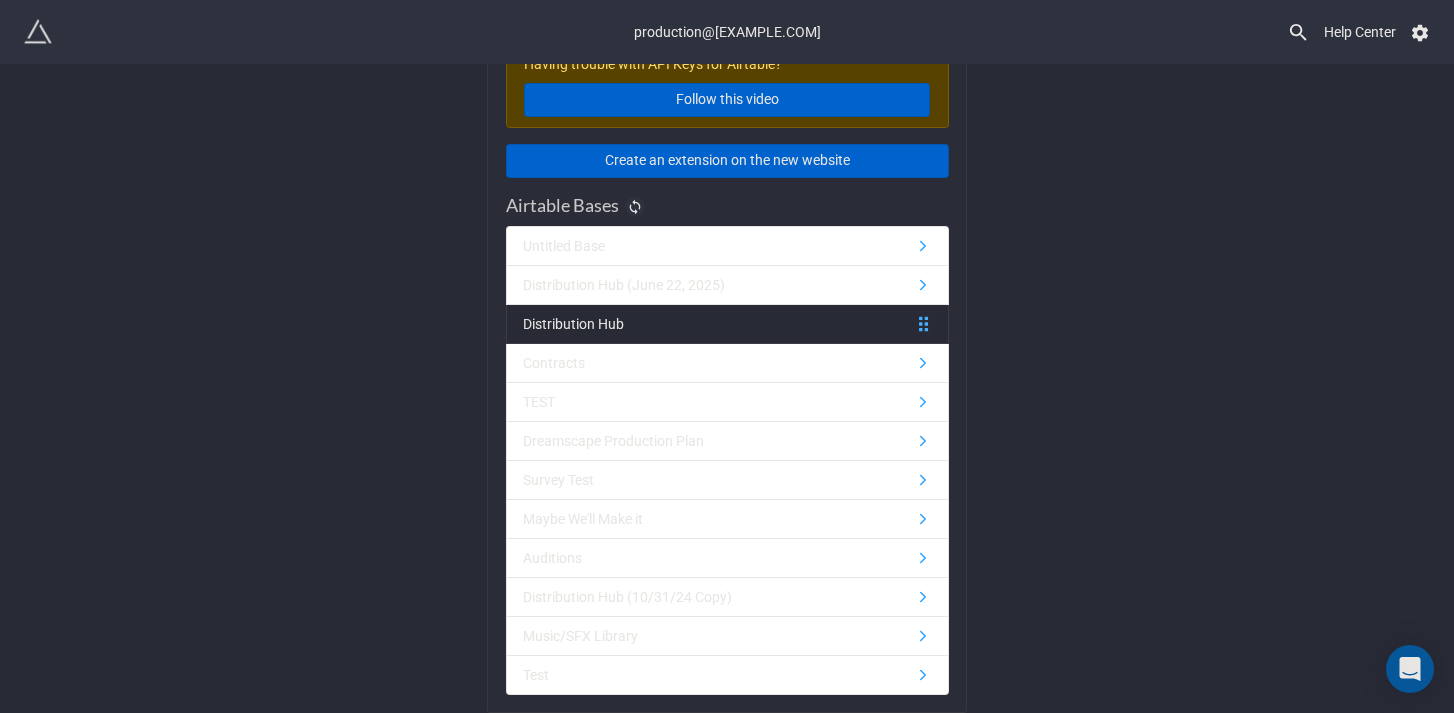 click on "Distribution Hub" at bounding box center [573, 324] 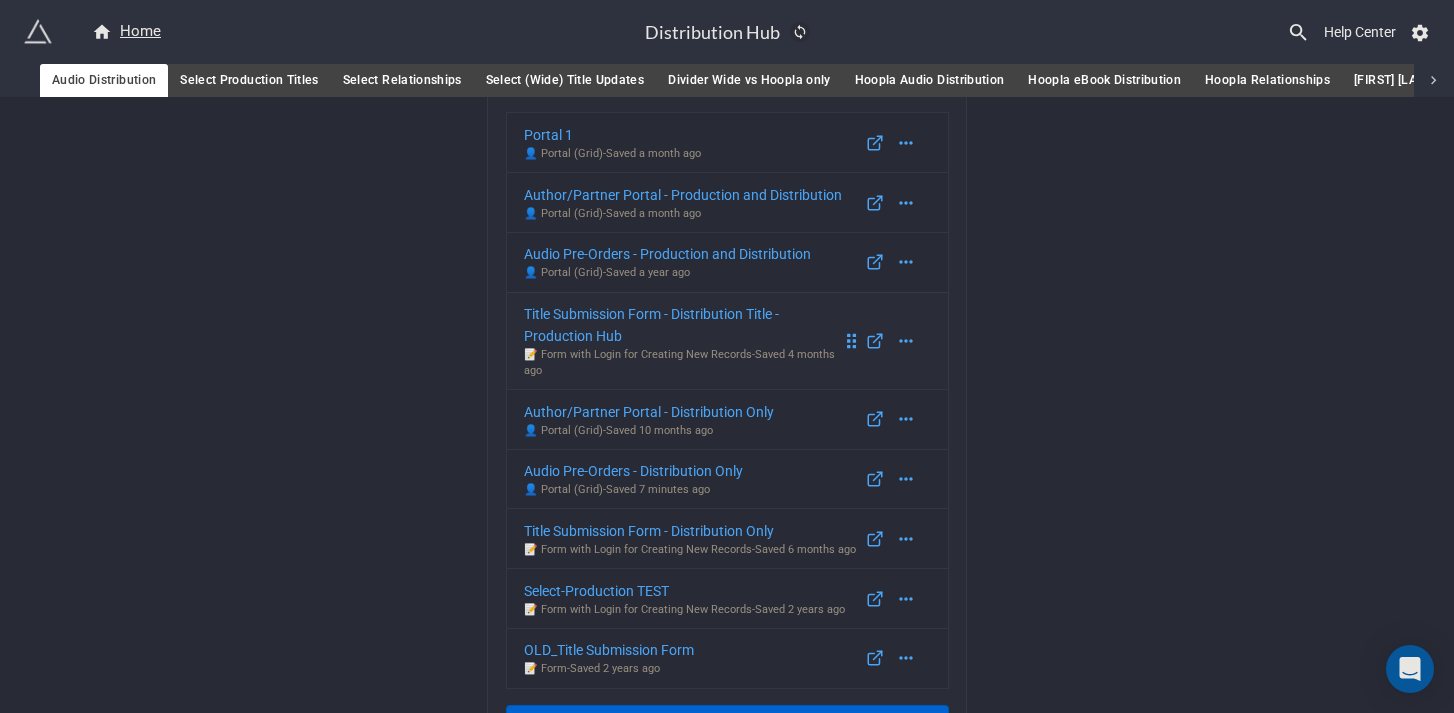 scroll, scrollTop: 126, scrollLeft: 0, axis: vertical 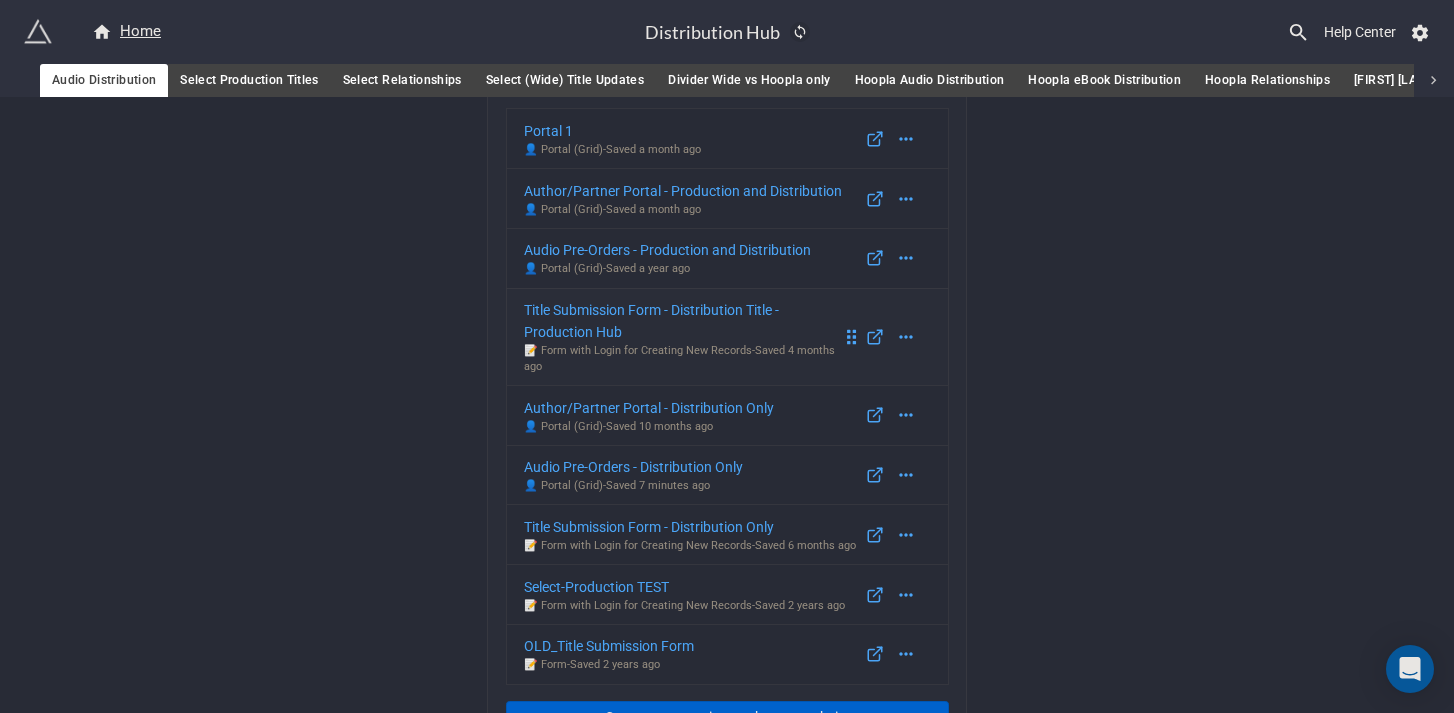 click on "Title Submission Form - Distribution Title - Production Hub" at bounding box center [683, 321] 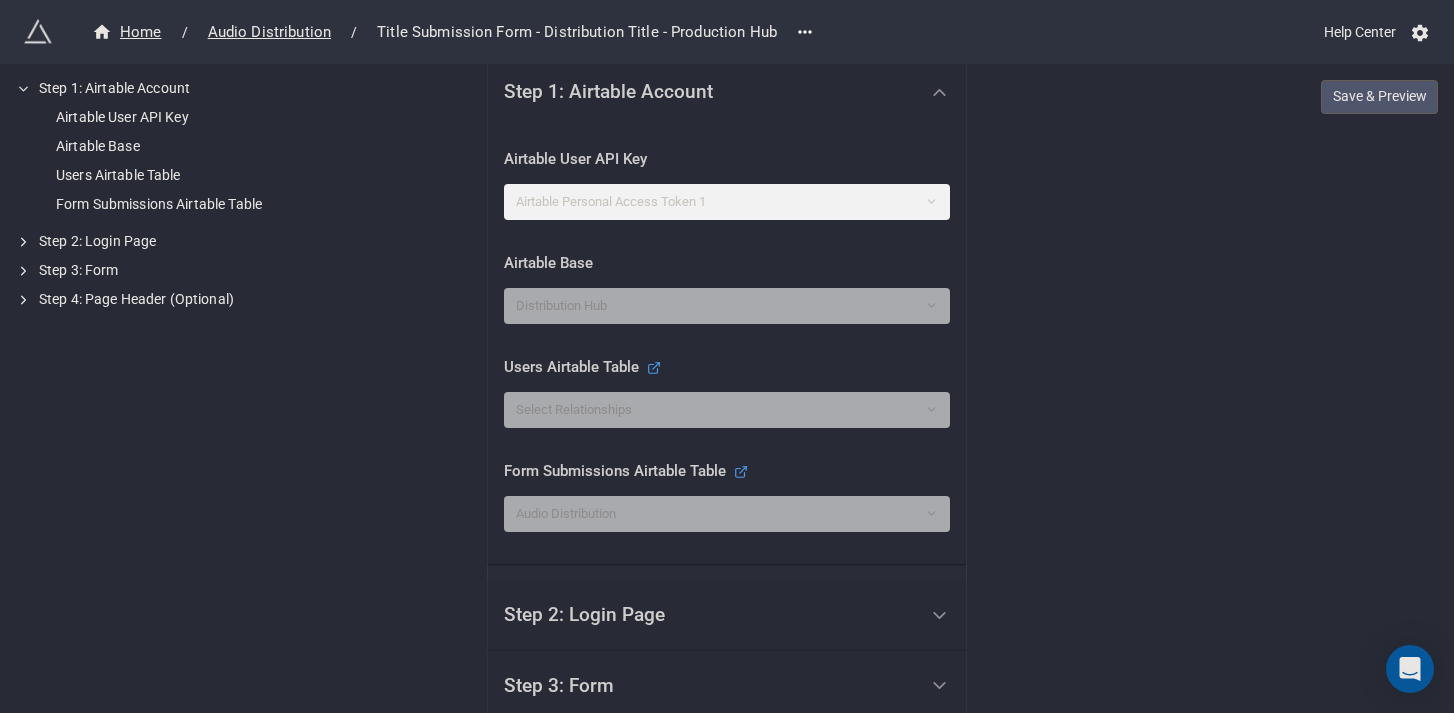 scroll, scrollTop: 824, scrollLeft: 0, axis: vertical 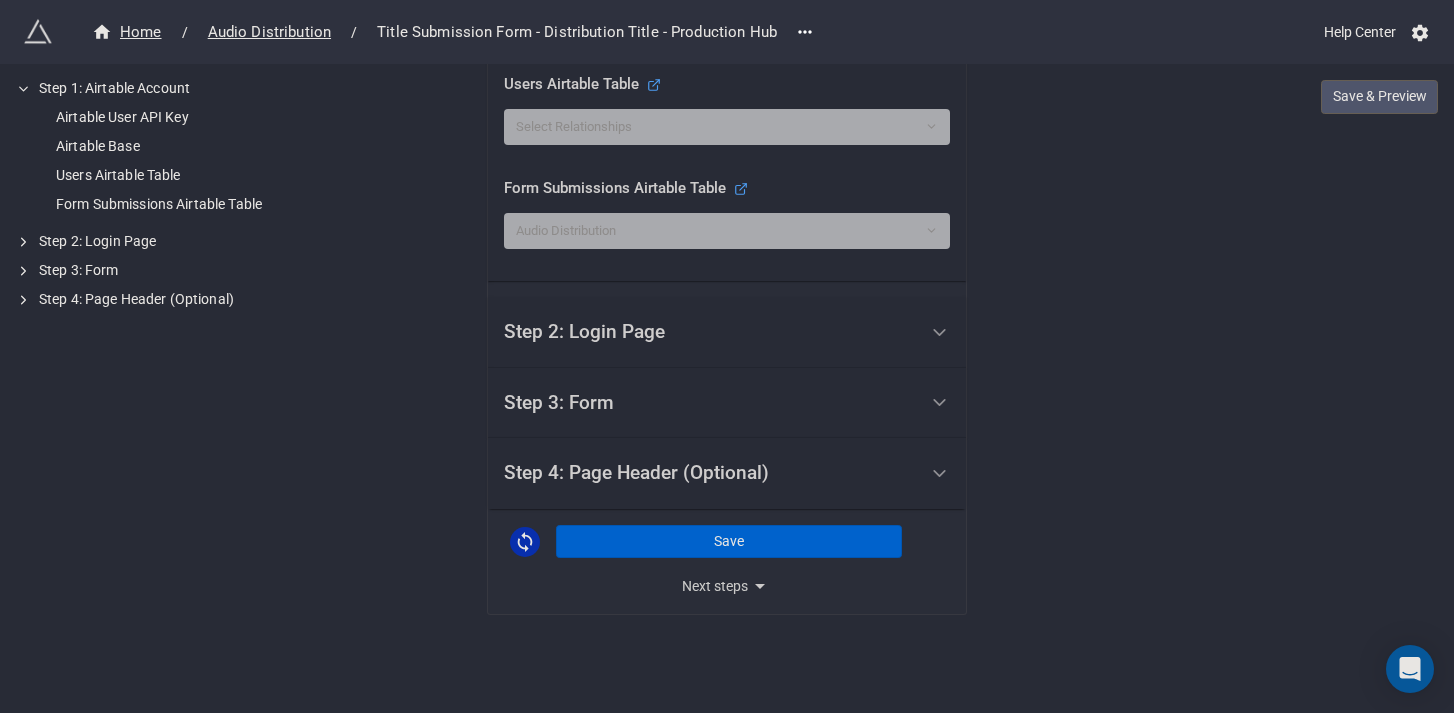 click on "Step 3: Form" at bounding box center [710, 403] 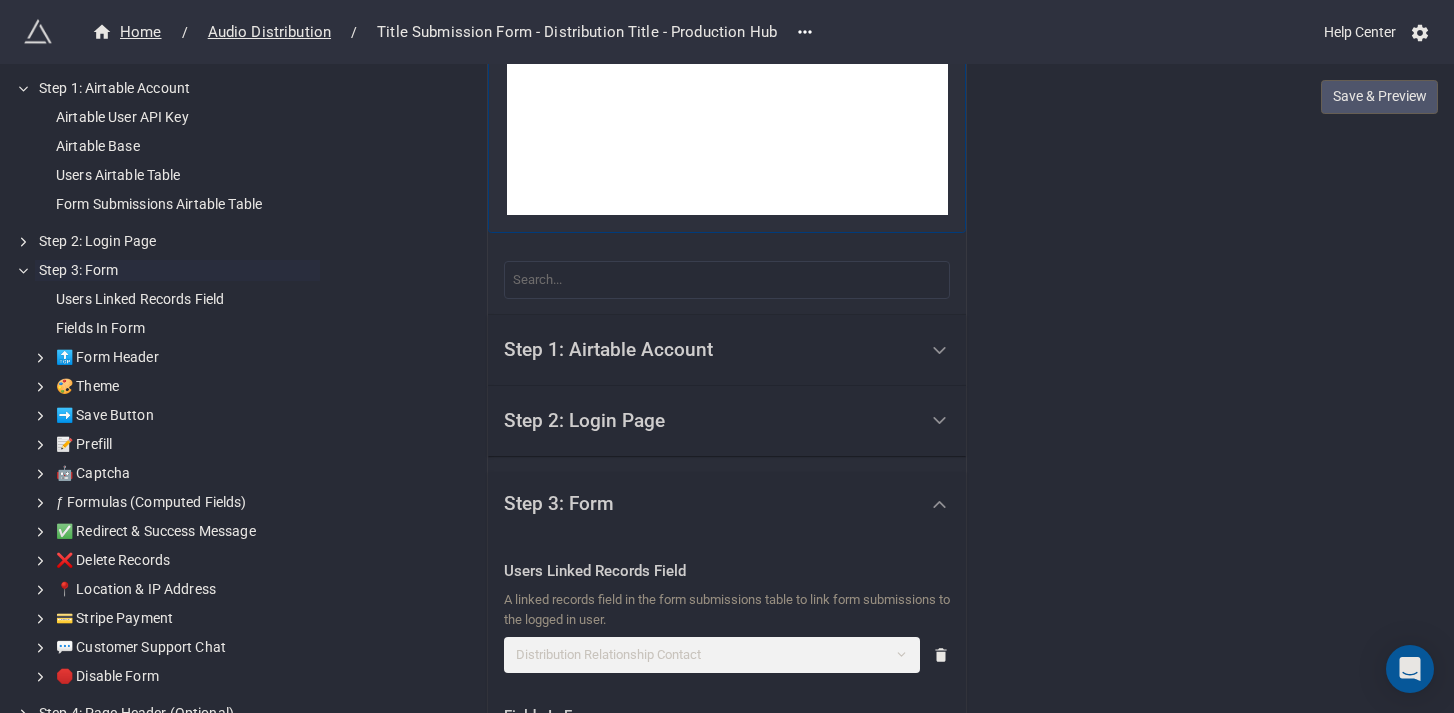 scroll, scrollTop: 237, scrollLeft: 0, axis: vertical 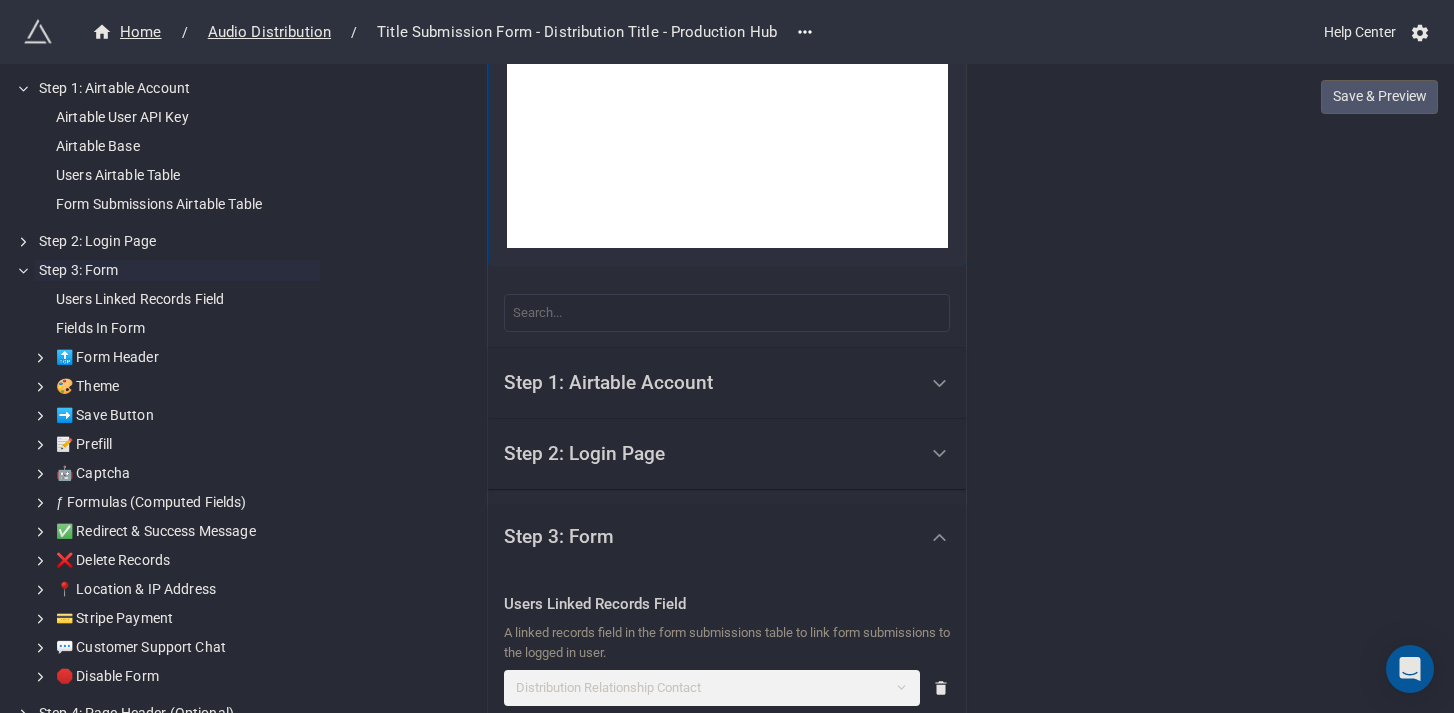 click on "Step 2: Login Page" at bounding box center [710, 454] 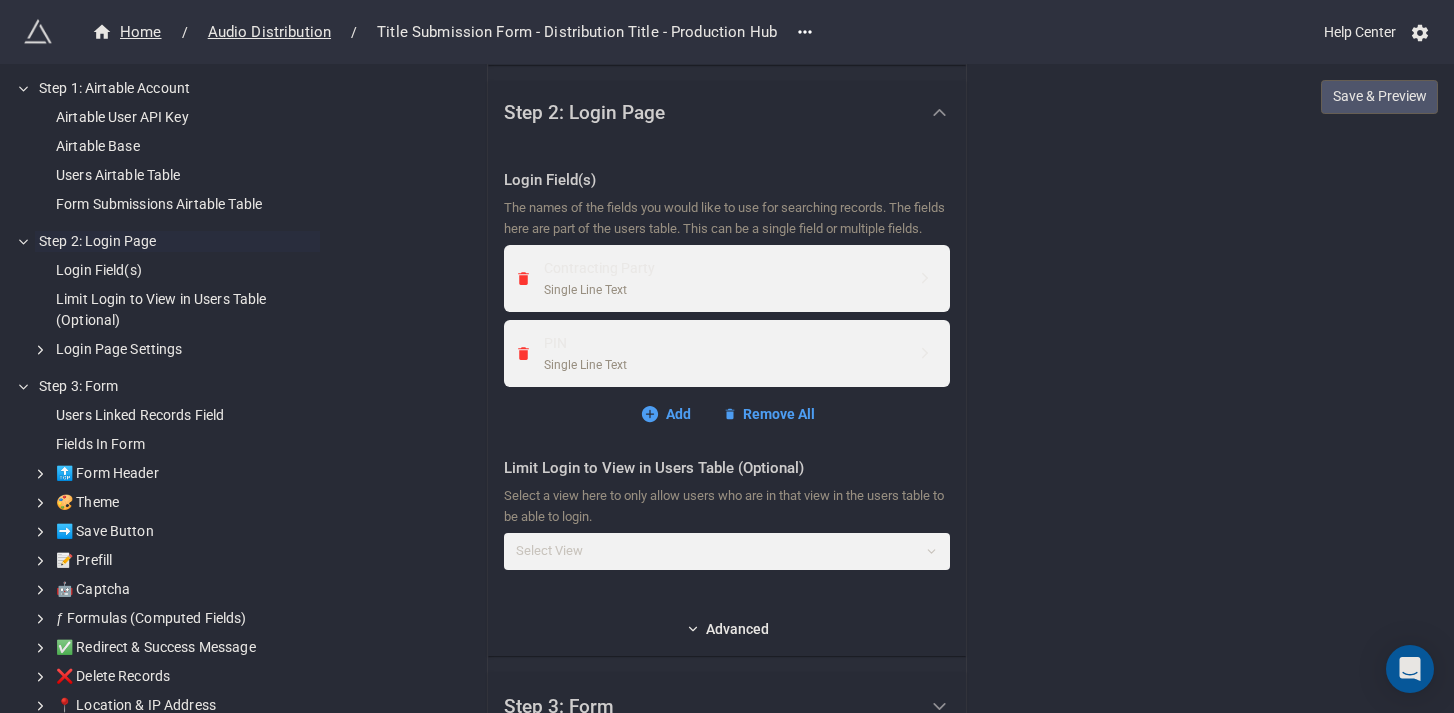 scroll, scrollTop: 597, scrollLeft: 0, axis: vertical 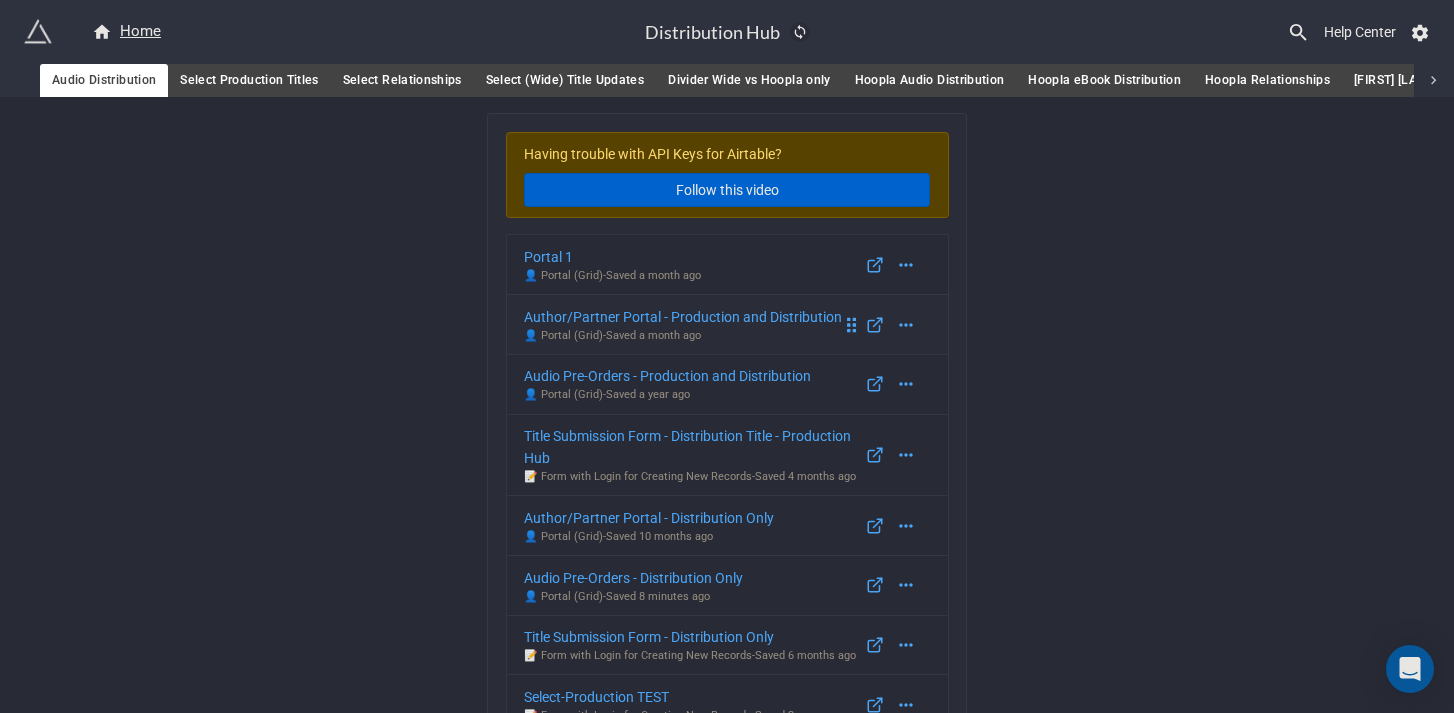 click on "Author/Partner Portal - Production and Distribution" at bounding box center [683, 317] 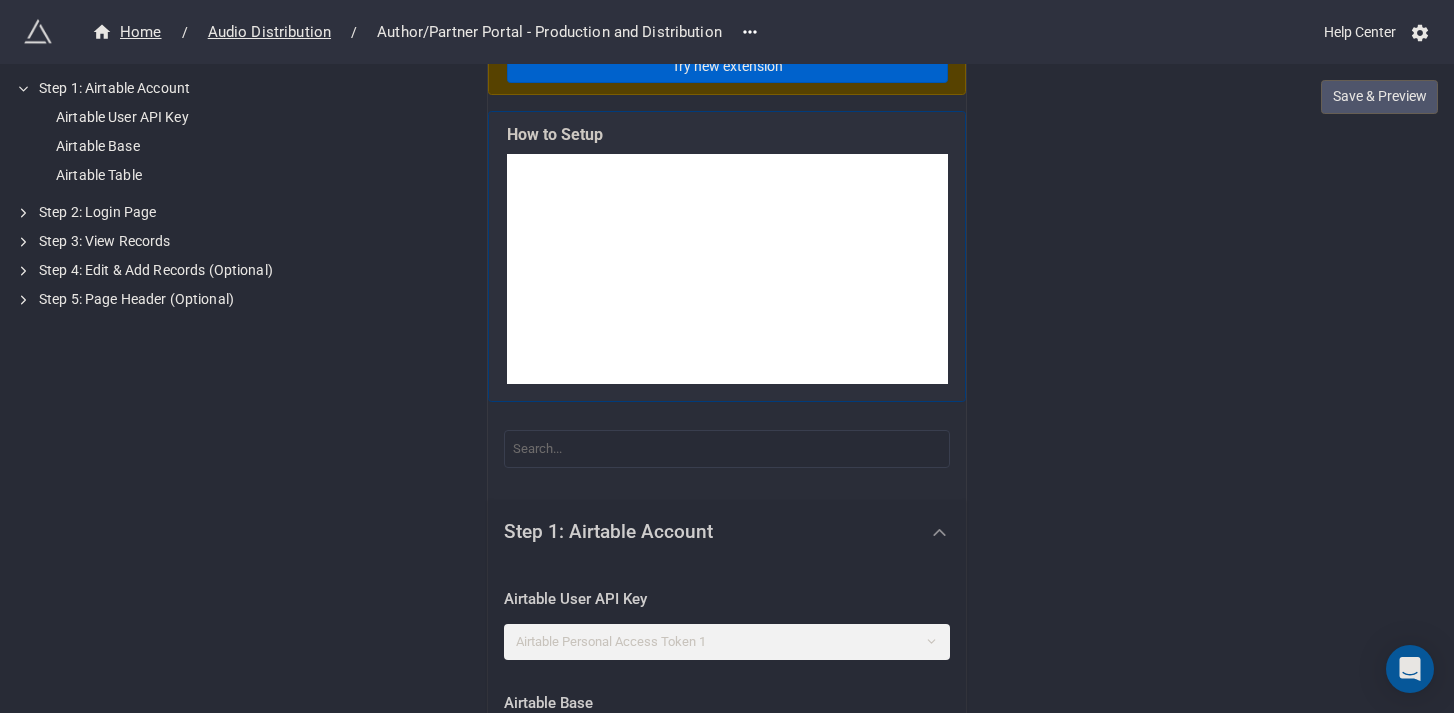 scroll, scrollTop: 0, scrollLeft: 0, axis: both 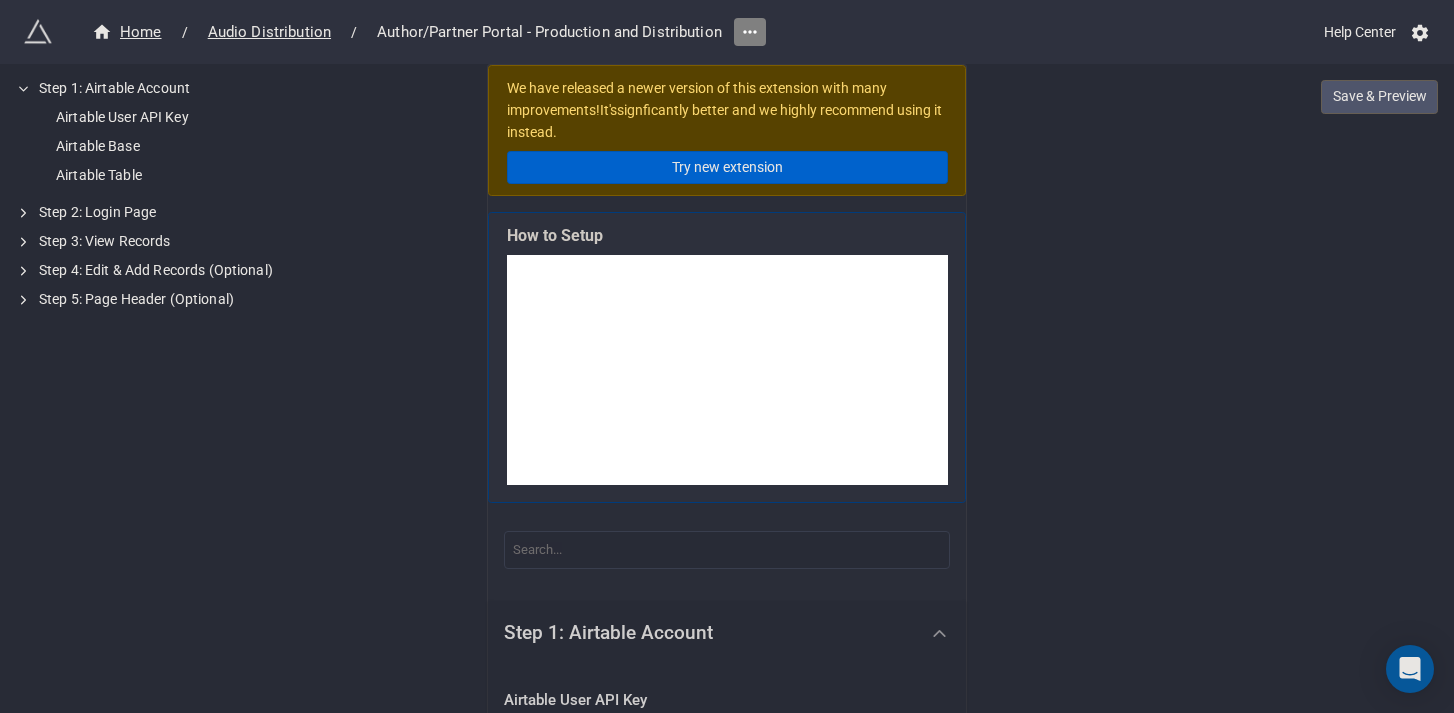 click 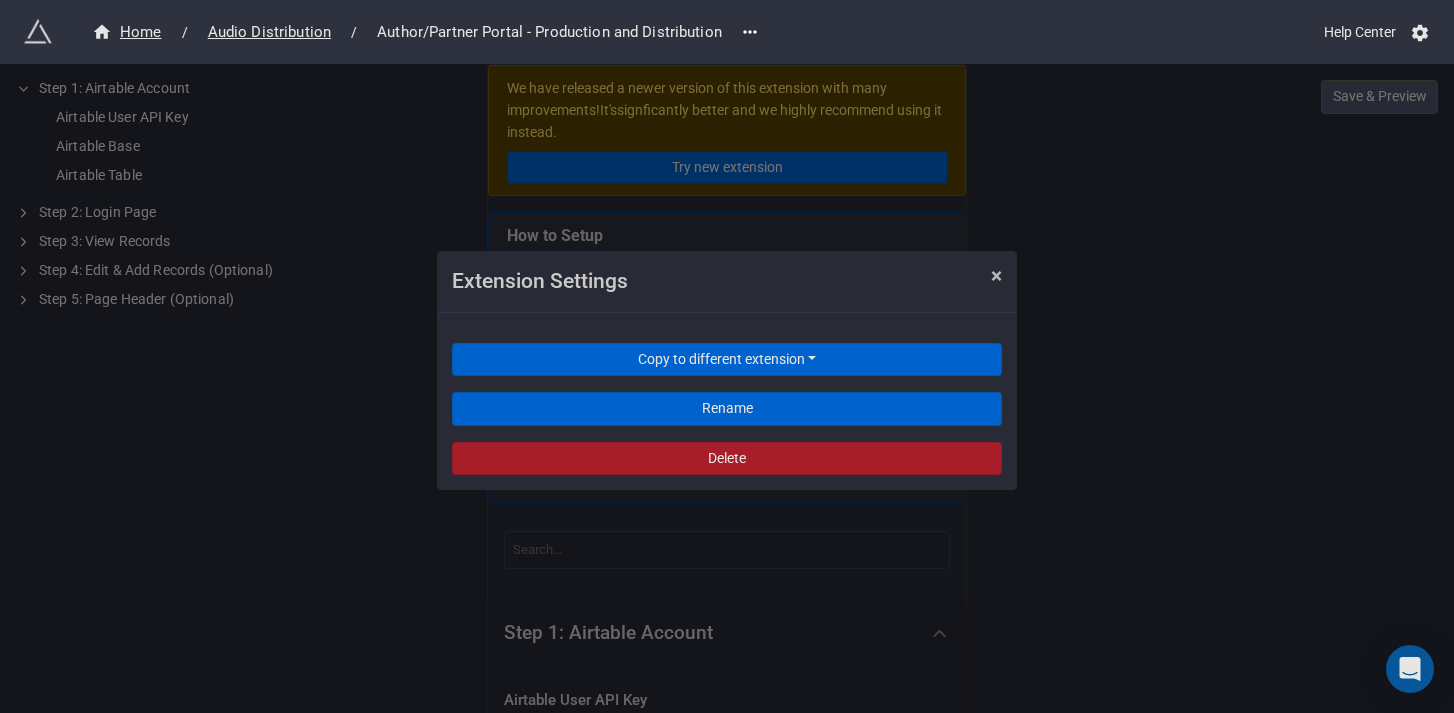 click on "×" at bounding box center (996, 276) 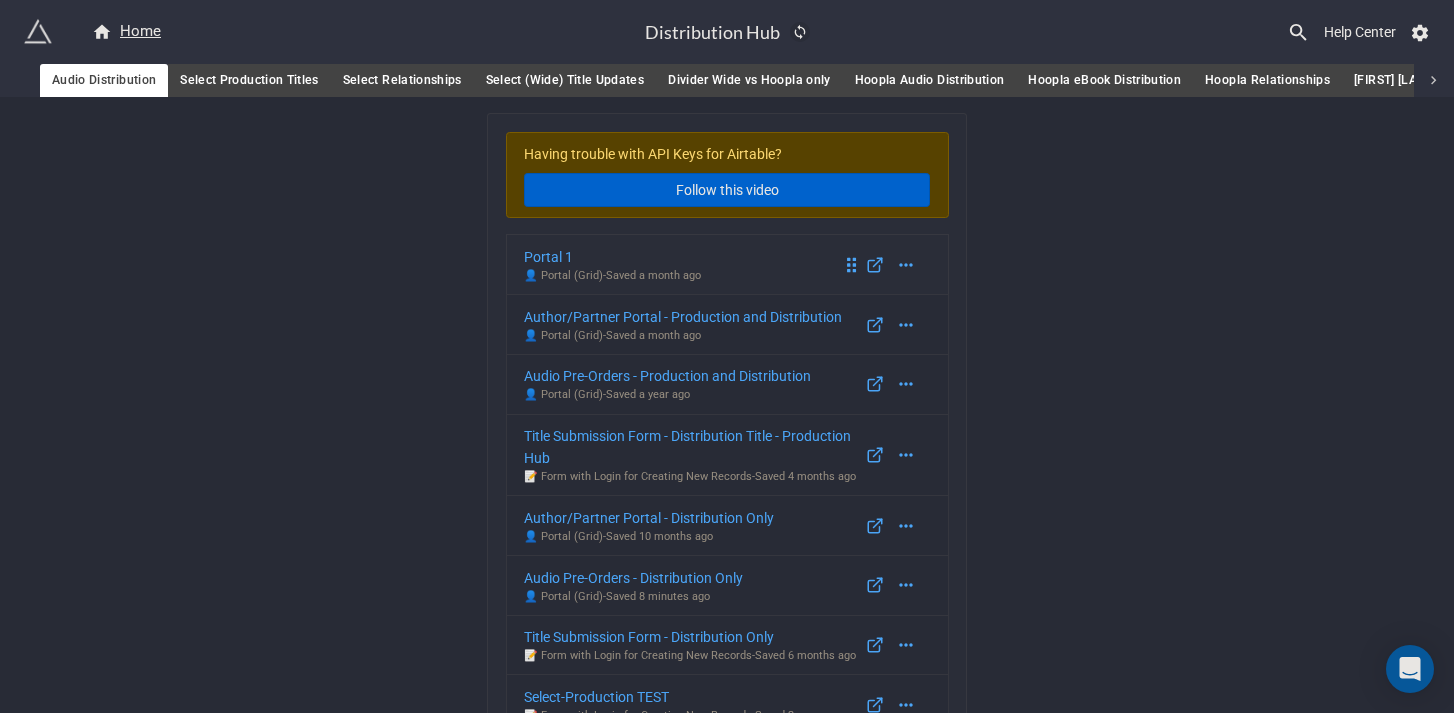 click on "Portal 1" at bounding box center (612, 257) 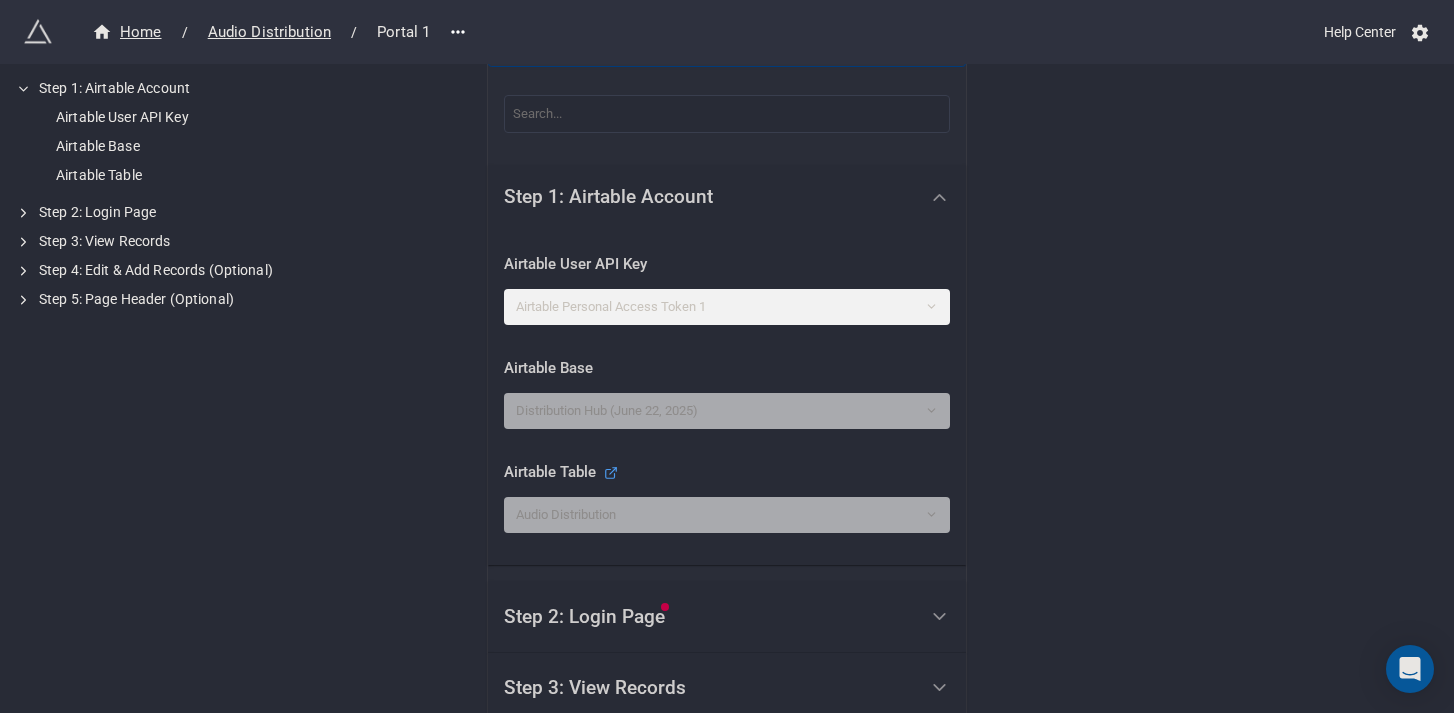 scroll, scrollTop: 753, scrollLeft: 0, axis: vertical 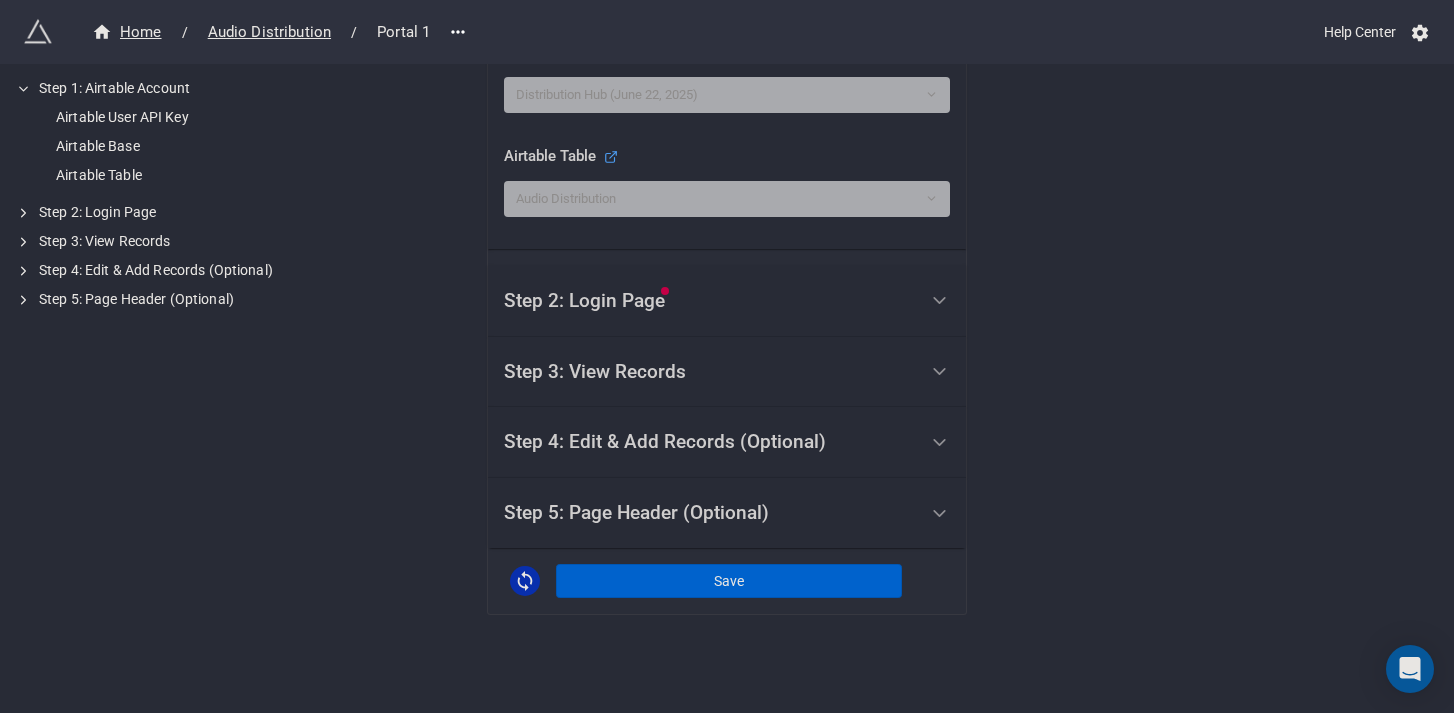 click on "Step 2: Login Page" at bounding box center [584, 301] 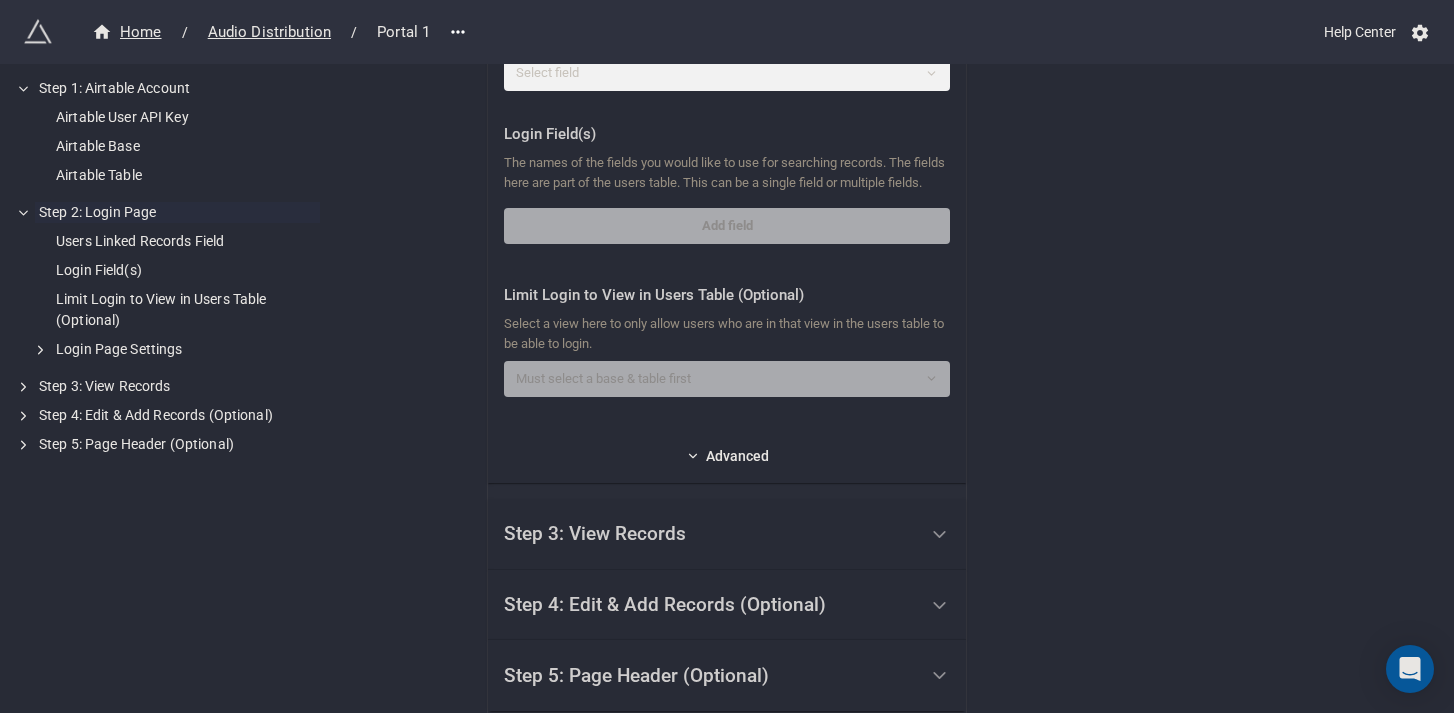 scroll, scrollTop: 984, scrollLeft: 0, axis: vertical 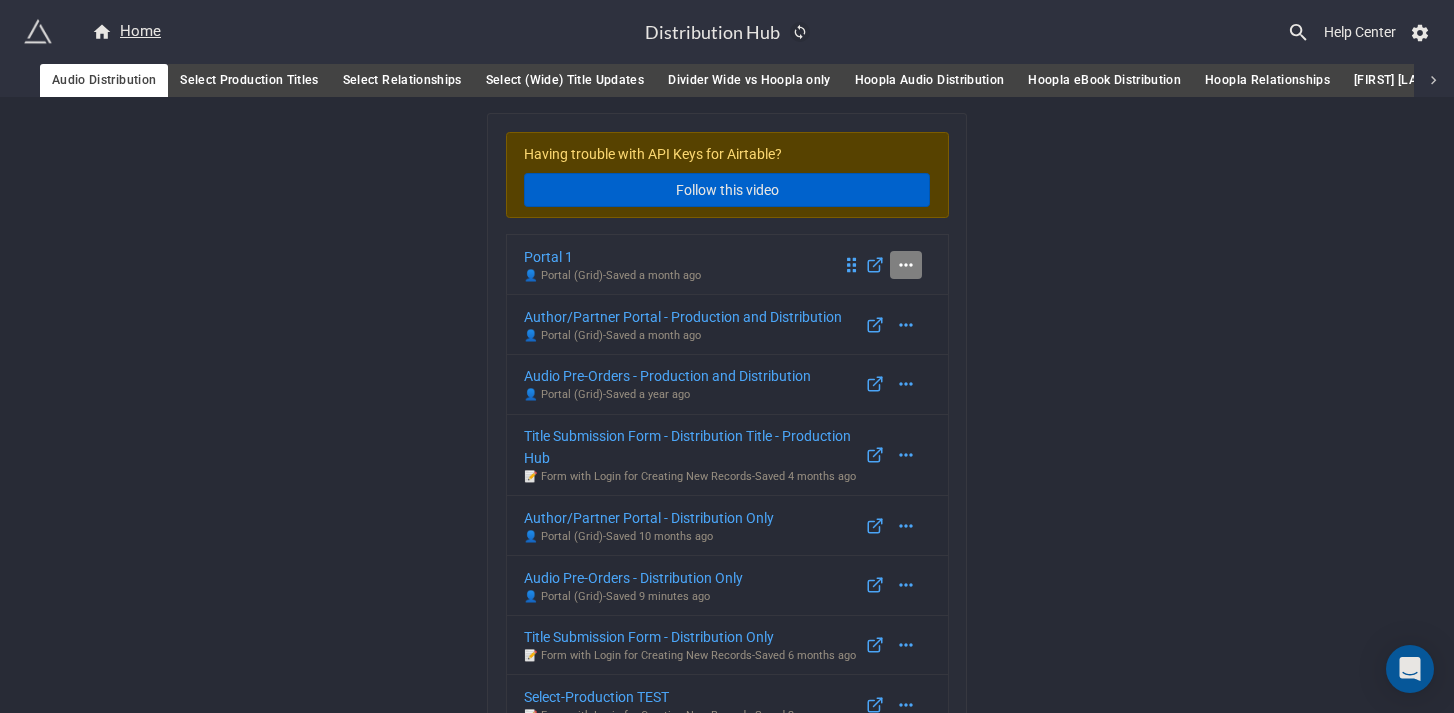 click 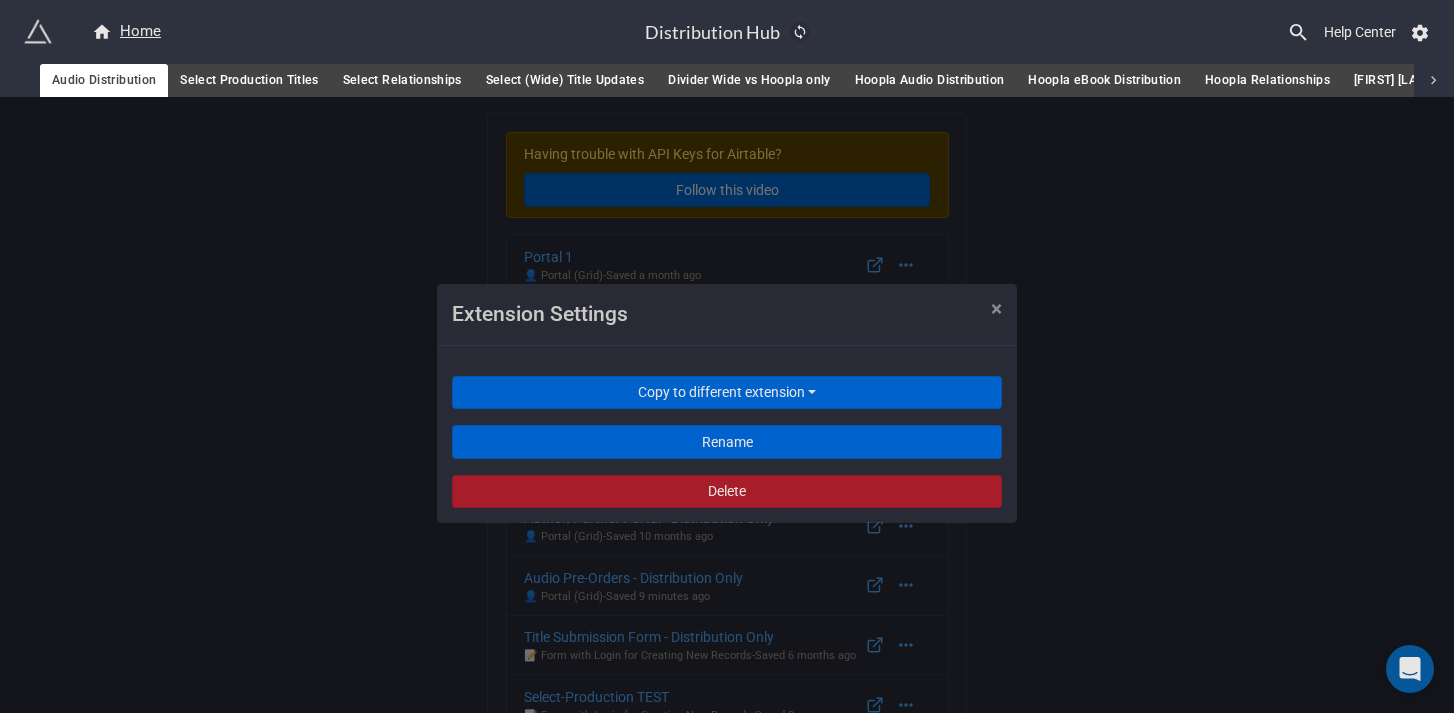 drag, startPoint x: 1128, startPoint y: 237, endPoint x: 1005, endPoint y: 258, distance: 124.77981 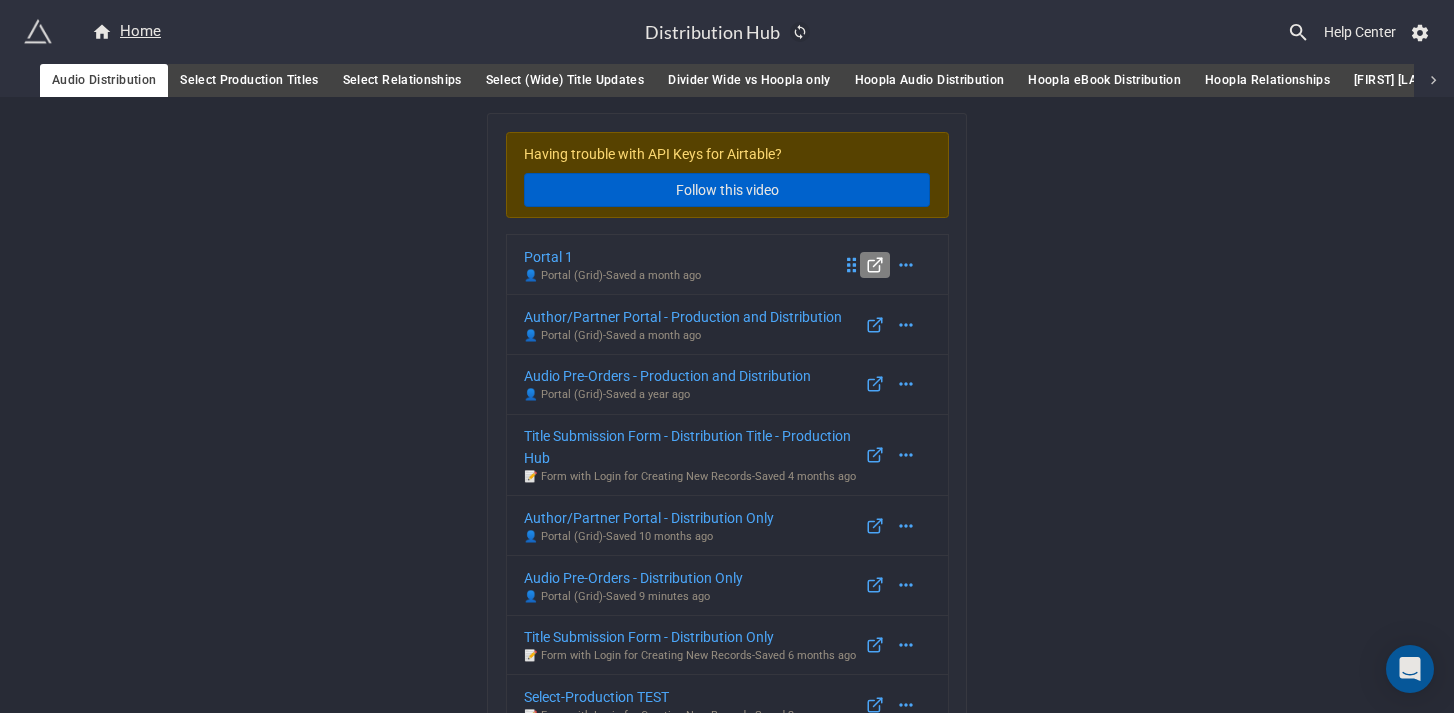 click 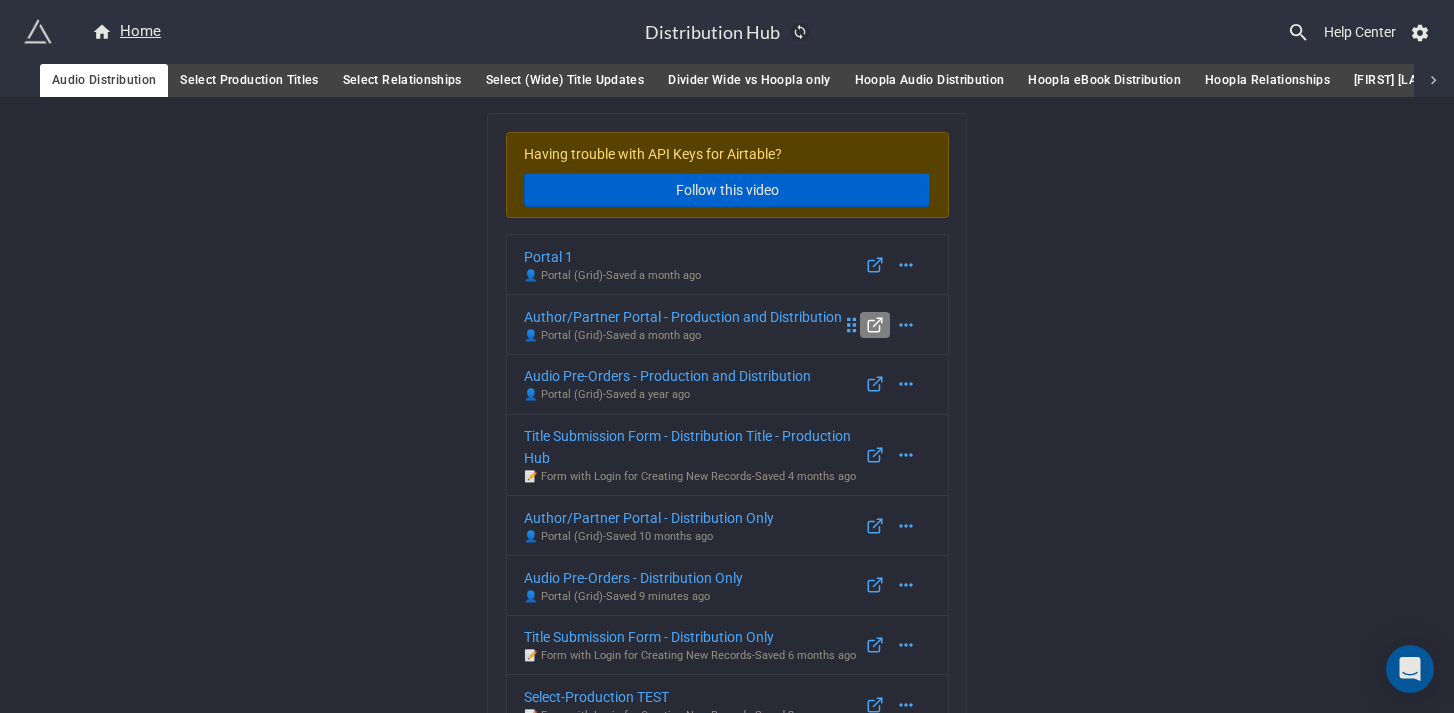 click 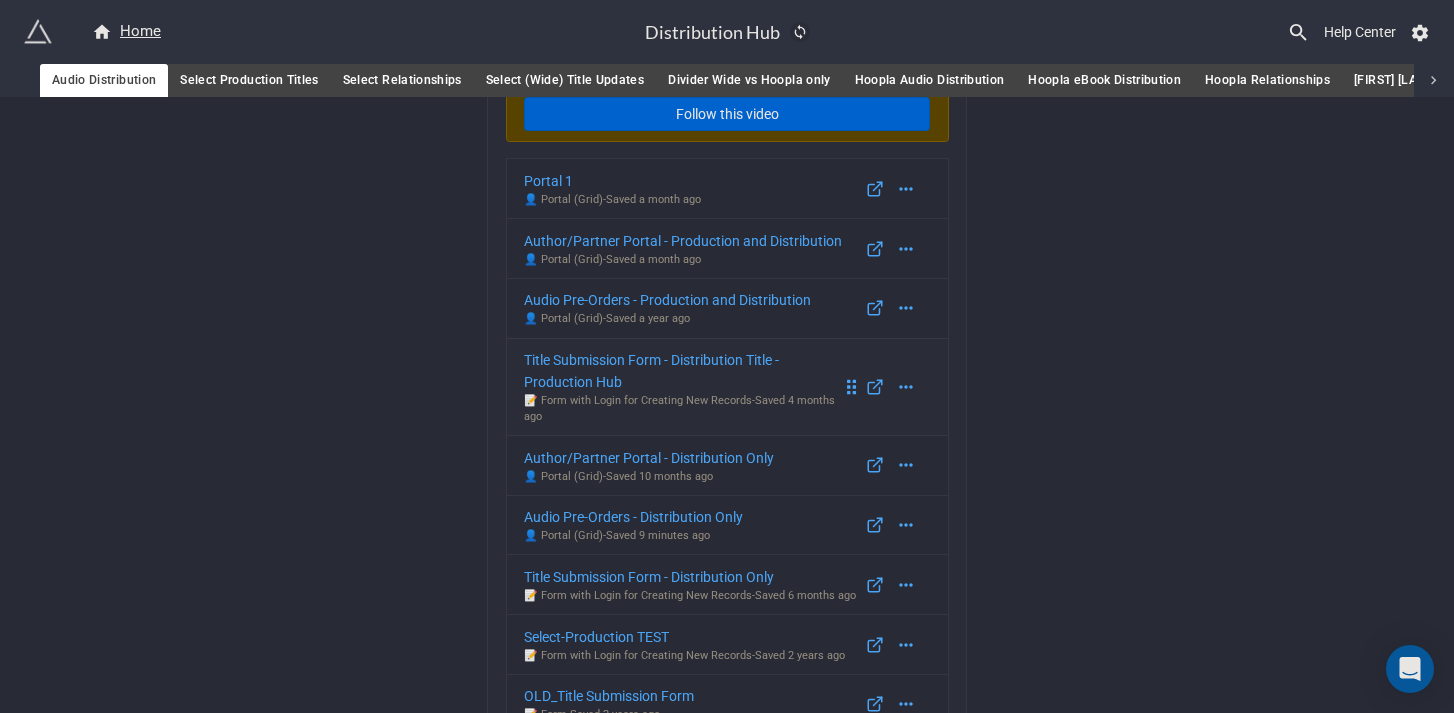 scroll, scrollTop: 116, scrollLeft: 0, axis: vertical 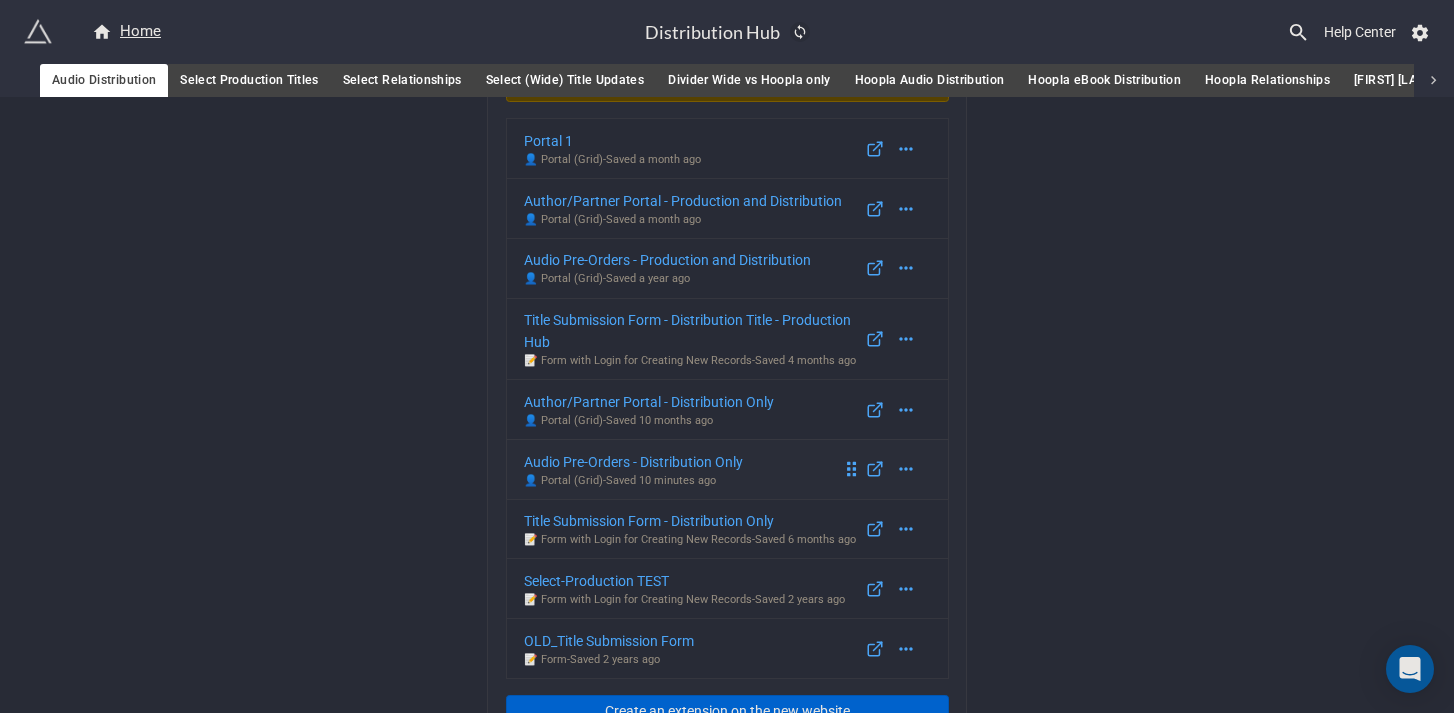 click on "Audio Pre-Orders - Distribution Only" at bounding box center [633, 462] 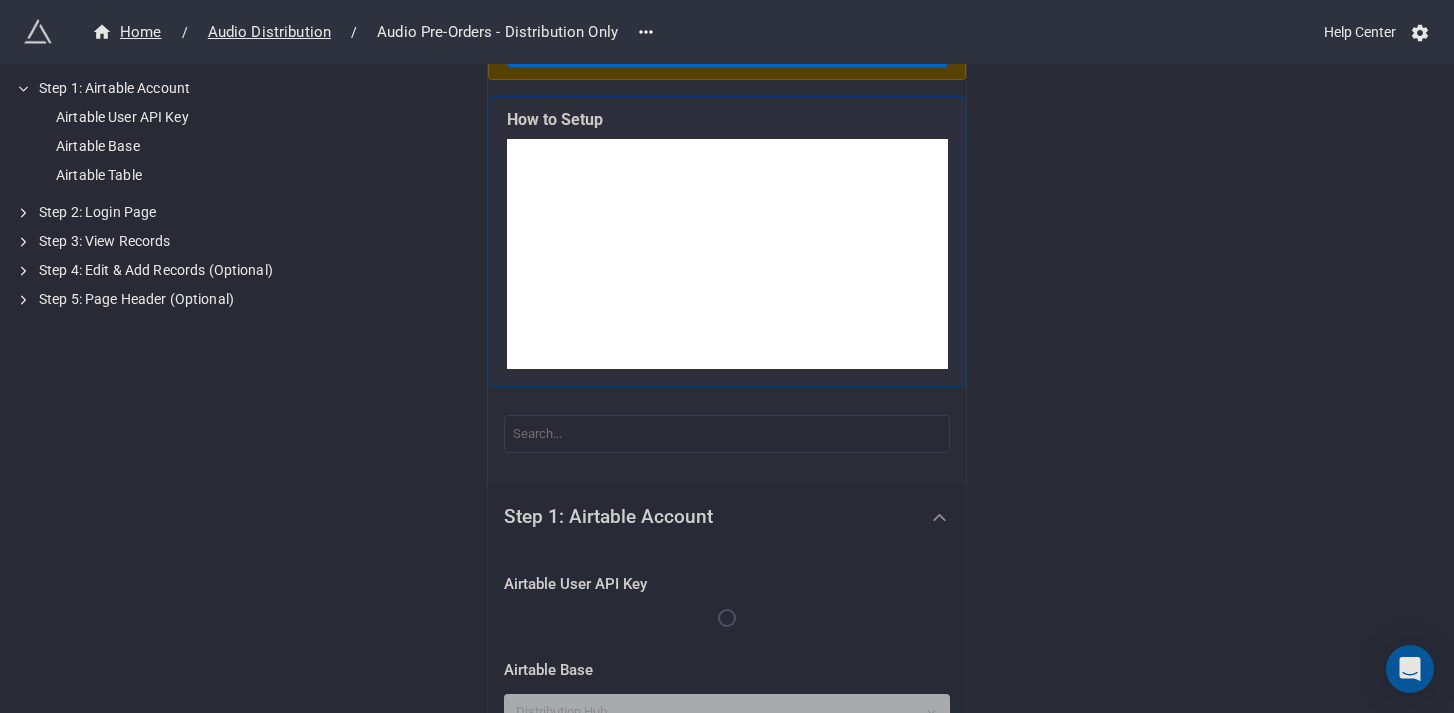 scroll, scrollTop: 82, scrollLeft: 0, axis: vertical 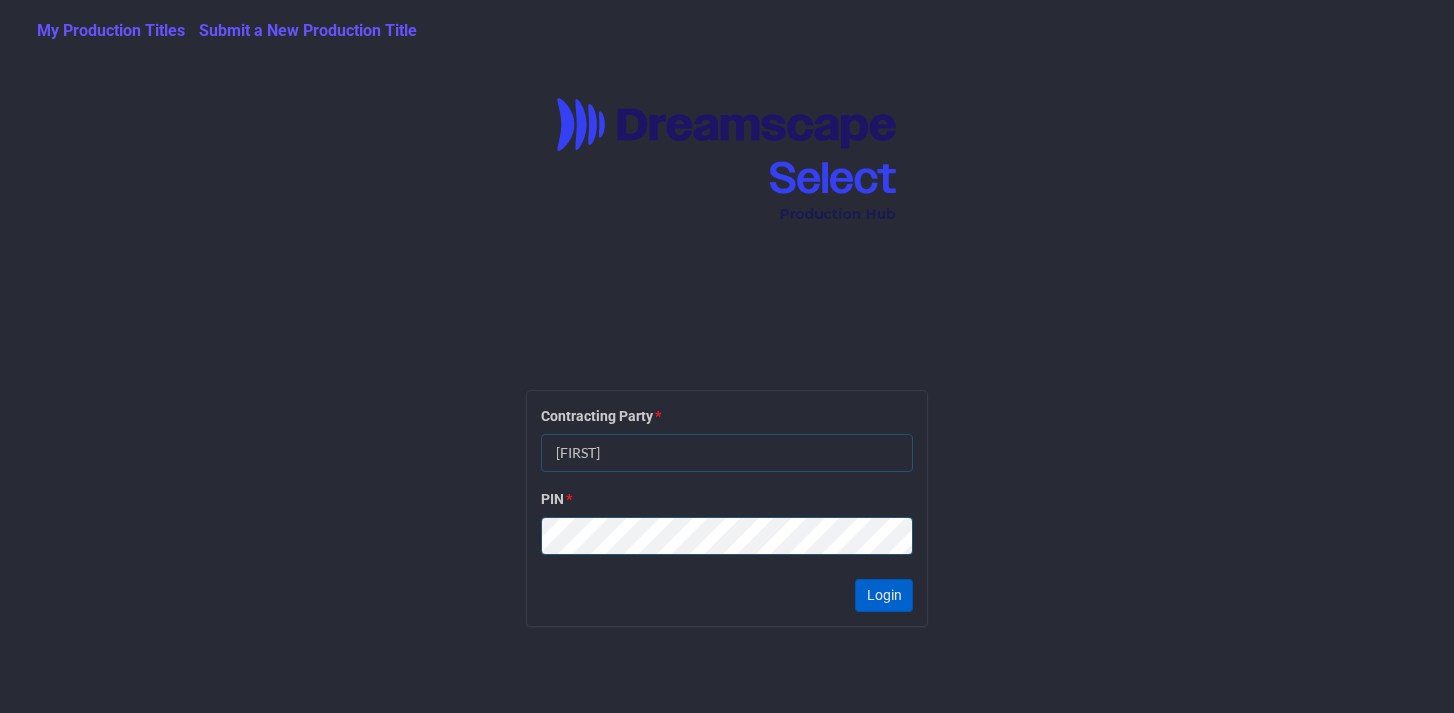 click on "Evan" at bounding box center [727, 453] 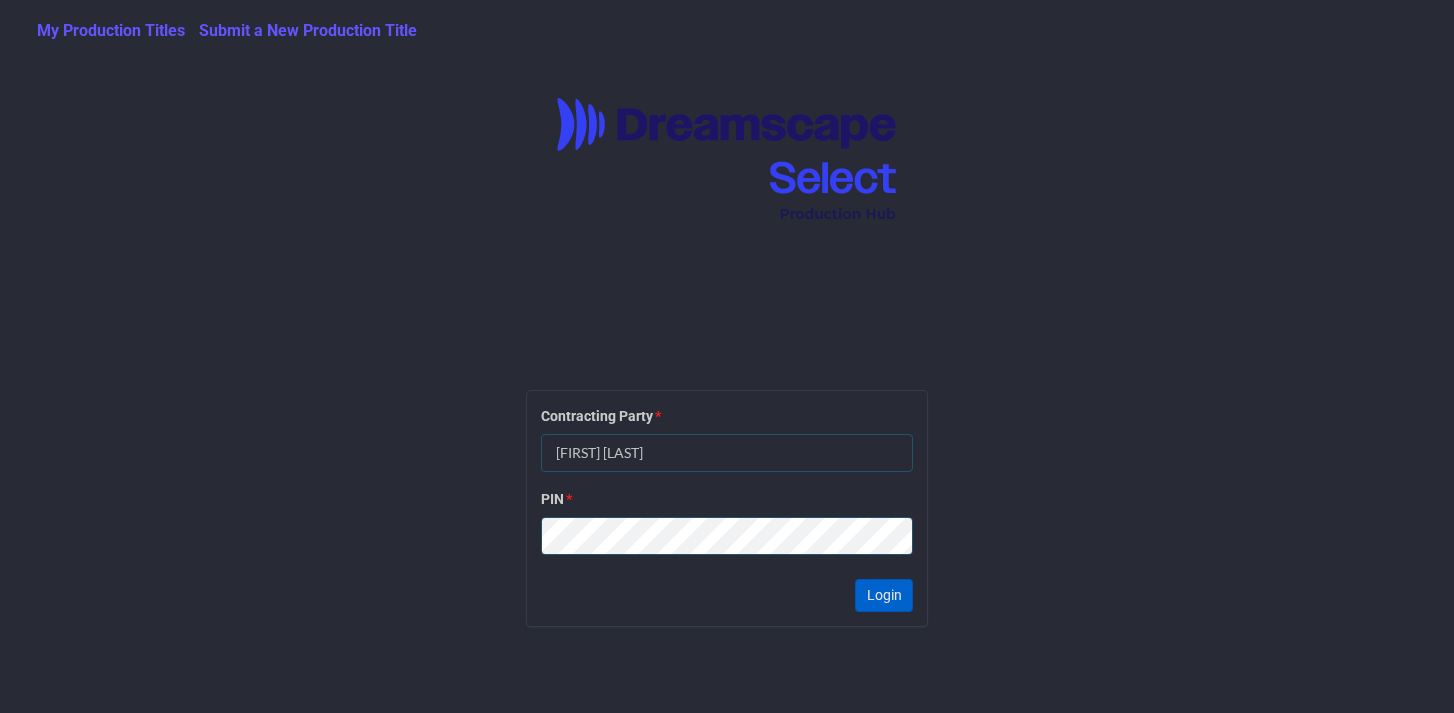 type on "Jen McCullough" 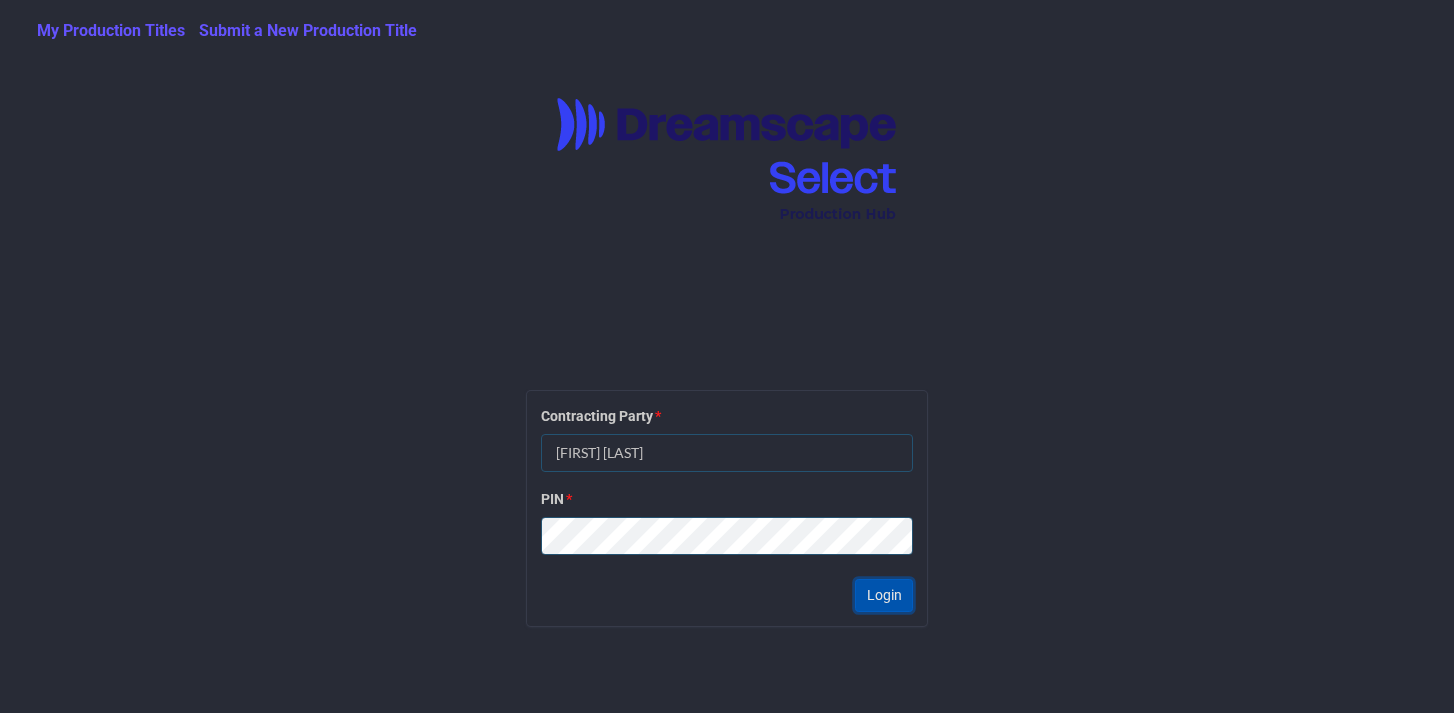 click on "Login" at bounding box center (884, 596) 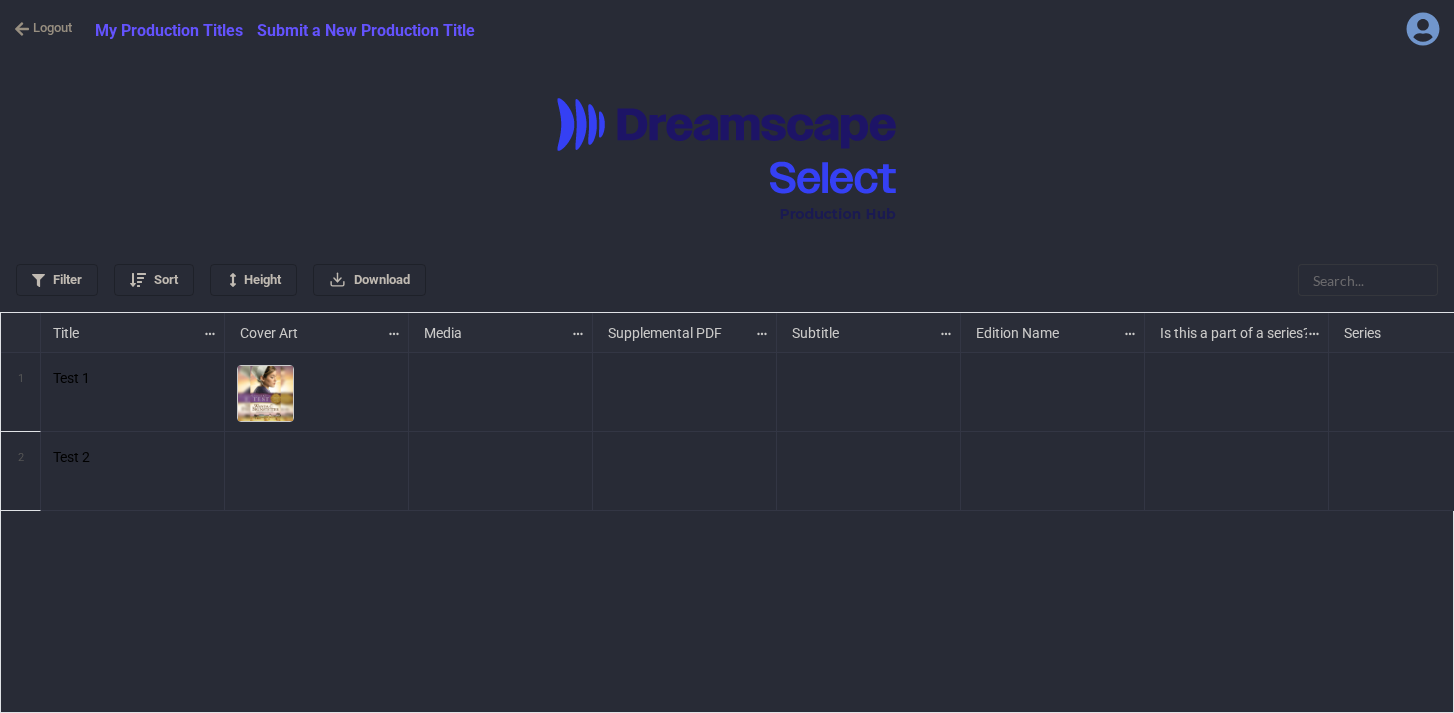 scroll, scrollTop: 11, scrollLeft: 11, axis: both 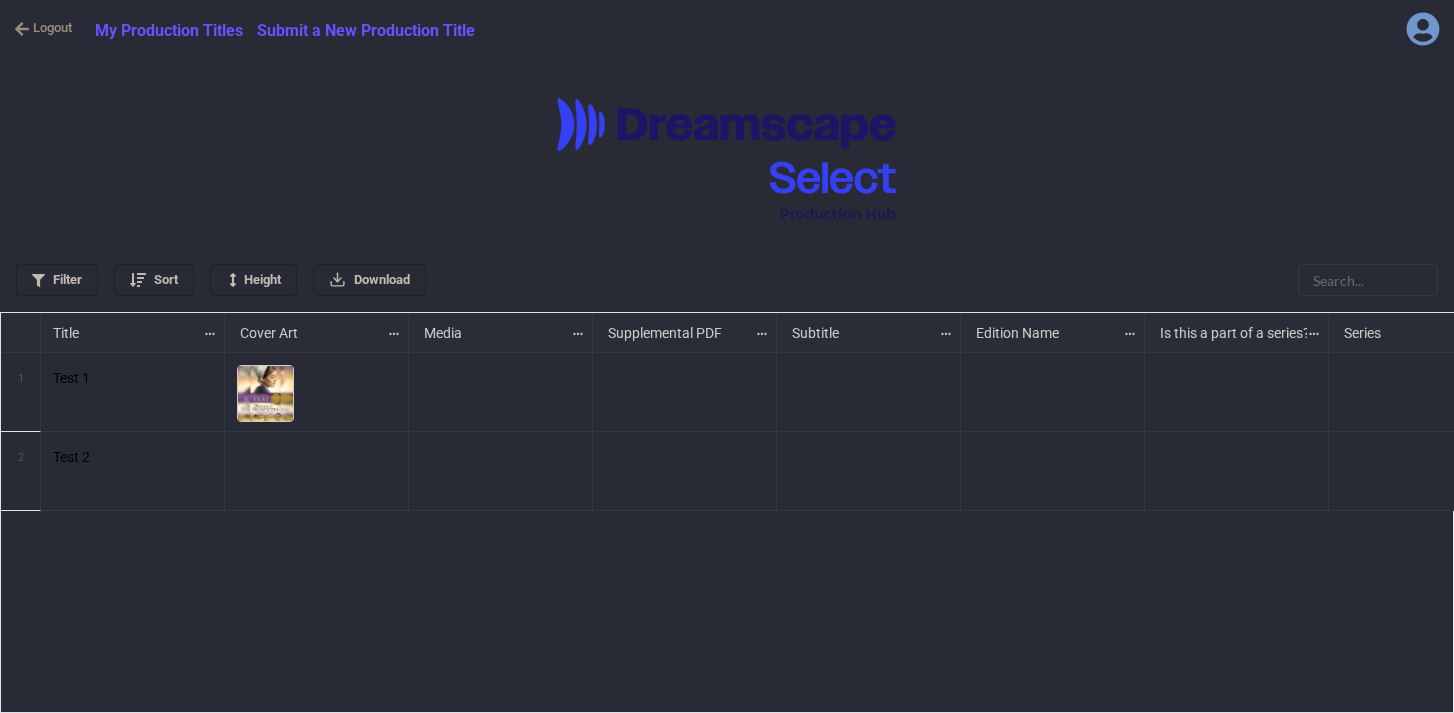 click on "My Production Titles" at bounding box center (169, 30) 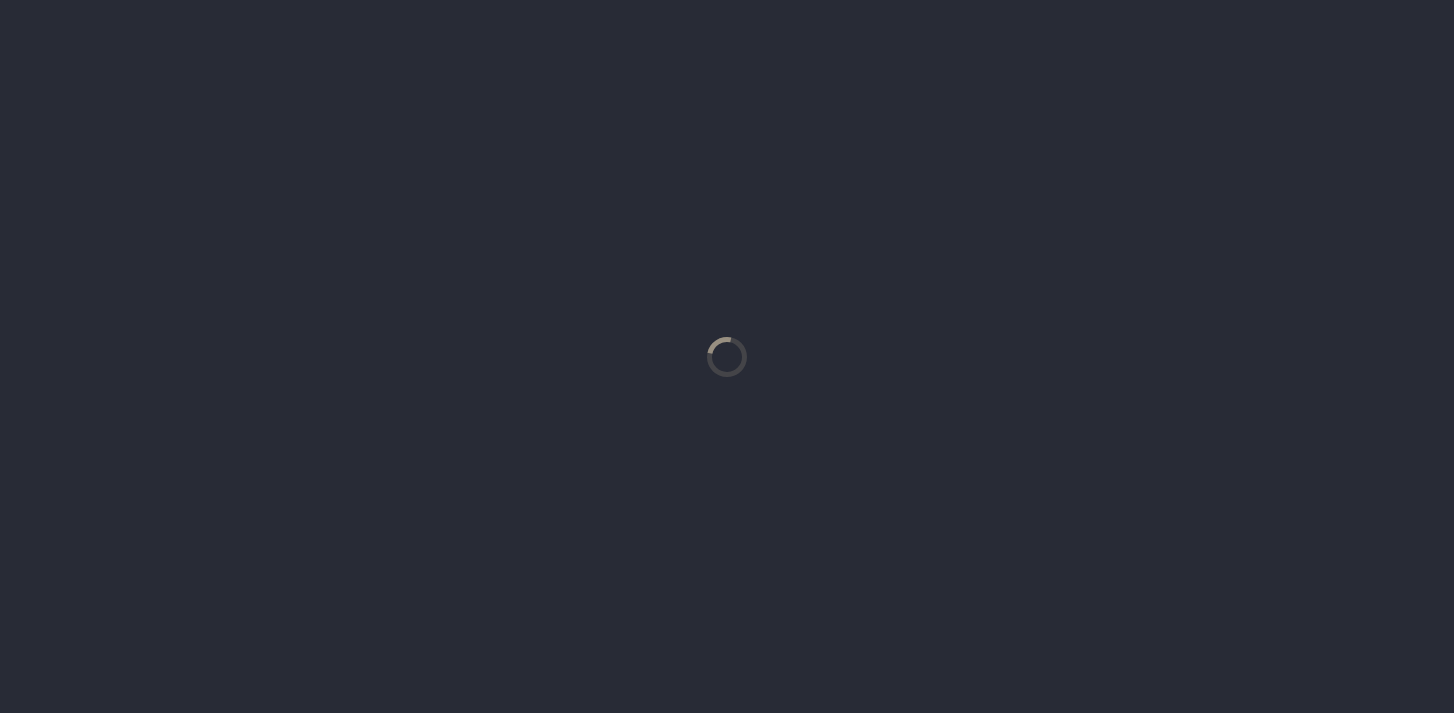 scroll, scrollTop: 0, scrollLeft: 0, axis: both 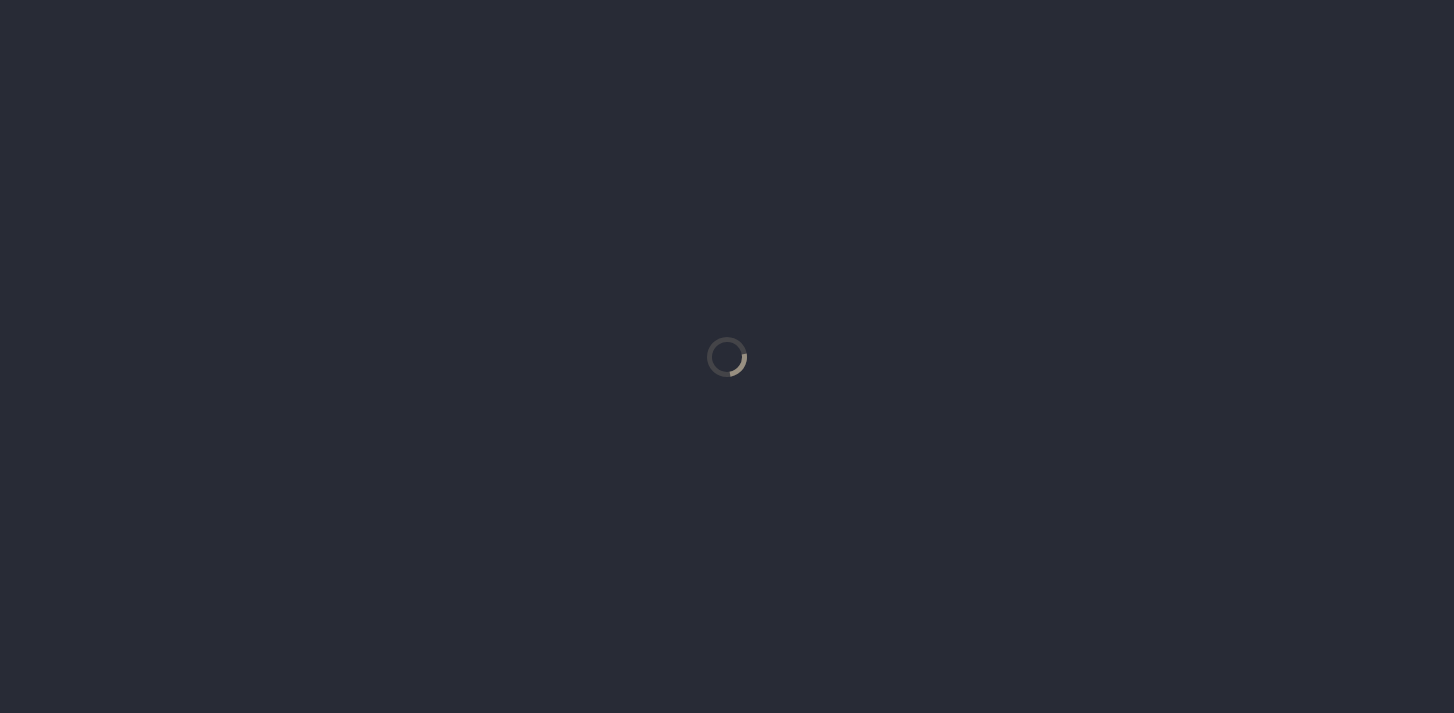 click at bounding box center (727, 356) 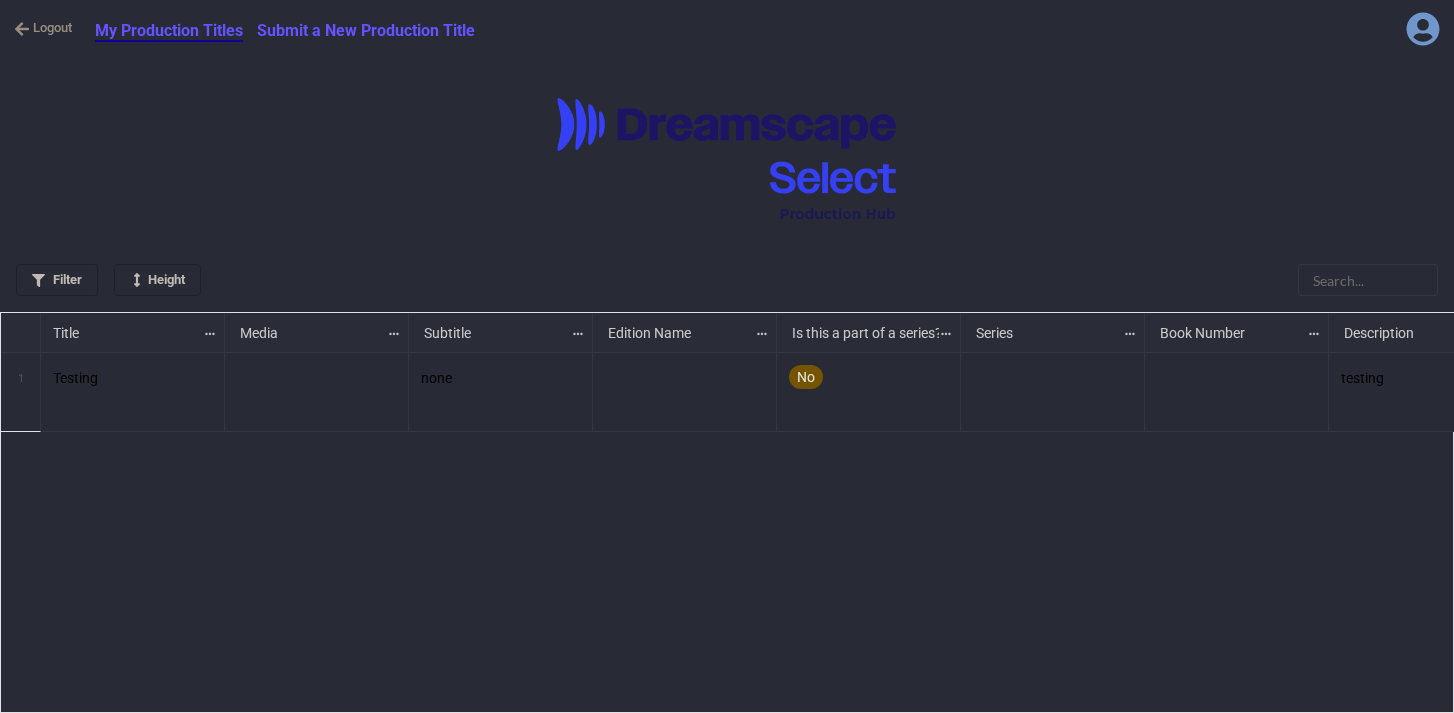 scroll, scrollTop: 11, scrollLeft: 11, axis: both 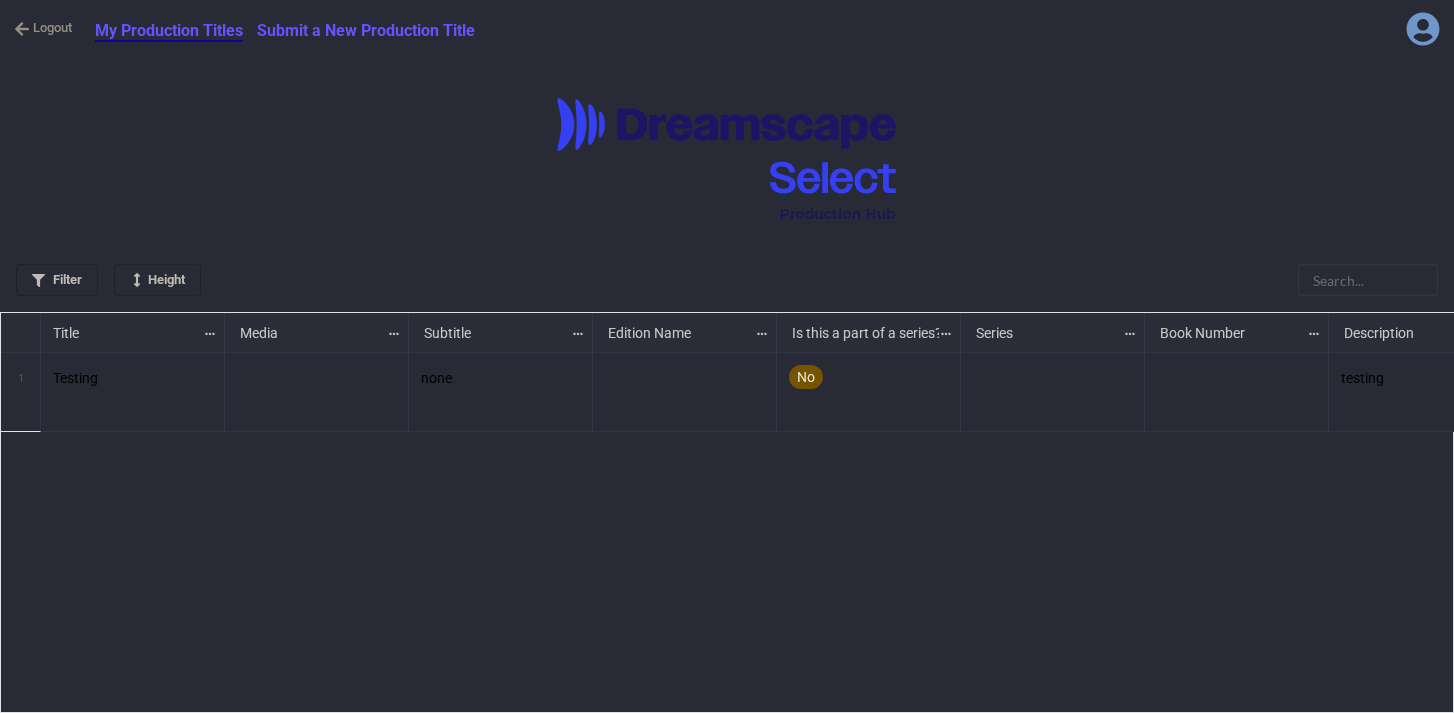 click on "Submit a New Production Title" at bounding box center [366, 30] 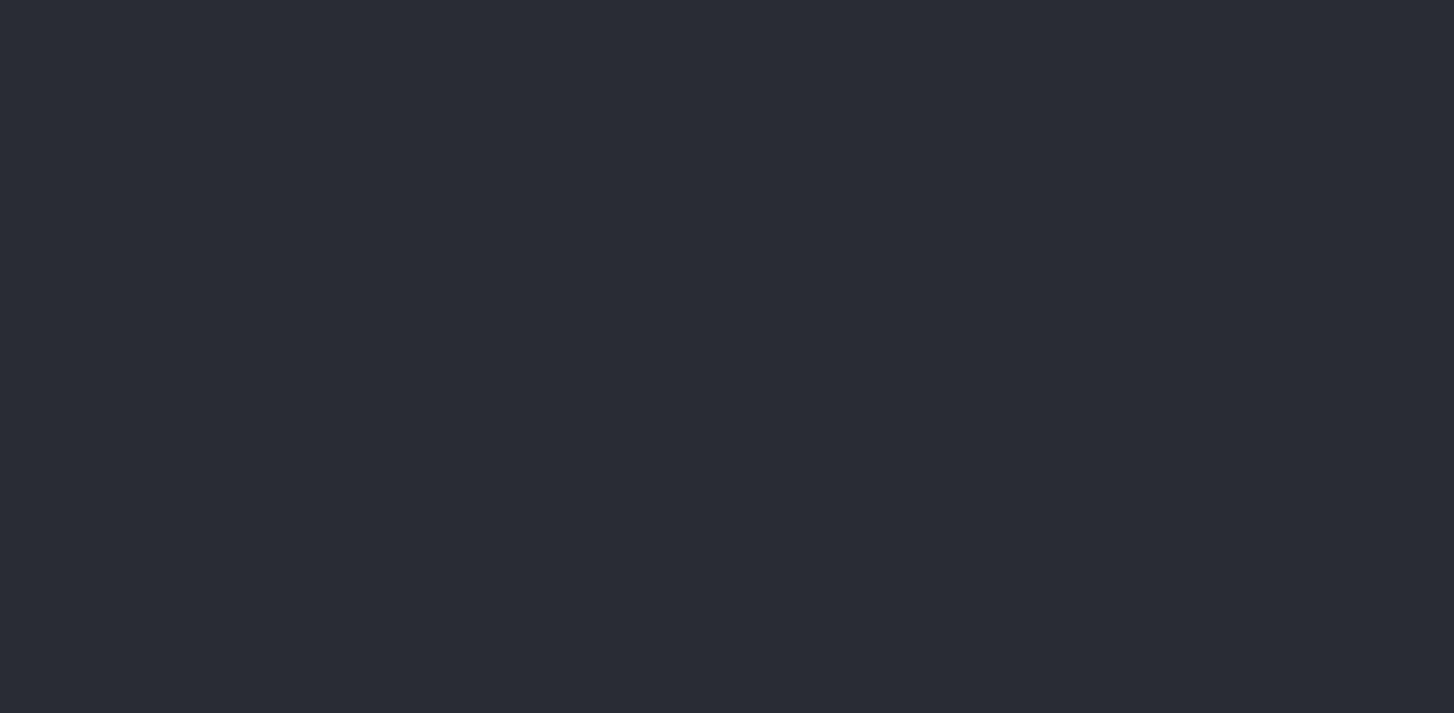 scroll, scrollTop: 0, scrollLeft: 0, axis: both 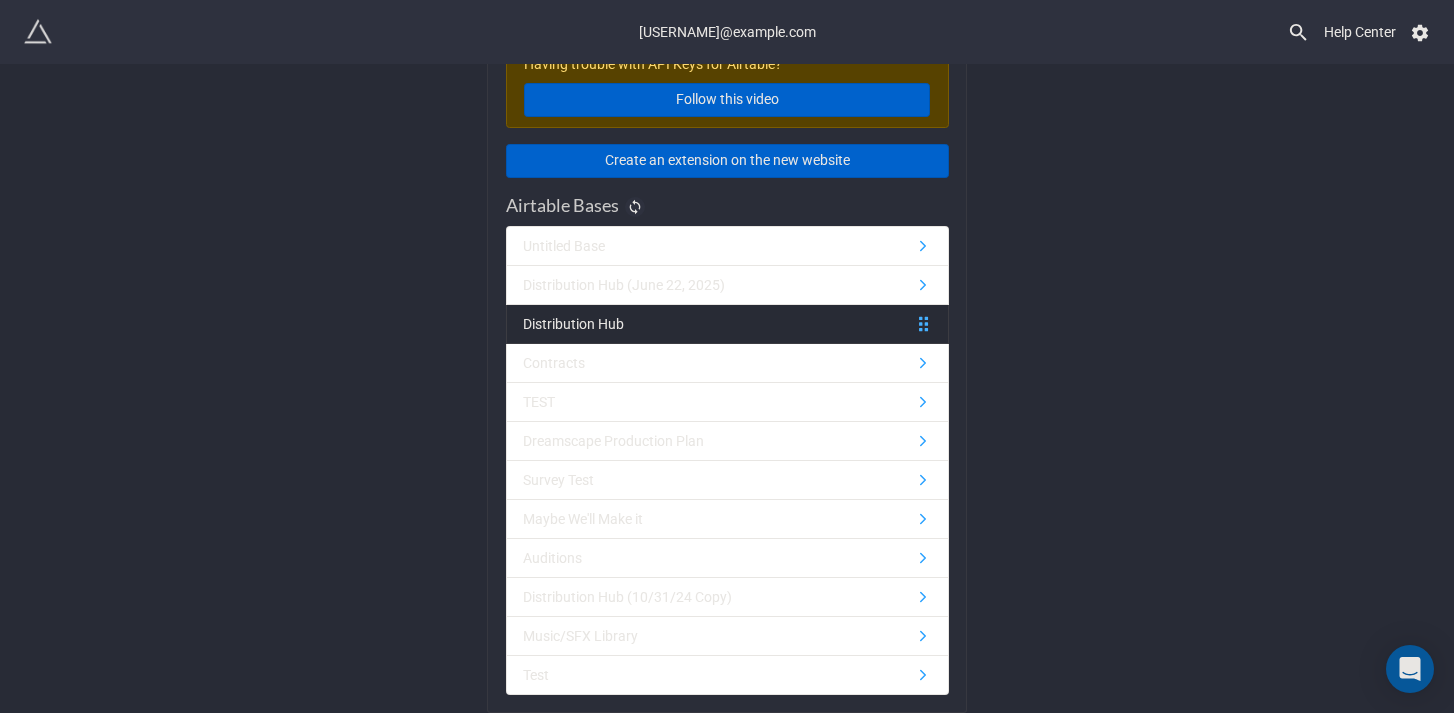 click on "Distribution Hub" at bounding box center (573, 324) 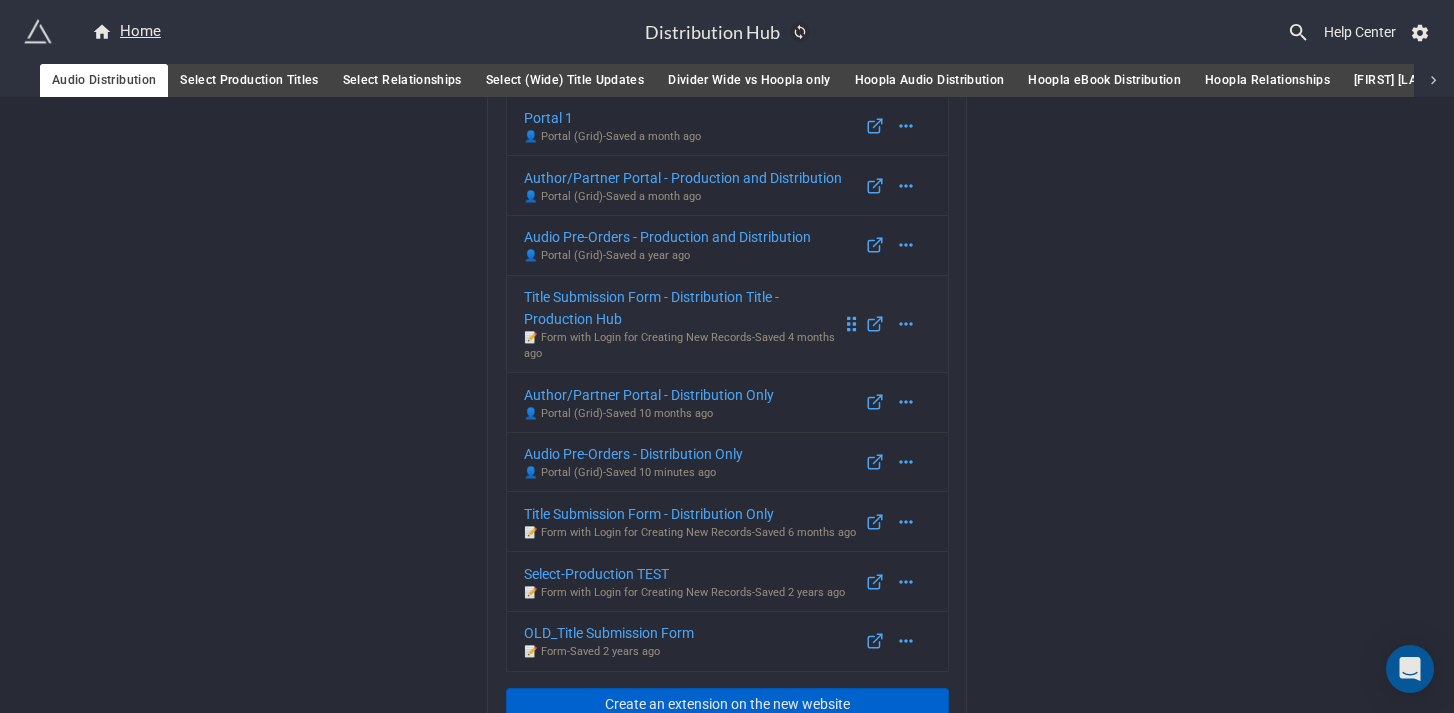 scroll, scrollTop: 197, scrollLeft: 0, axis: vertical 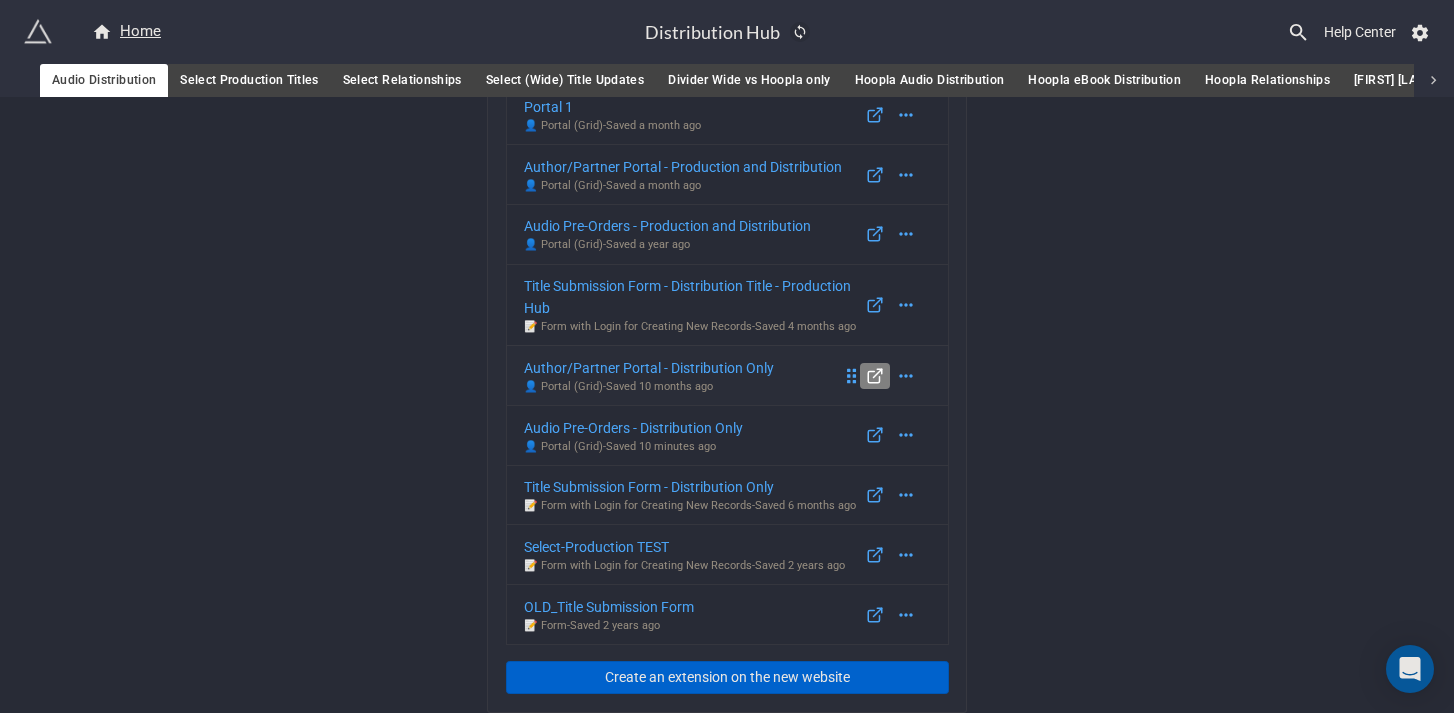 click 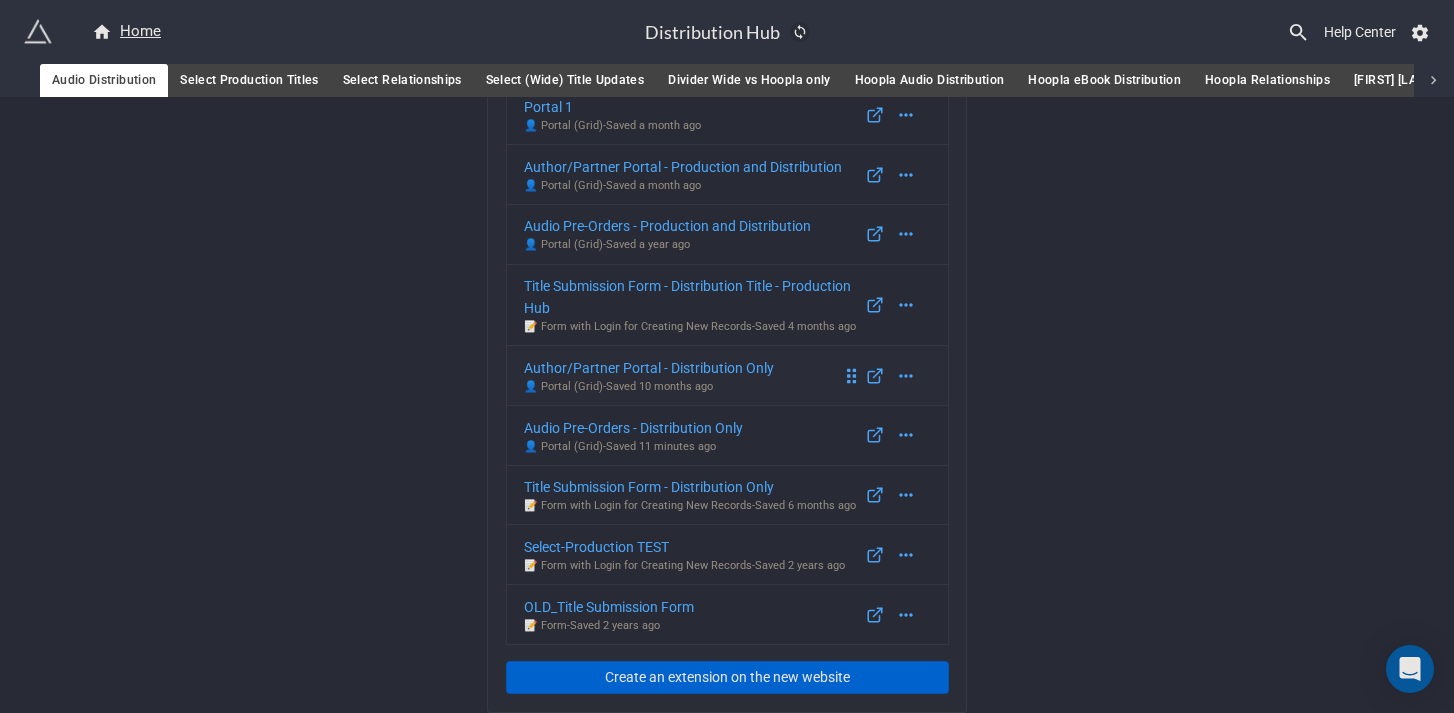 scroll, scrollTop: 197, scrollLeft: 0, axis: vertical 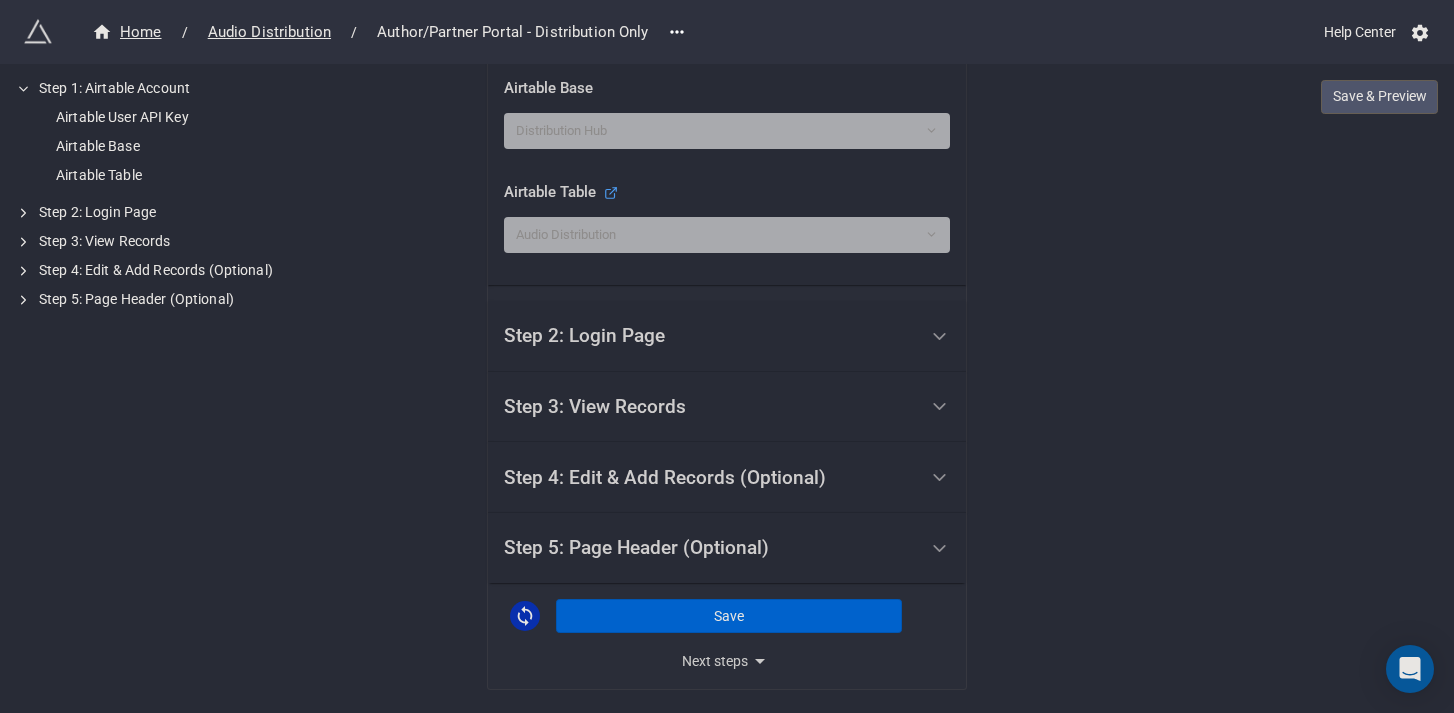 drag, startPoint x: 937, startPoint y: 340, endPoint x: 950, endPoint y: 339, distance: 13.038404 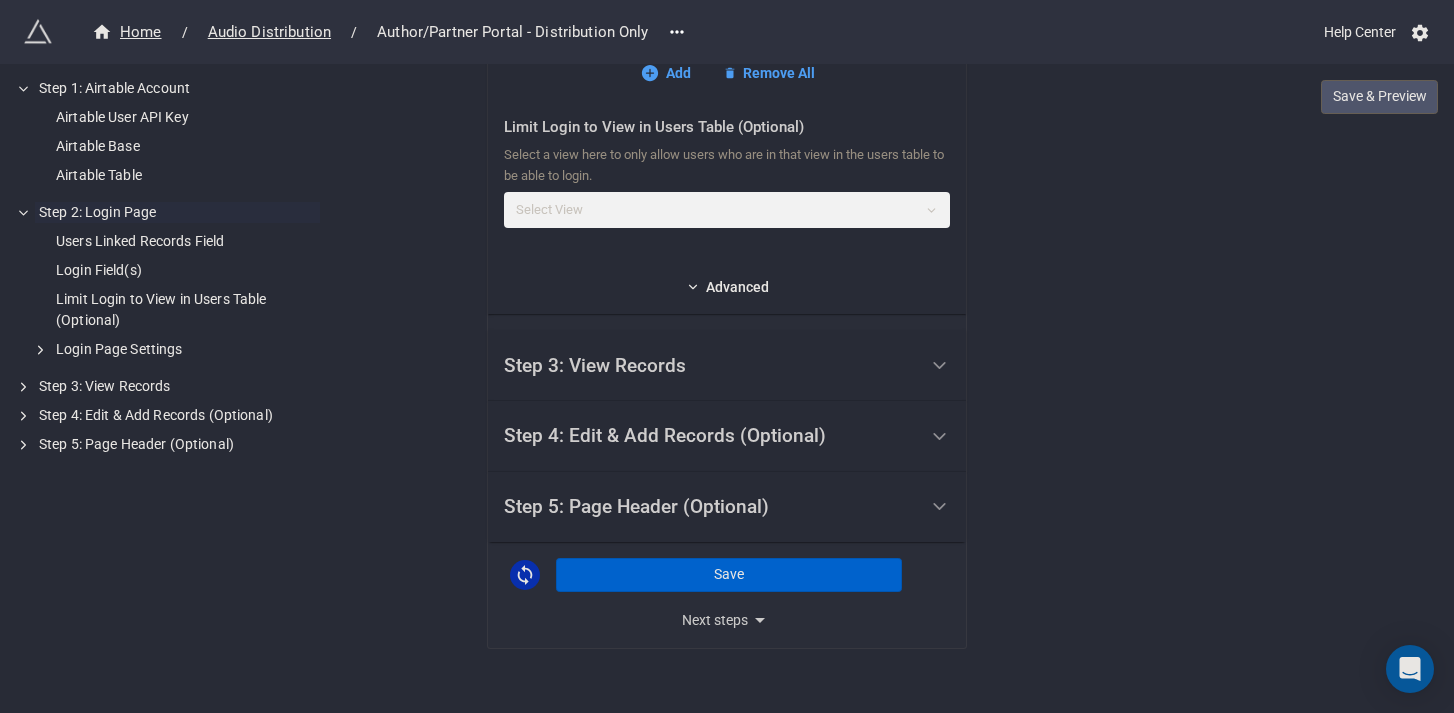 scroll, scrollTop: 1087, scrollLeft: 0, axis: vertical 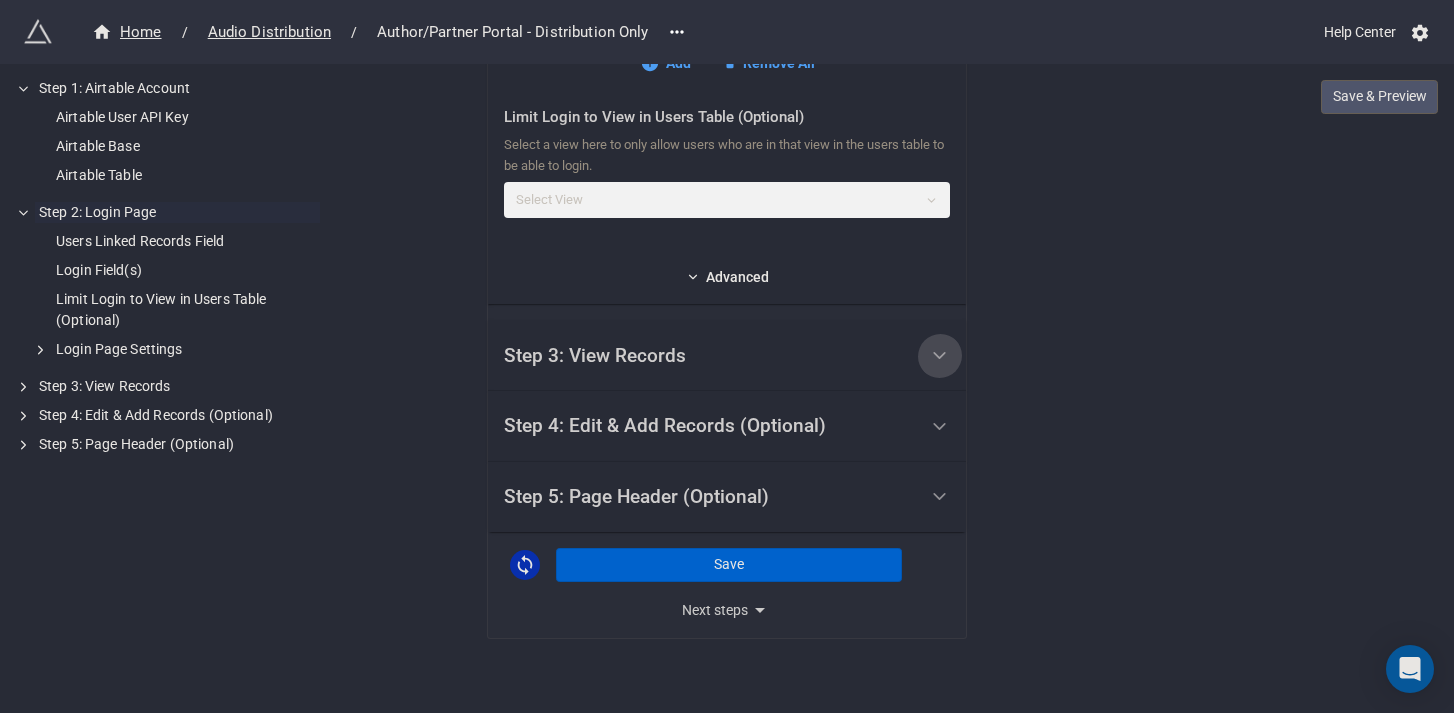 drag, startPoint x: 932, startPoint y: 392, endPoint x: 1082, endPoint y: 411, distance: 151.19855 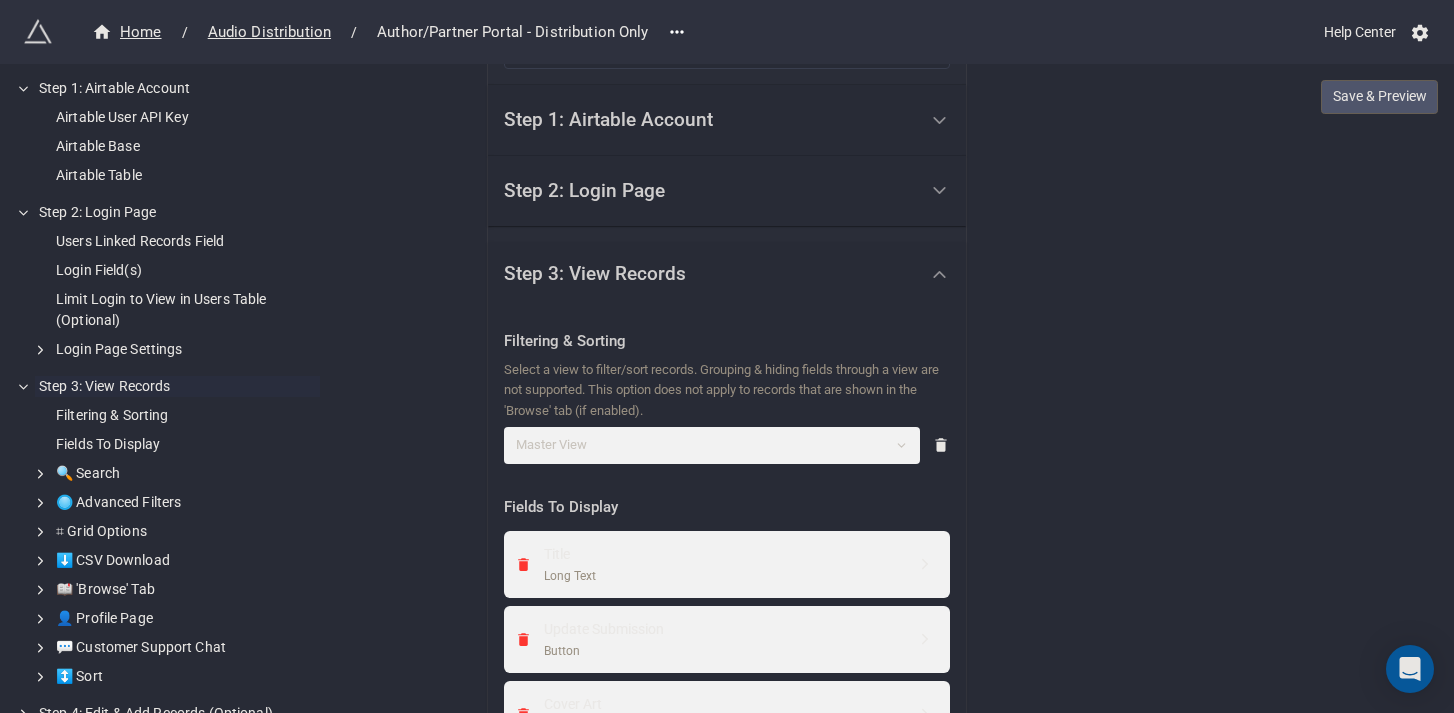 scroll, scrollTop: 472, scrollLeft: 0, axis: vertical 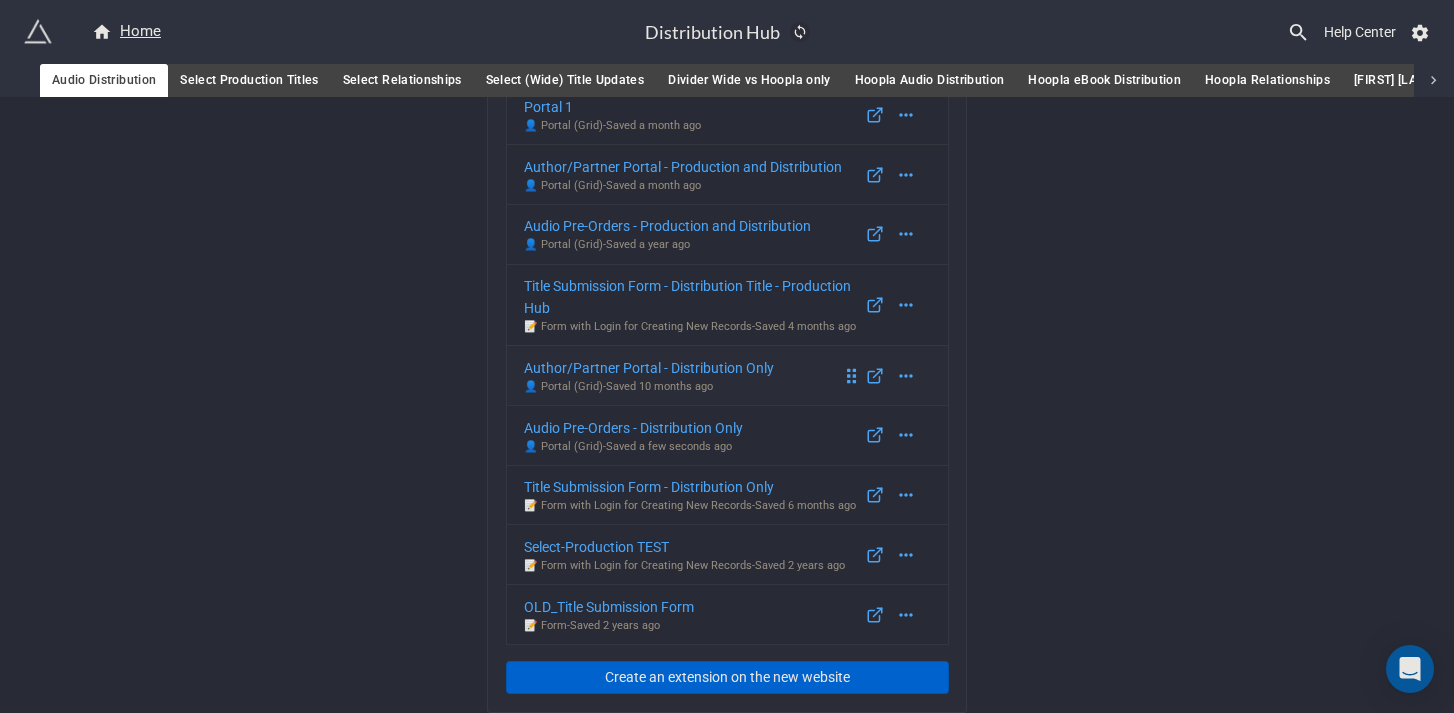 click on "Author/Partner Portal - Distribution Only" at bounding box center [649, 368] 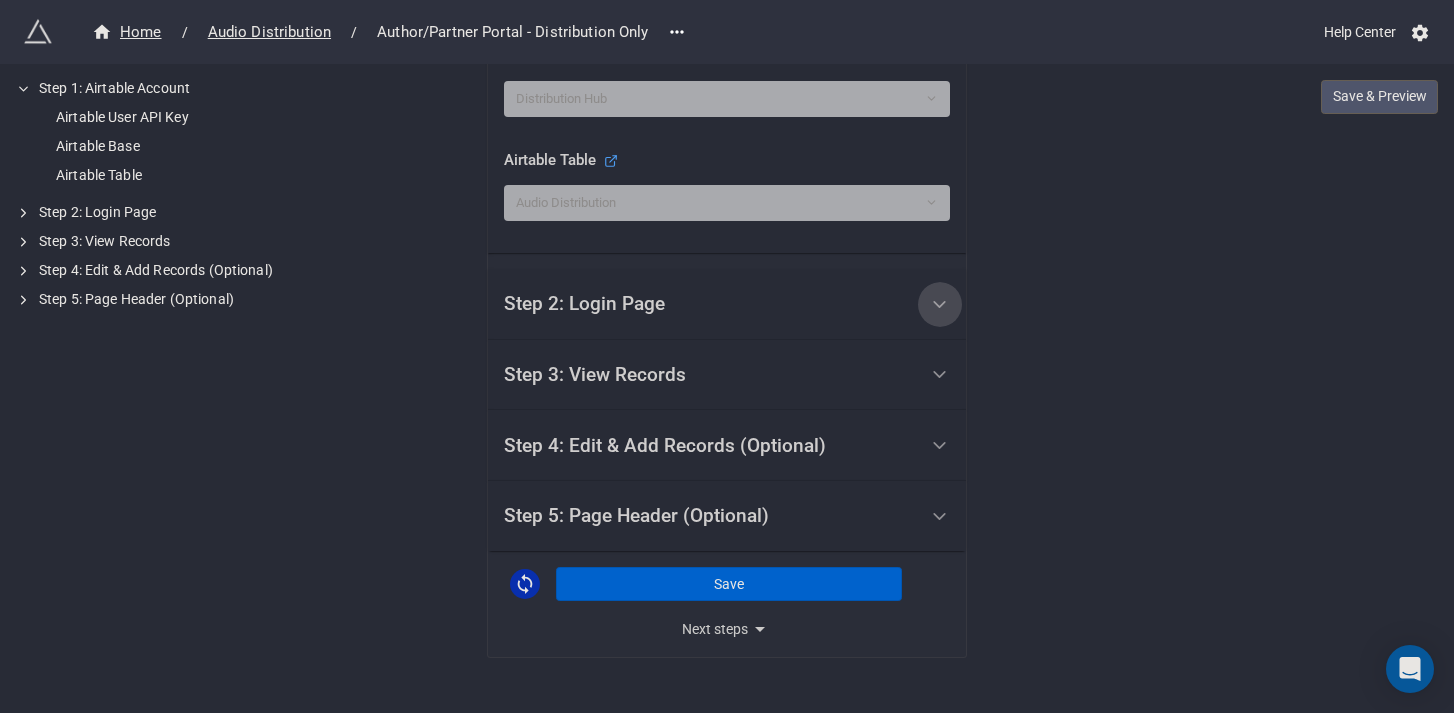 click 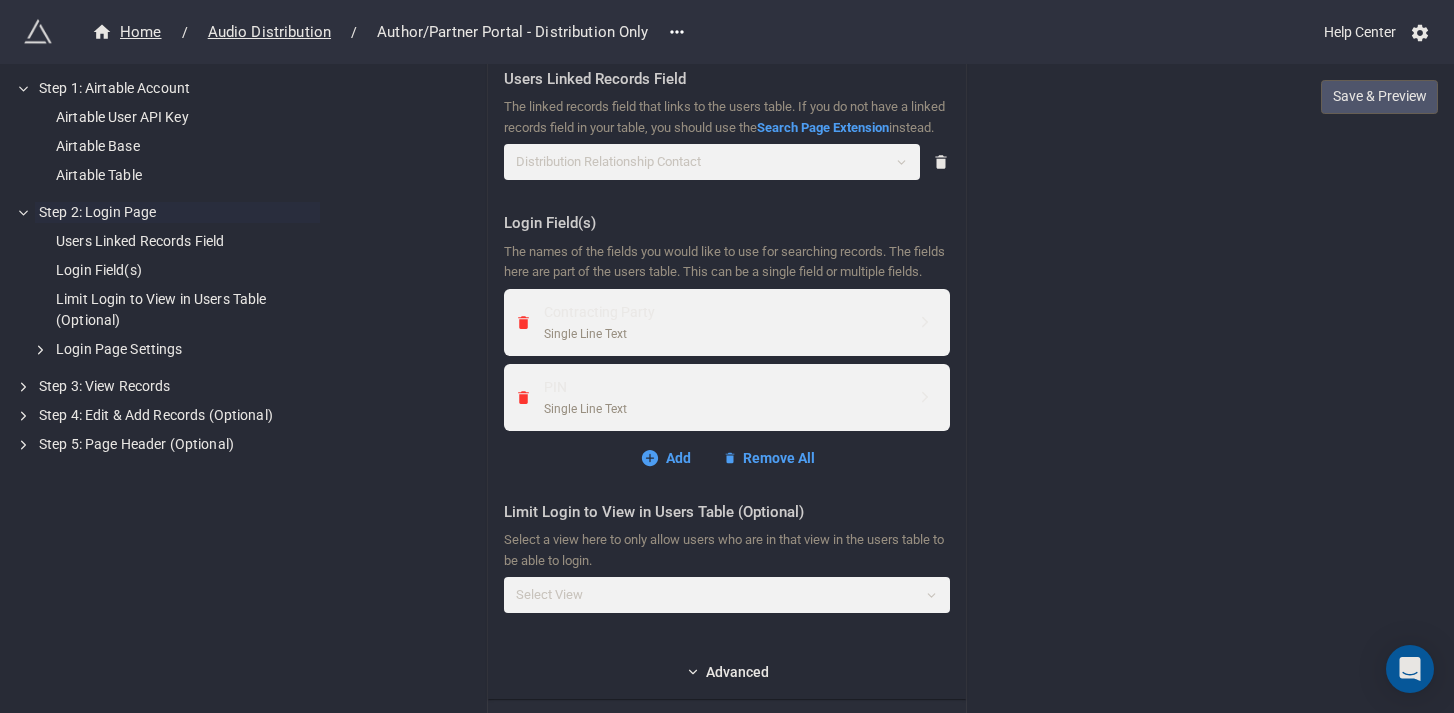 scroll, scrollTop: 704, scrollLeft: 0, axis: vertical 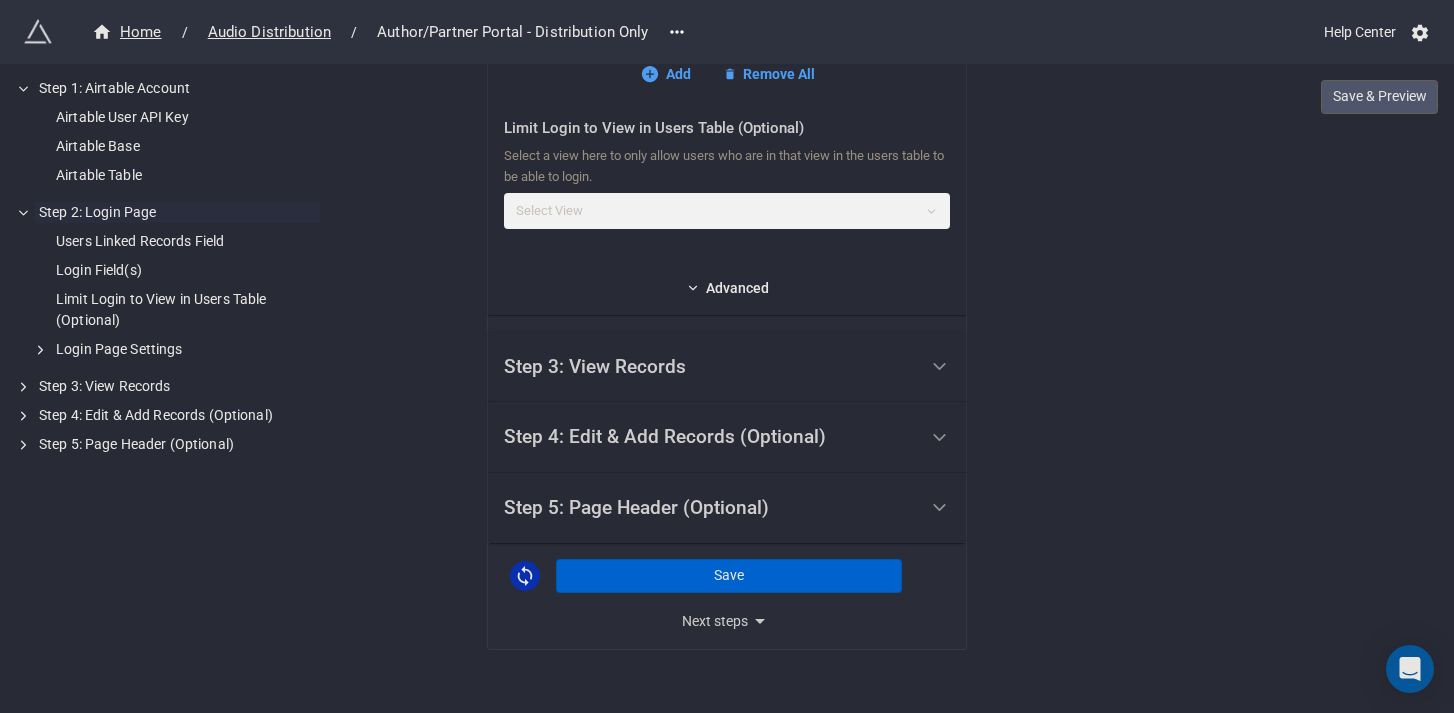 drag, startPoint x: 925, startPoint y: 400, endPoint x: 979, endPoint y: 402, distance: 54.037025 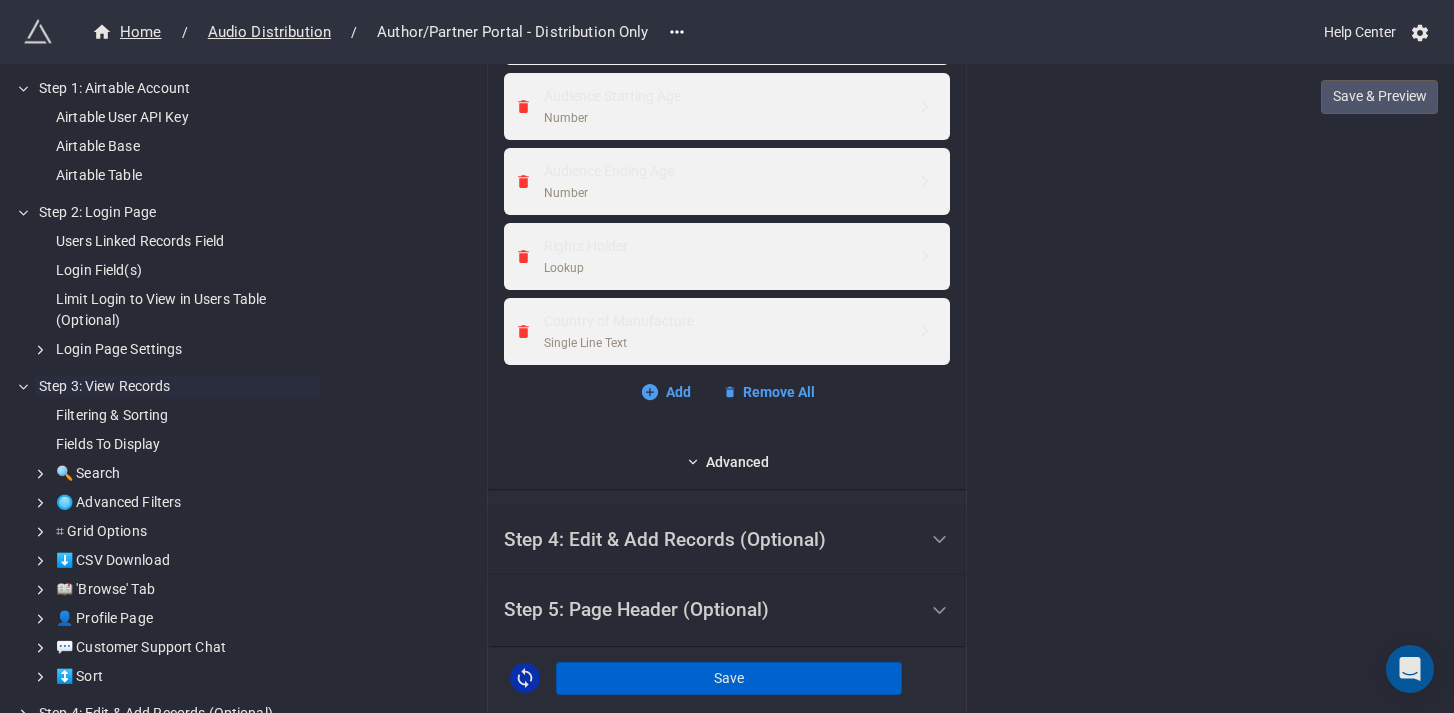 scroll, scrollTop: 3939, scrollLeft: 0, axis: vertical 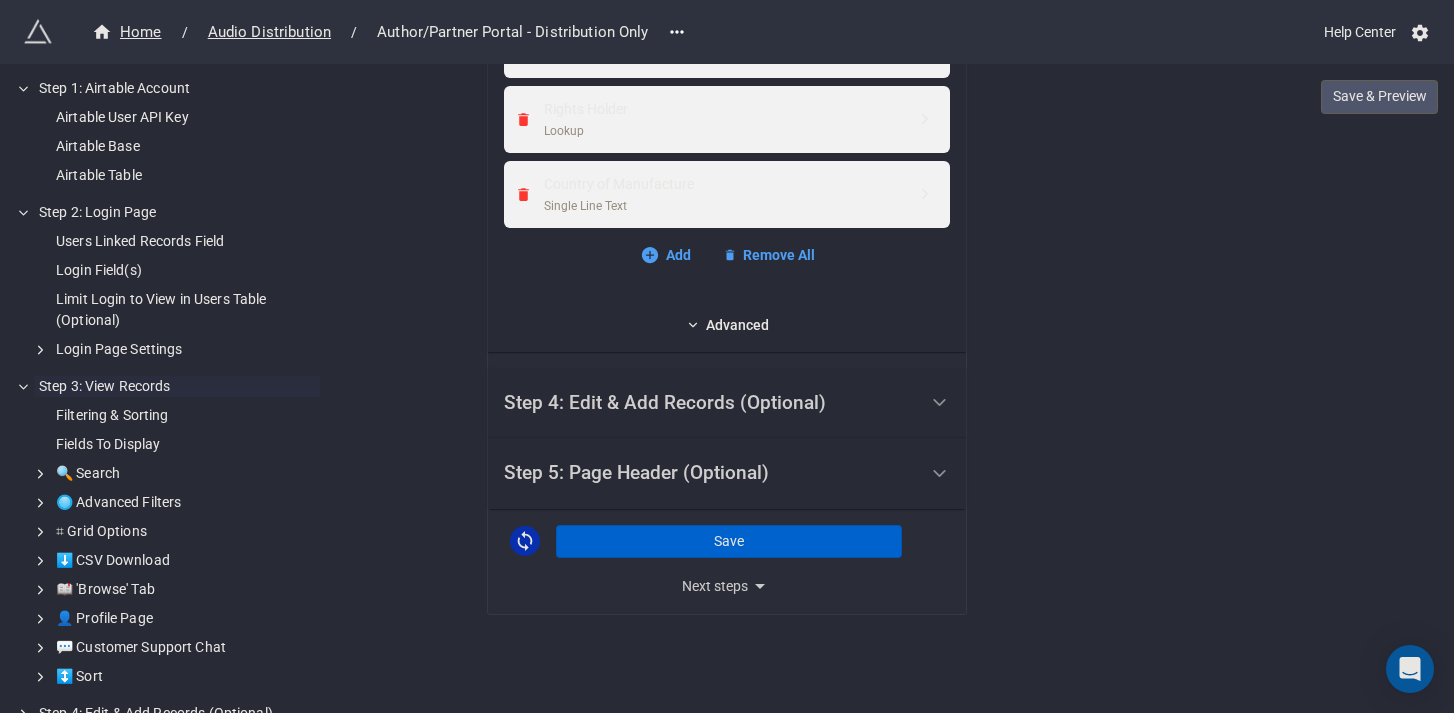 click on "Step 4: Edit & Add Records (Optional)" at bounding box center [665, 403] 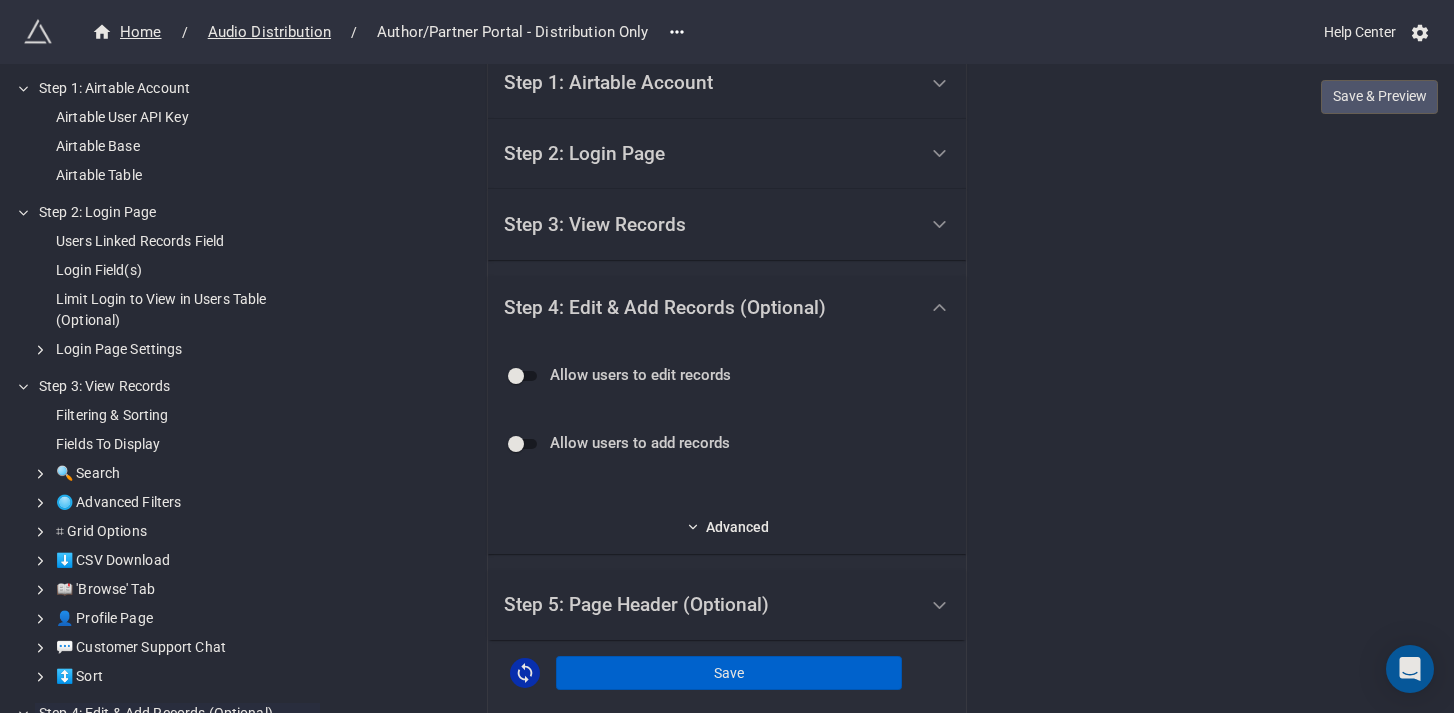 scroll, scrollTop: 669, scrollLeft: 0, axis: vertical 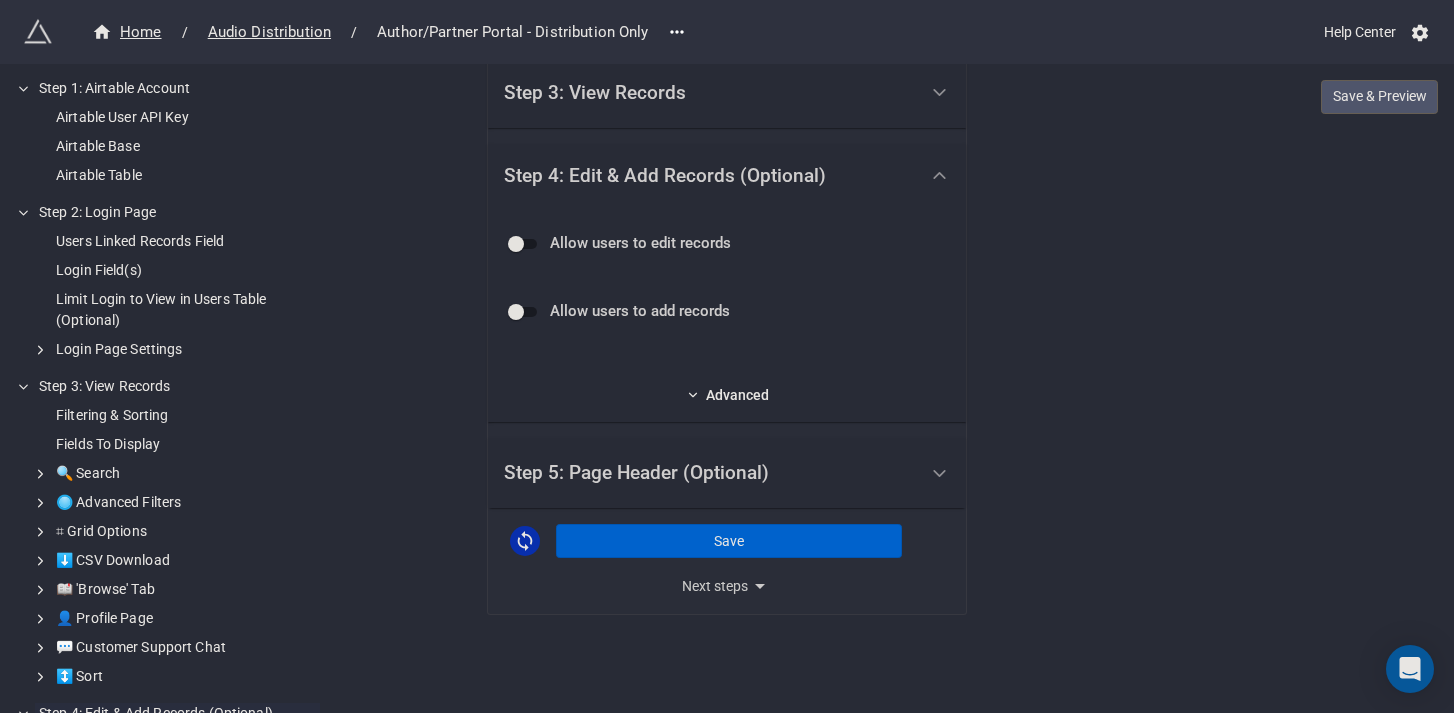 click on "Step 5: Page Header (Optional)" at bounding box center [710, 473] 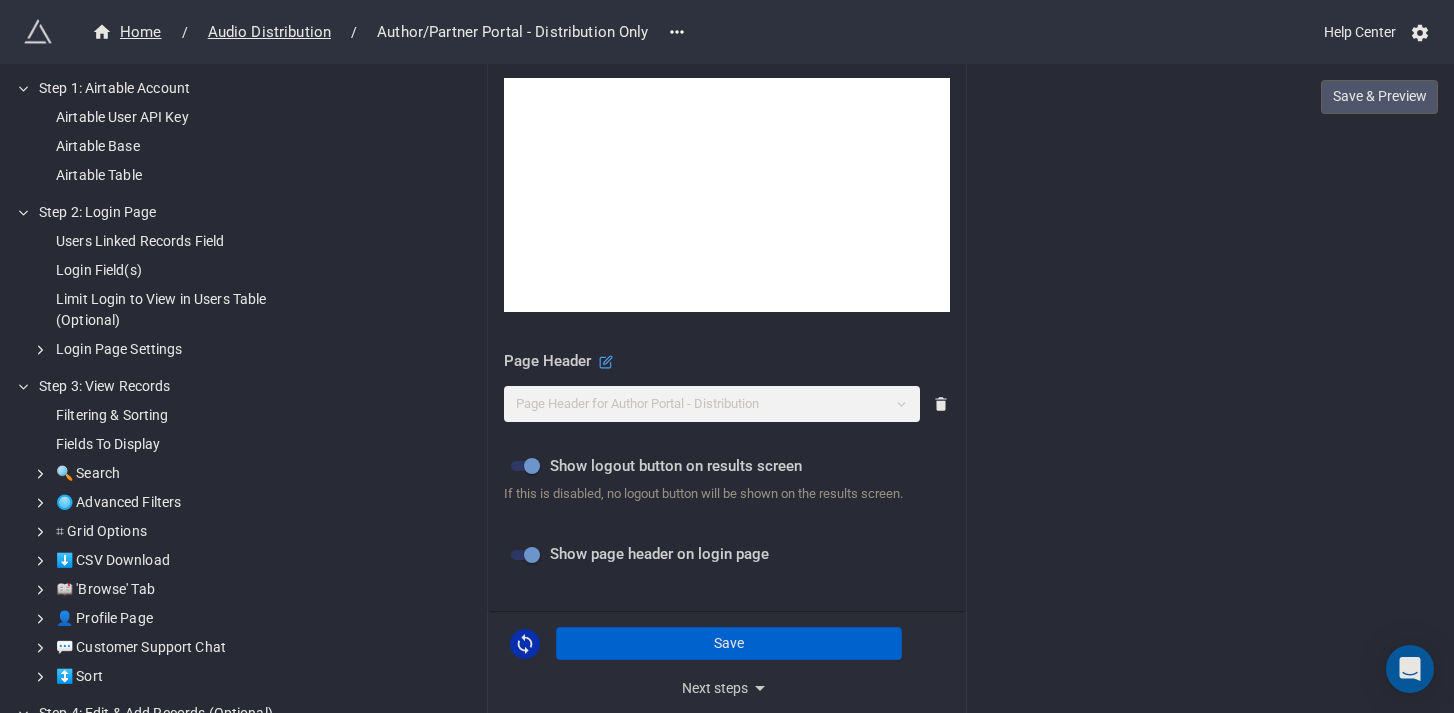 scroll, scrollTop: 995, scrollLeft: 0, axis: vertical 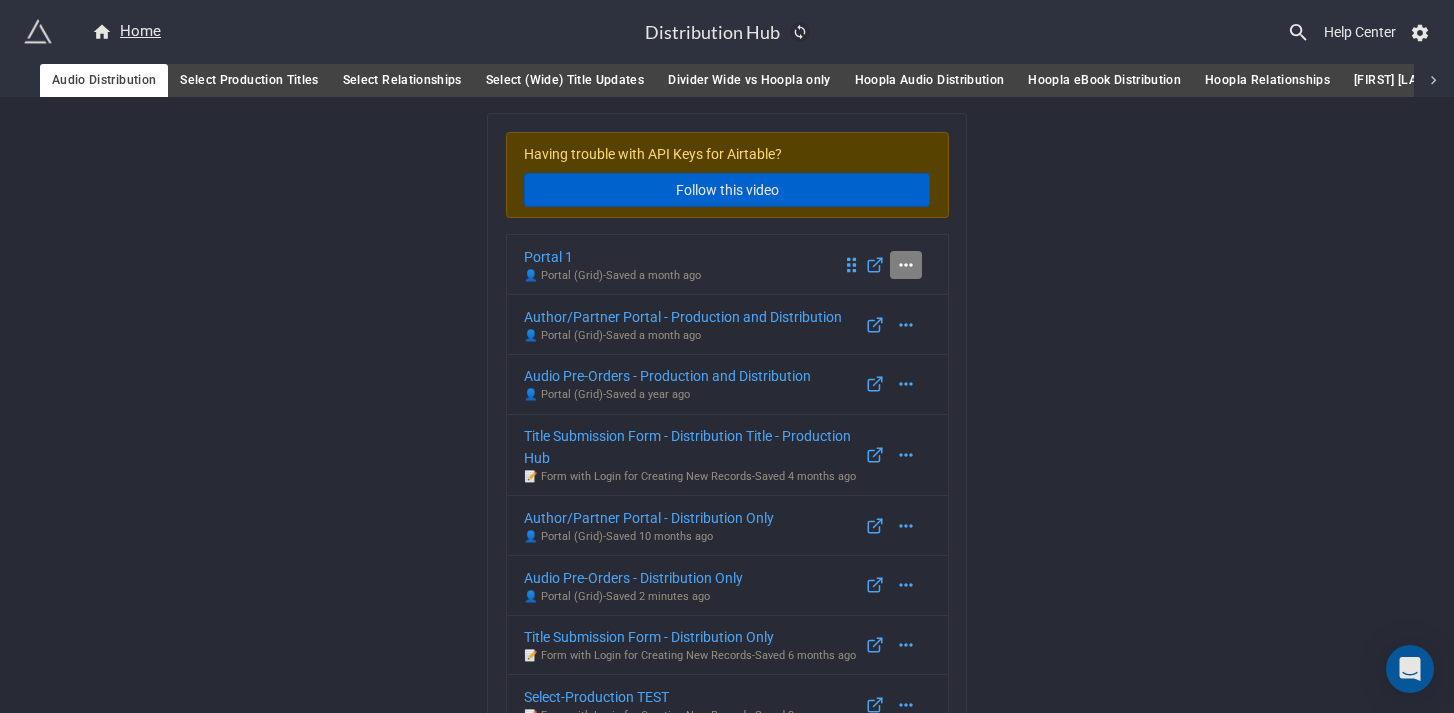 click 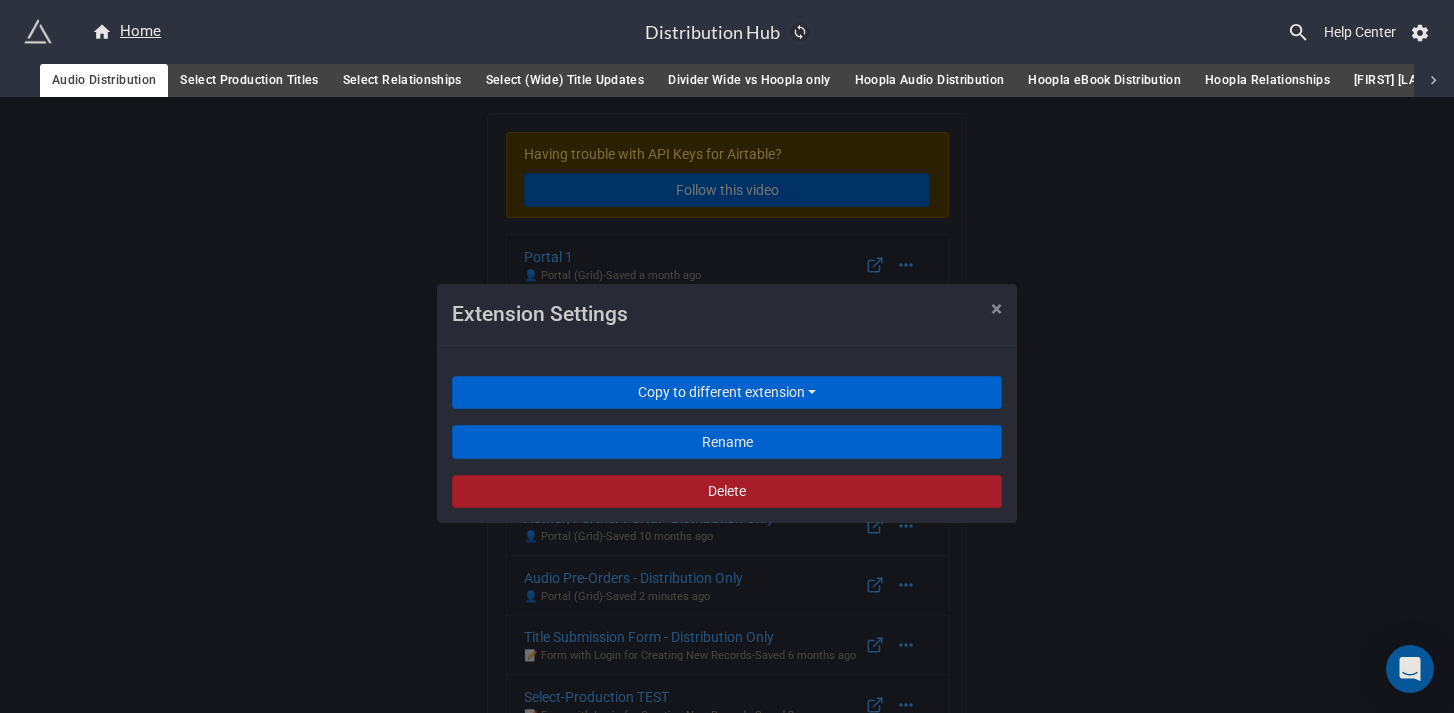 click on "Extension Settings × Close Copy to different extension Rename Delete" at bounding box center (727, 453) 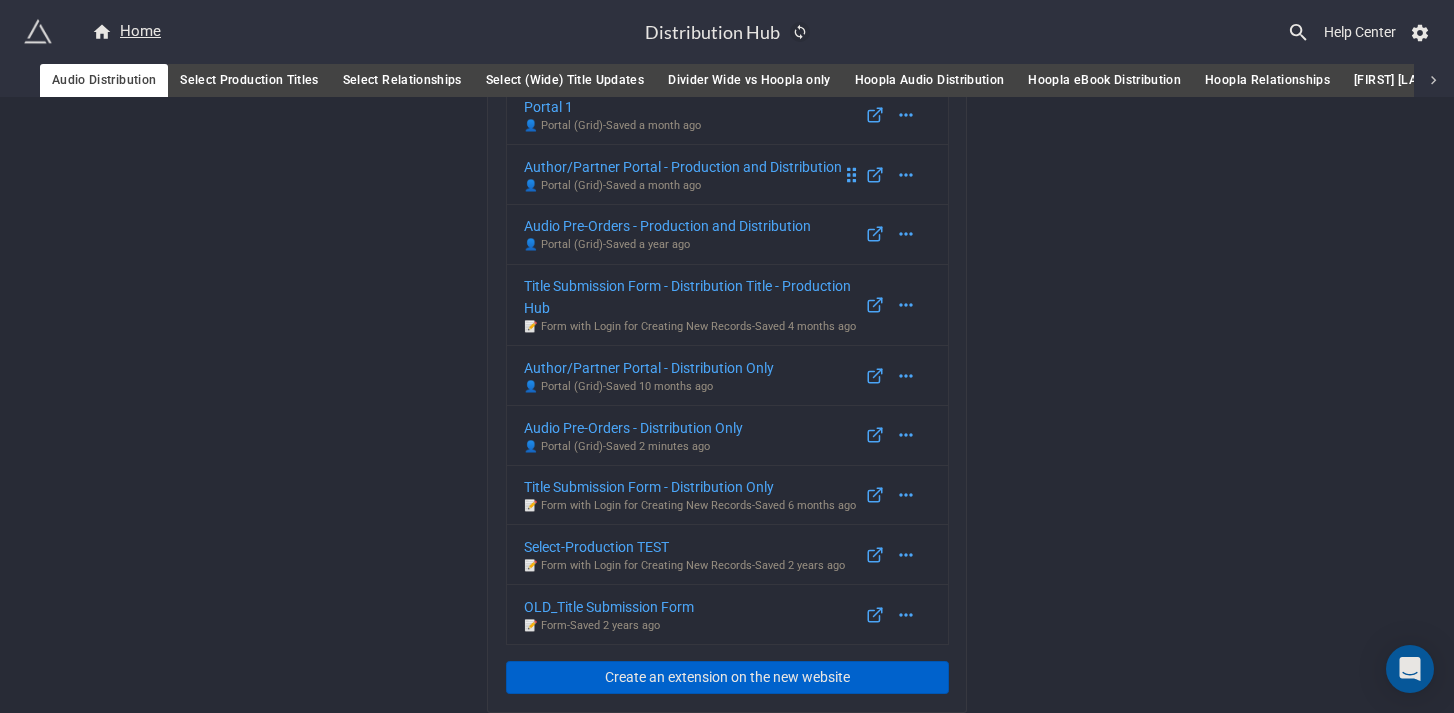 scroll, scrollTop: 196, scrollLeft: 0, axis: vertical 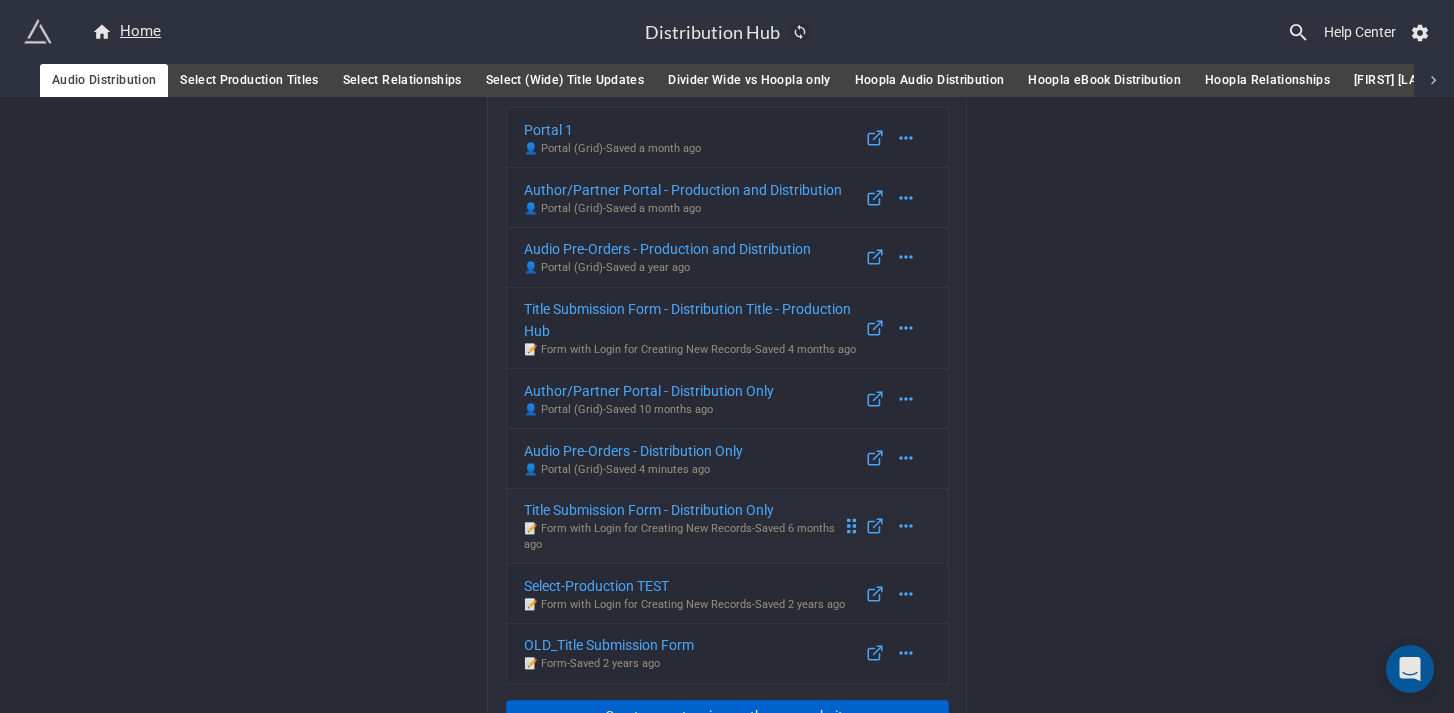 click on "Title Submission Form - Distribution Only" at bounding box center [683, 510] 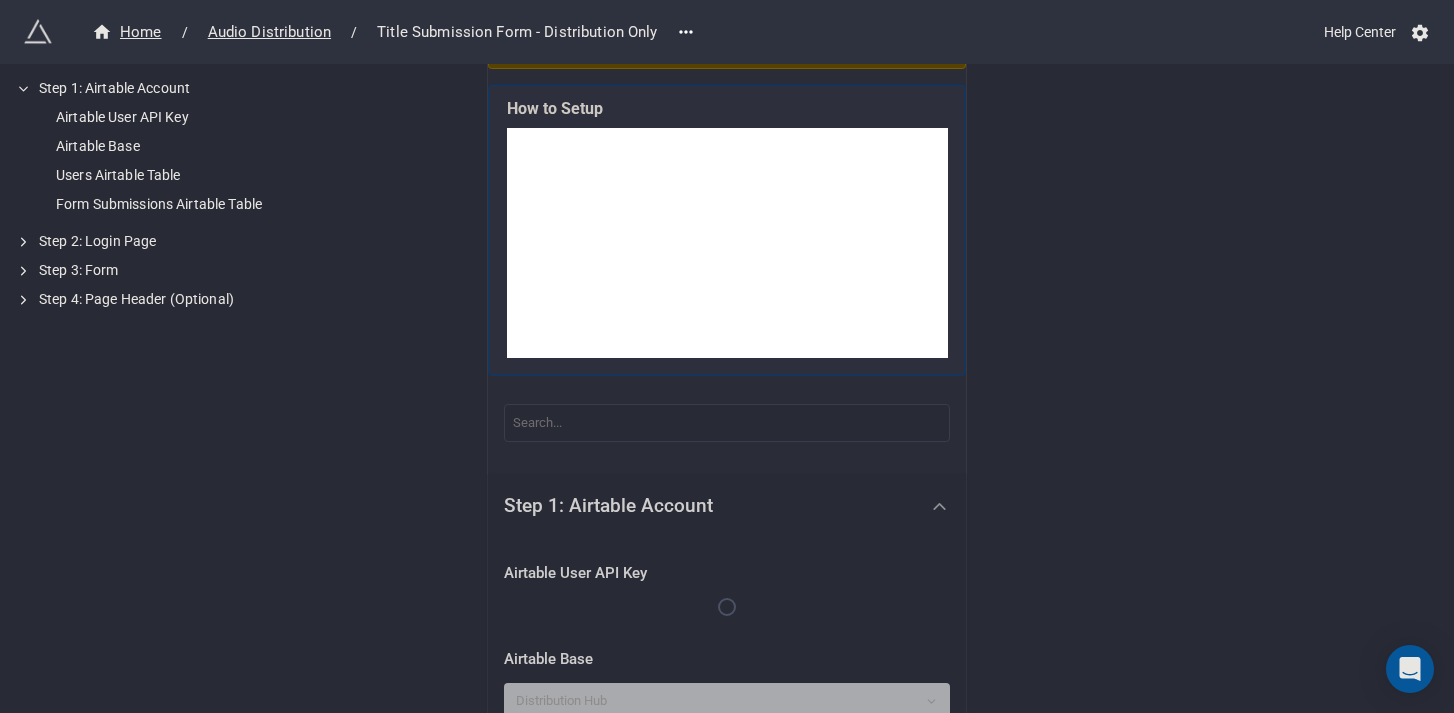 scroll, scrollTop: 93, scrollLeft: 0, axis: vertical 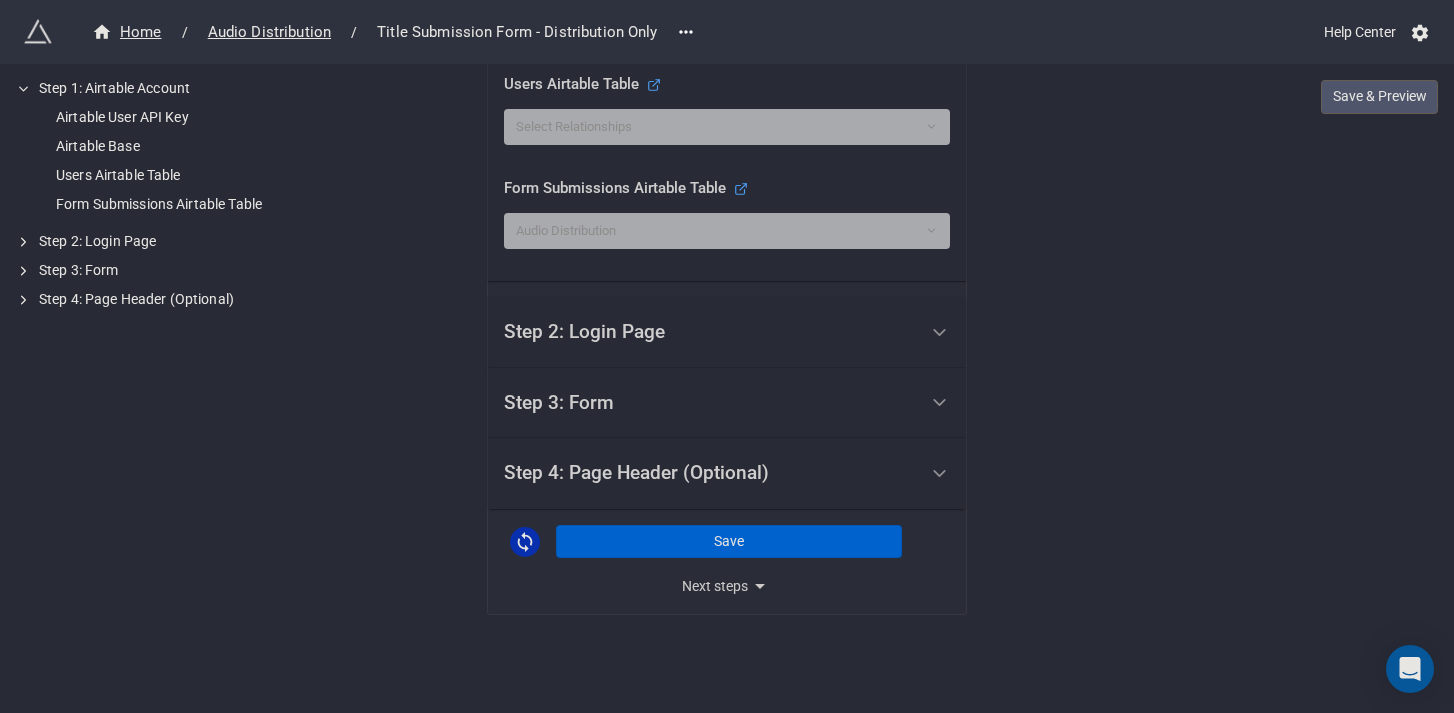 click on "Step 4: Page Header (Optional)" at bounding box center [710, 473] 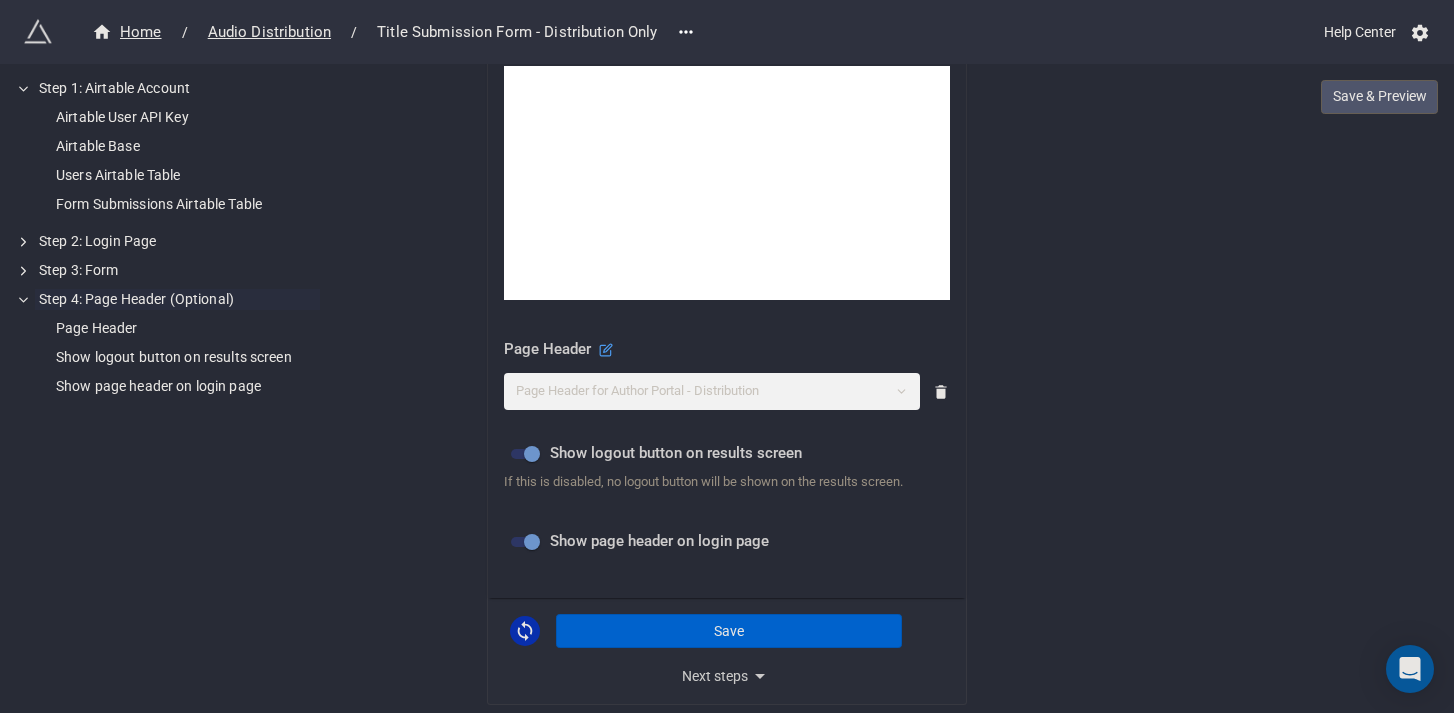 scroll, scrollTop: 925, scrollLeft: 0, axis: vertical 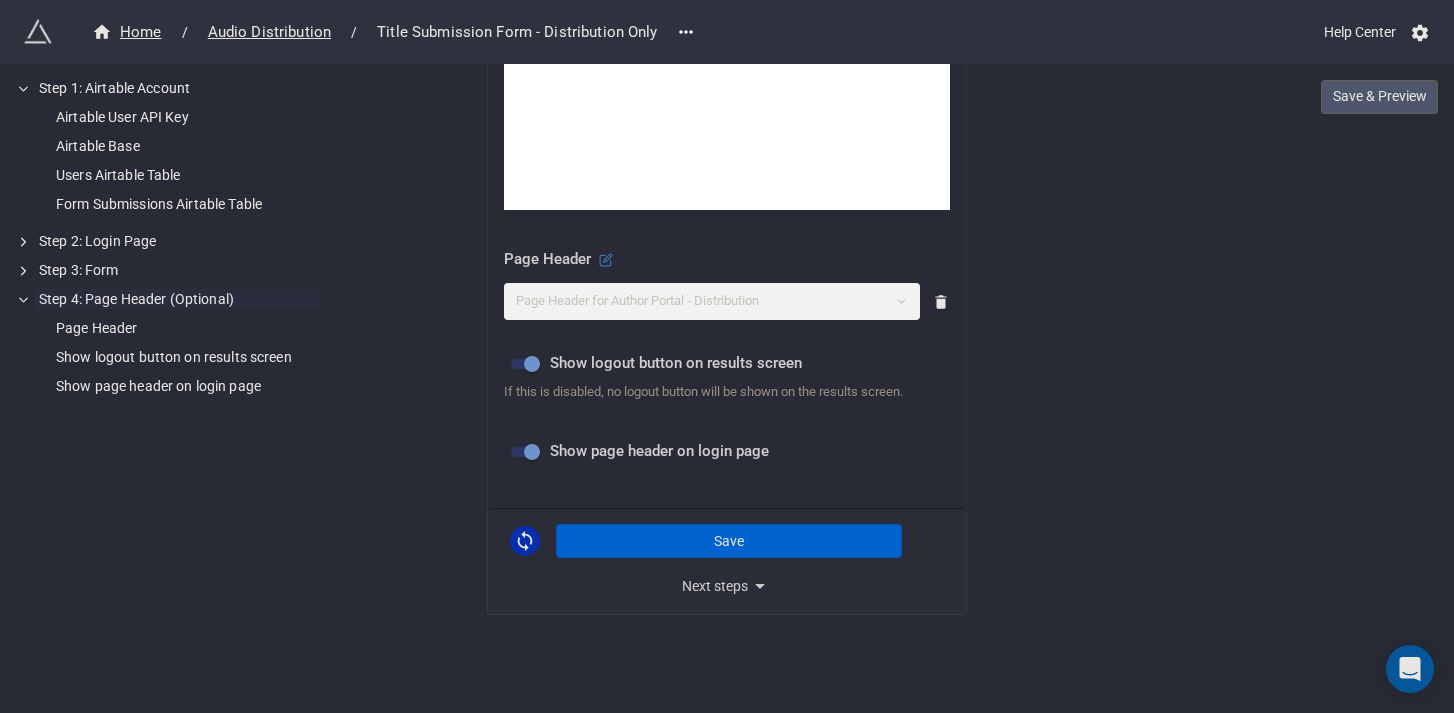 click 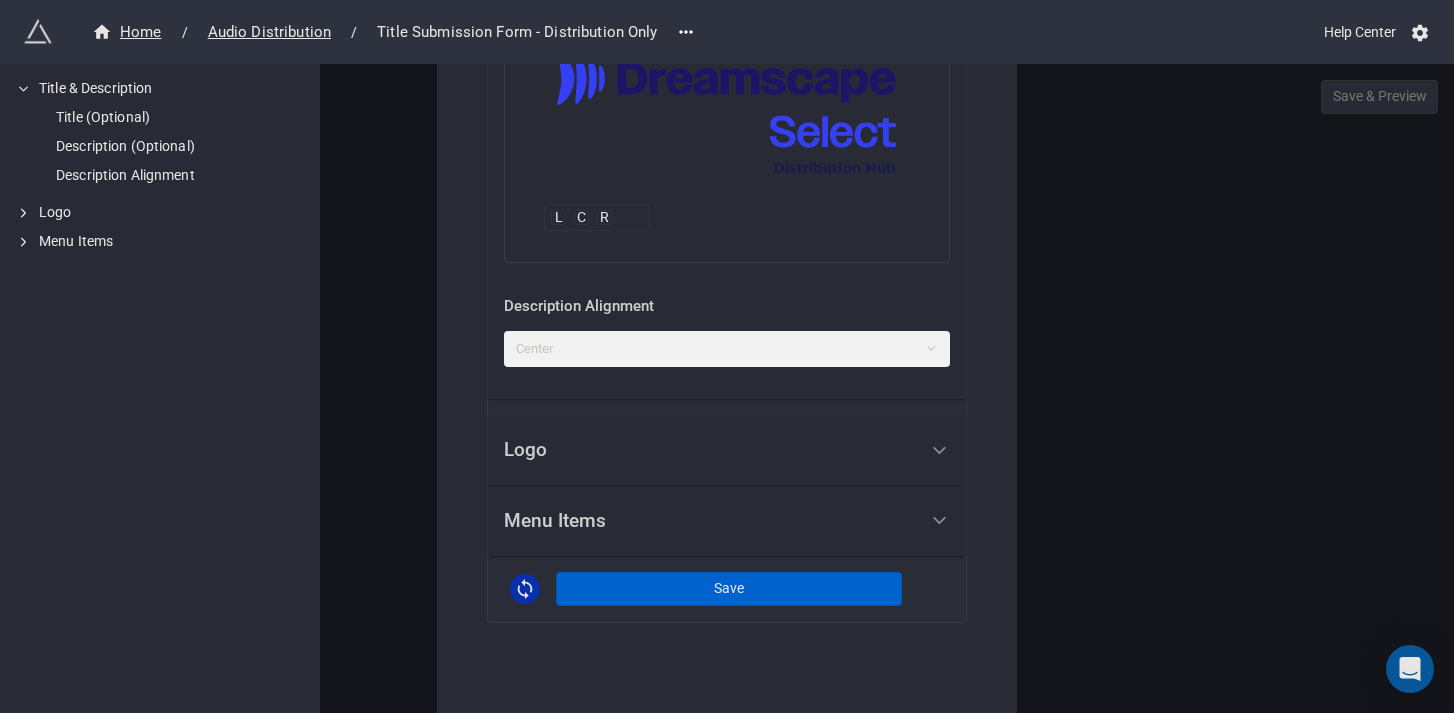 scroll, scrollTop: 984, scrollLeft: 0, axis: vertical 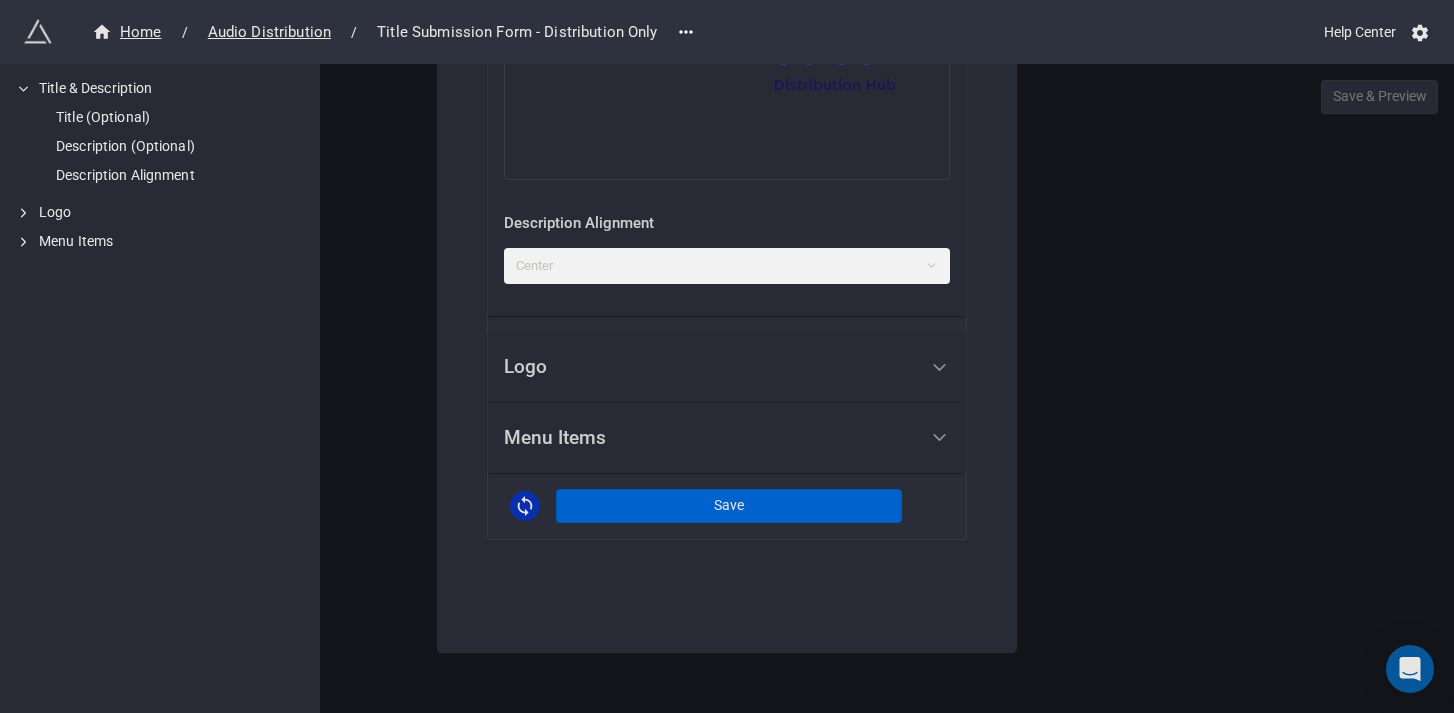 click on "Menu Items" at bounding box center (710, 438) 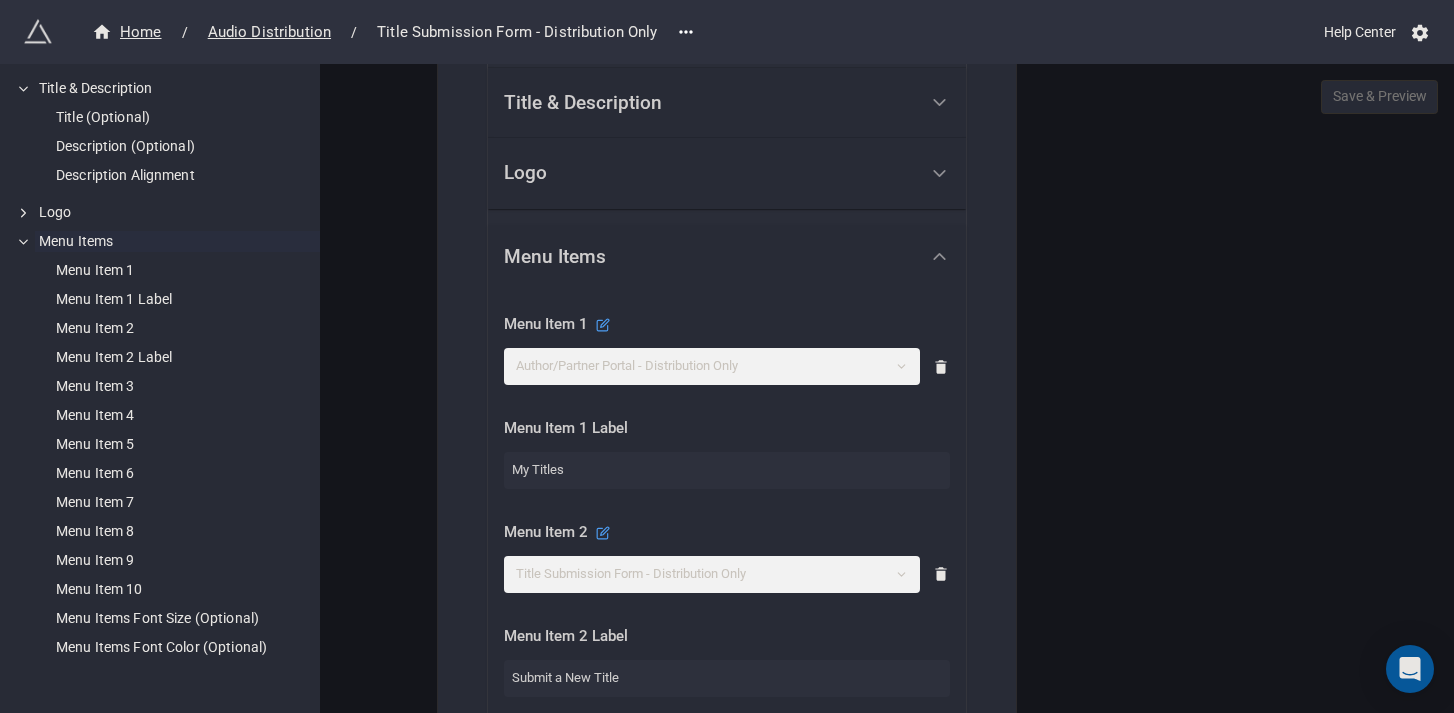 scroll, scrollTop: 492, scrollLeft: 0, axis: vertical 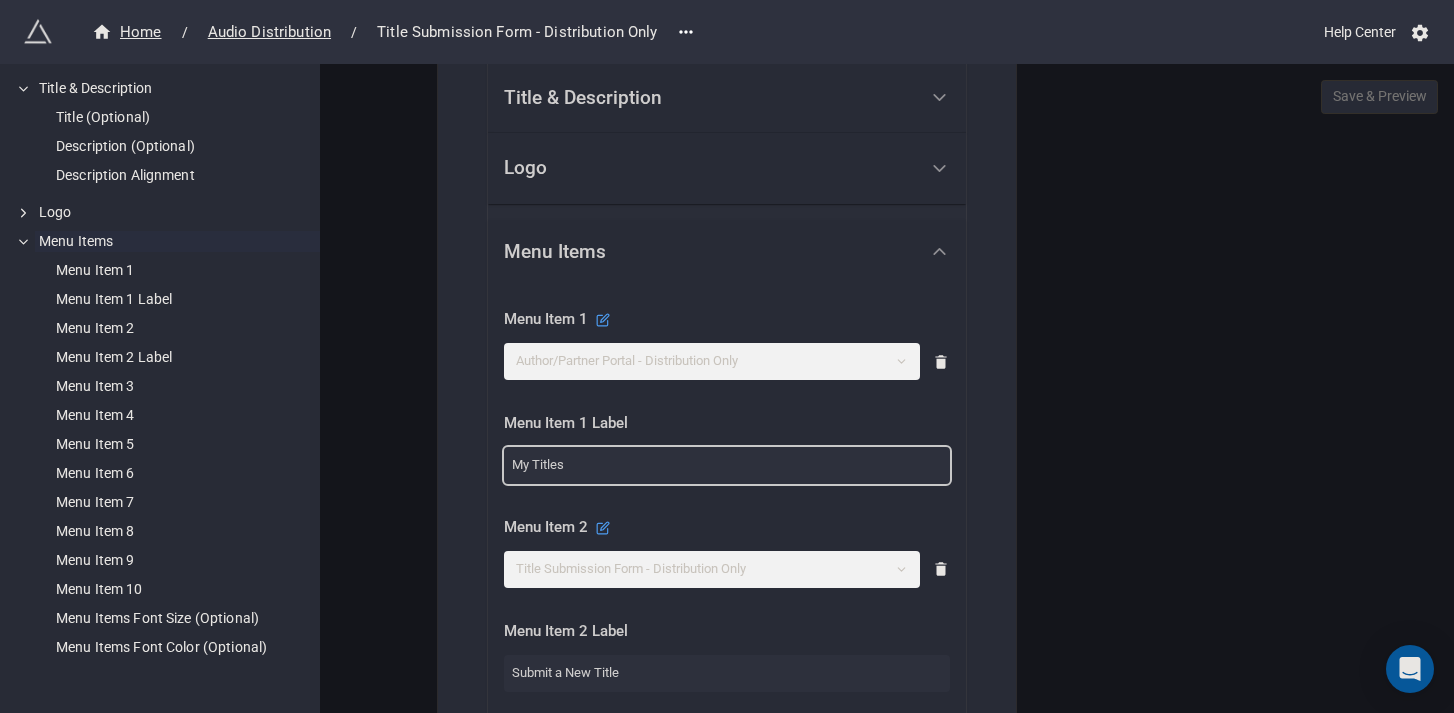 click on "My Titles" at bounding box center [727, 465] 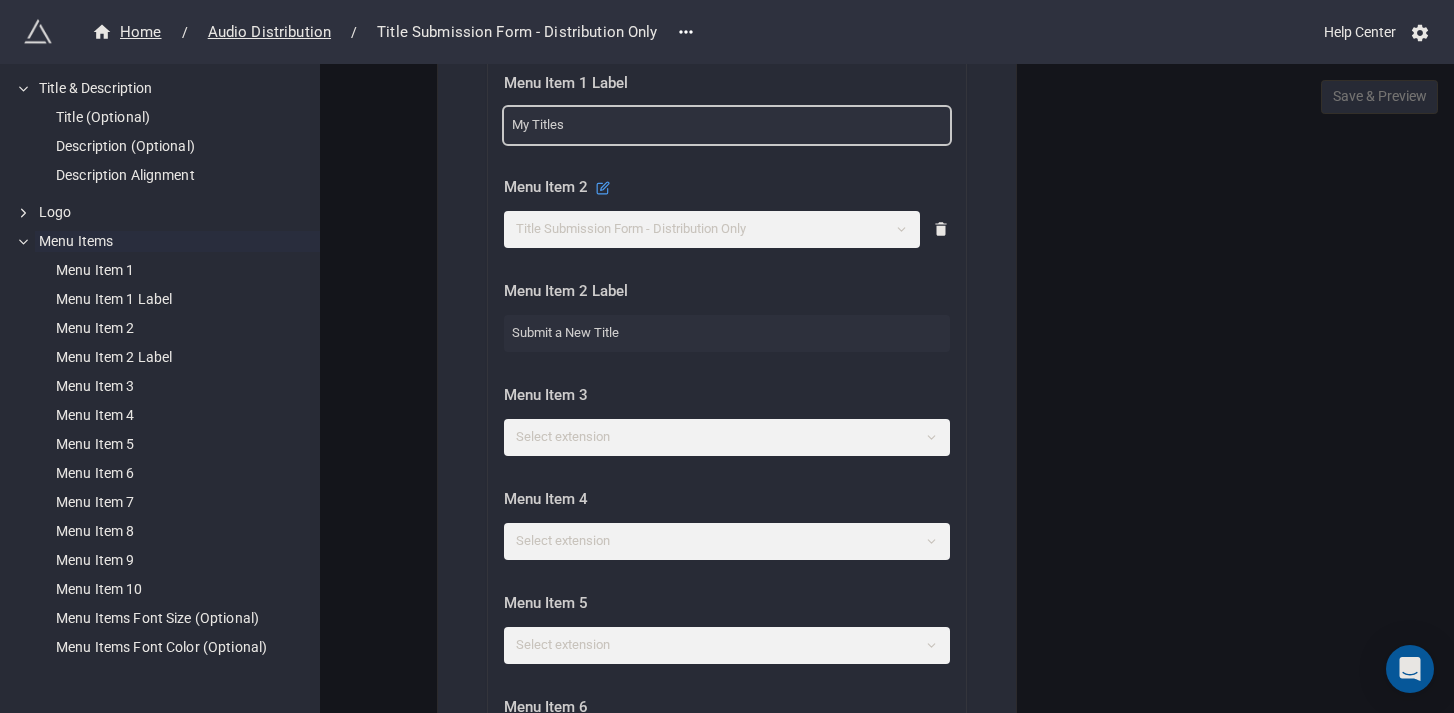 scroll, scrollTop: 831, scrollLeft: 0, axis: vertical 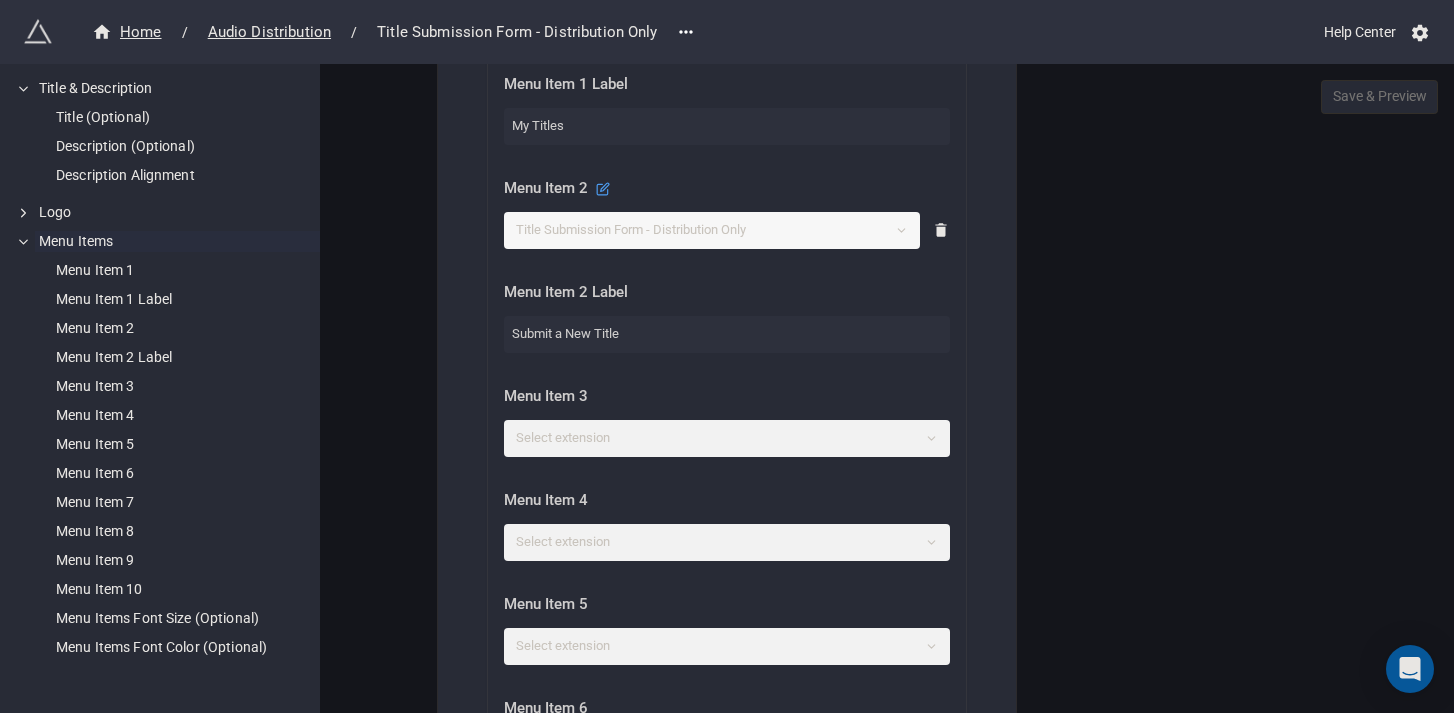 click on "Title Submission Form - Distribution Only" at bounding box center [712, 230] 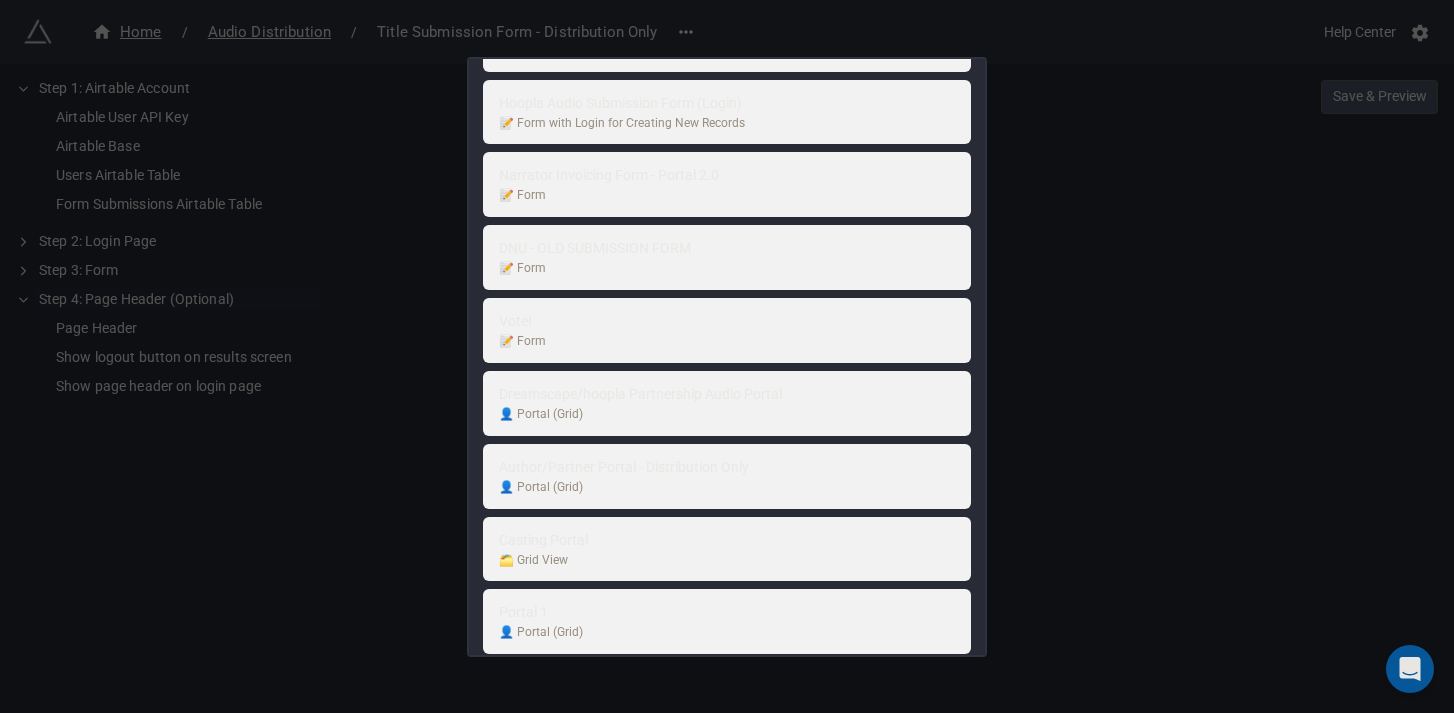 scroll, scrollTop: 737, scrollLeft: 0, axis: vertical 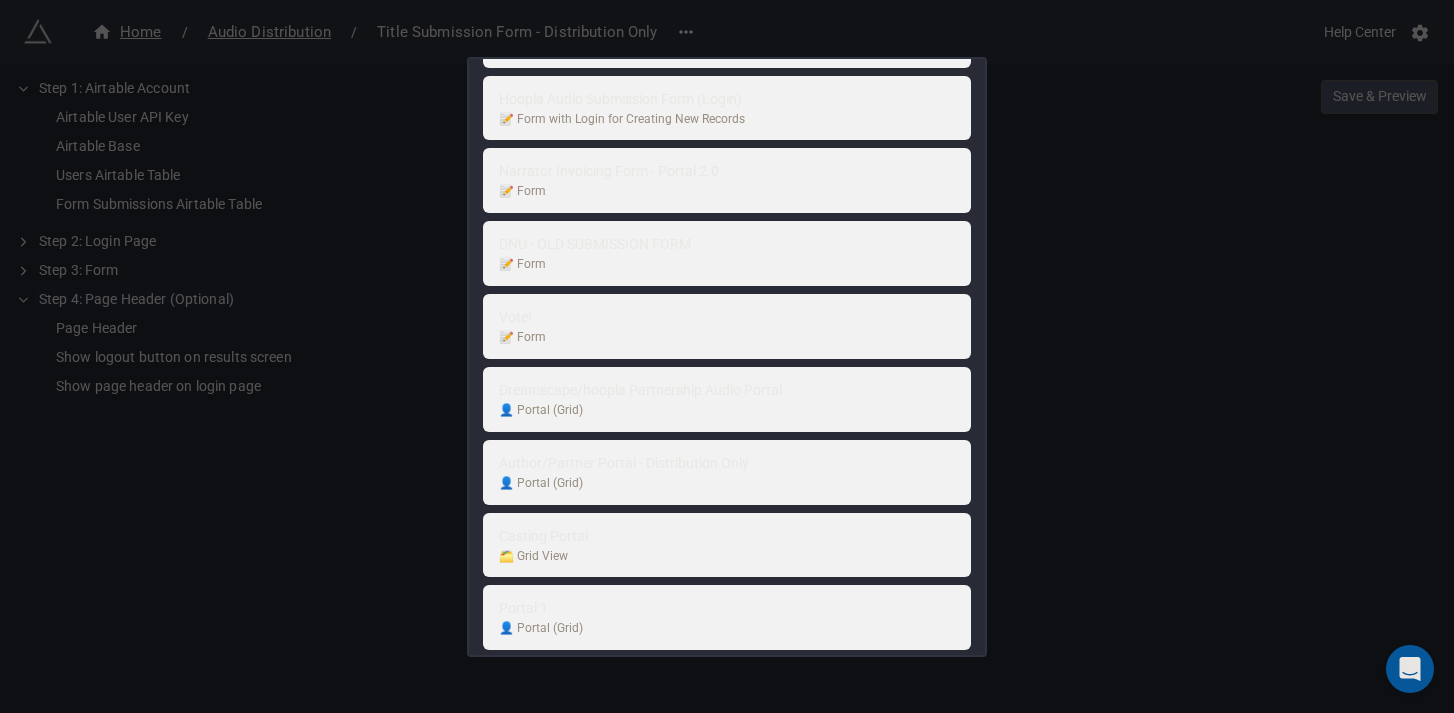 click on "Author/Partner Portal - Production and Distribution 👤 Portal (Grid) Form 1 📝 Form Portal 1 👤 Portal (Grid) hoopla Audio Update Submission 📝 Form with Login for Creating New Records Narrator Profile Setup 👤 Portal (Gallery) Audition Form 📝 Form with Login for Creating New Records Current Audiobook Titles (Editor View) 👤 Portal (Grid) Active Auditions - Production Plan 👤 Portal (Grid) Audio Pre-Orders - Production and Distribution 👤 Portal (Grid) Hoopla Audio Submission Form (Login) 📝 Form with Login for Creating New Records Narrator Invoicing Form - Portal 2.0 📝 Form DNU - OLD SUBMISSION FORM 📝 Form Vote! 📝 Form Dreamscape/hoopla Partnership Audio Portal 👤 Portal (Grid) Author/Partner Portal - Distribution Only 👤 Portal (Grid) Casting Portal 🗂️ Grid View Portal 1 👤 Portal (Grid) Narrator Invoicing Form 📝 Form with Login for Creating New Records Audio Pre-Orders - Distribution Only 👤 Portal (Grid) Audition Form (Copy) Portal (Gallery) 1 📝 Form" at bounding box center (727, 356) 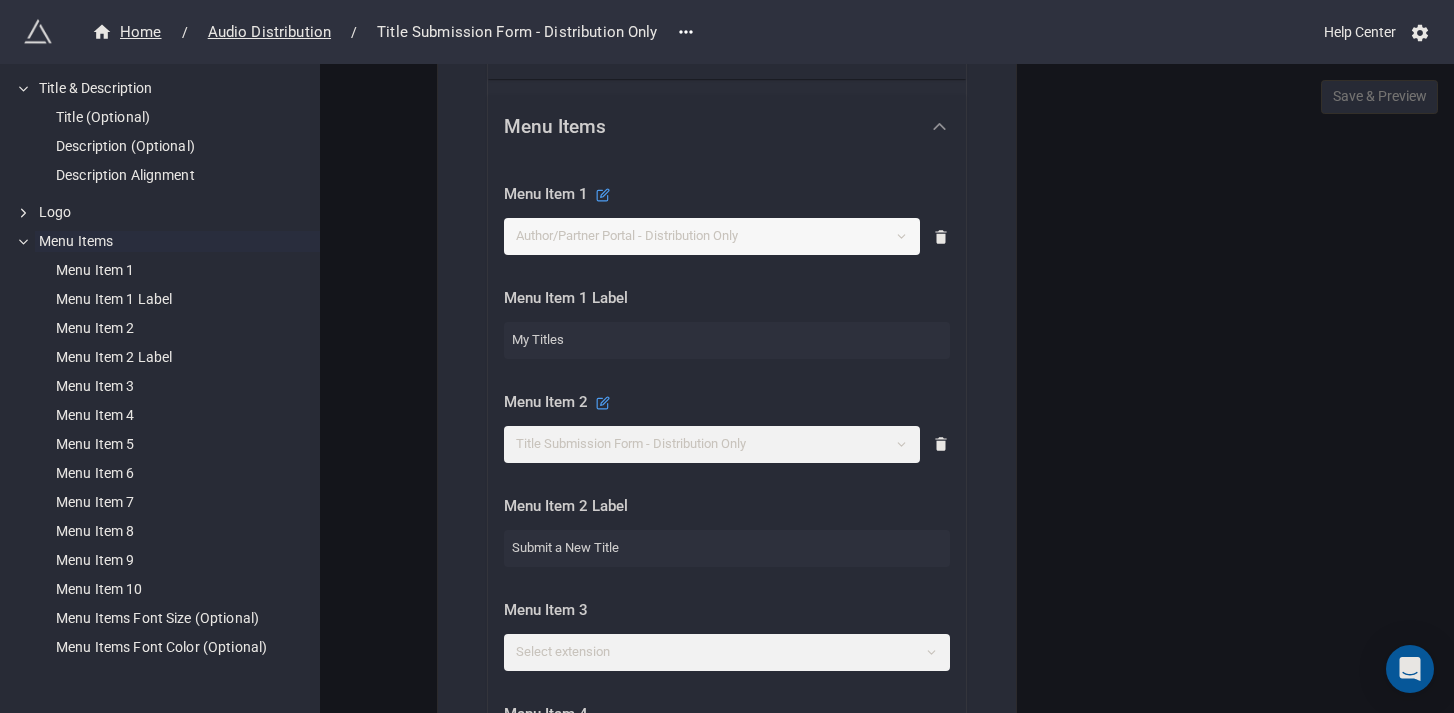 scroll, scrollTop: 611, scrollLeft: 0, axis: vertical 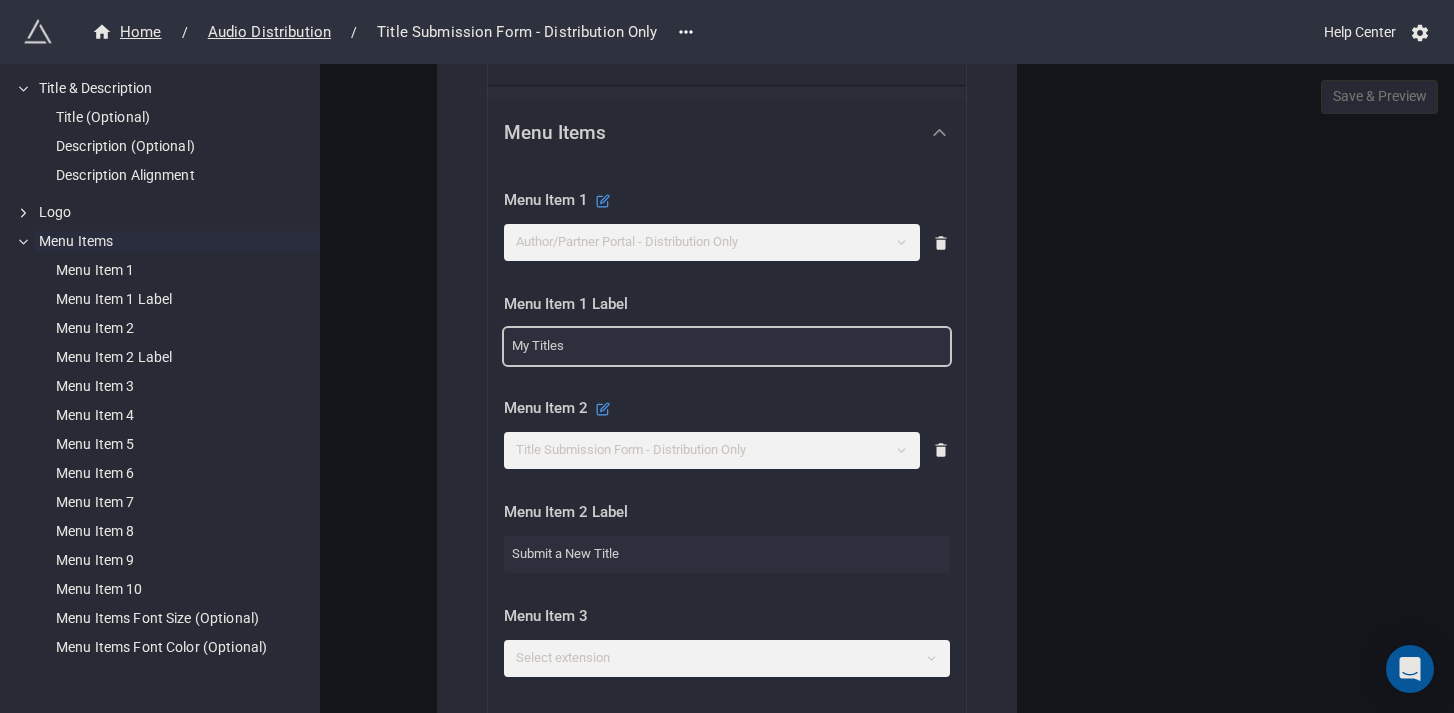 drag, startPoint x: 577, startPoint y: 347, endPoint x: 486, endPoint y: 345, distance: 91.02197 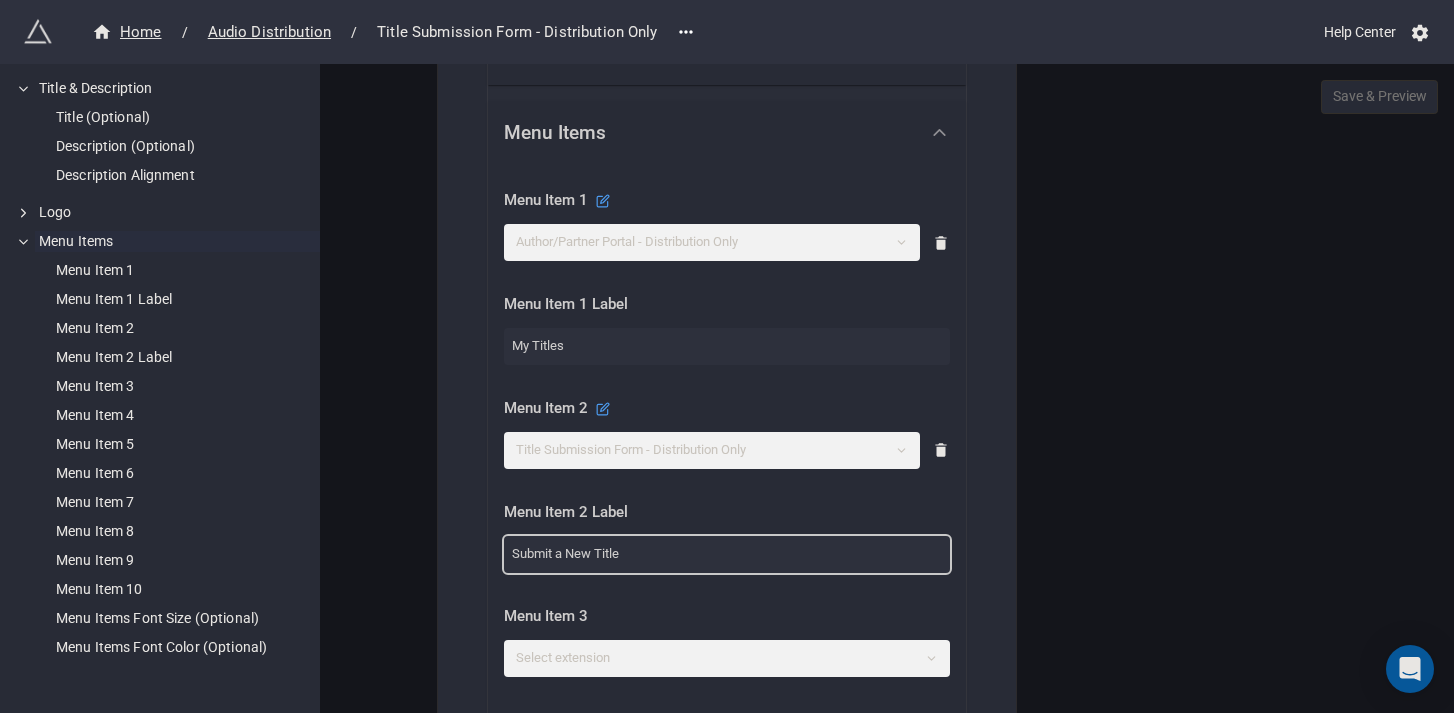 drag, startPoint x: 583, startPoint y: 557, endPoint x: 505, endPoint y: 552, distance: 78.160095 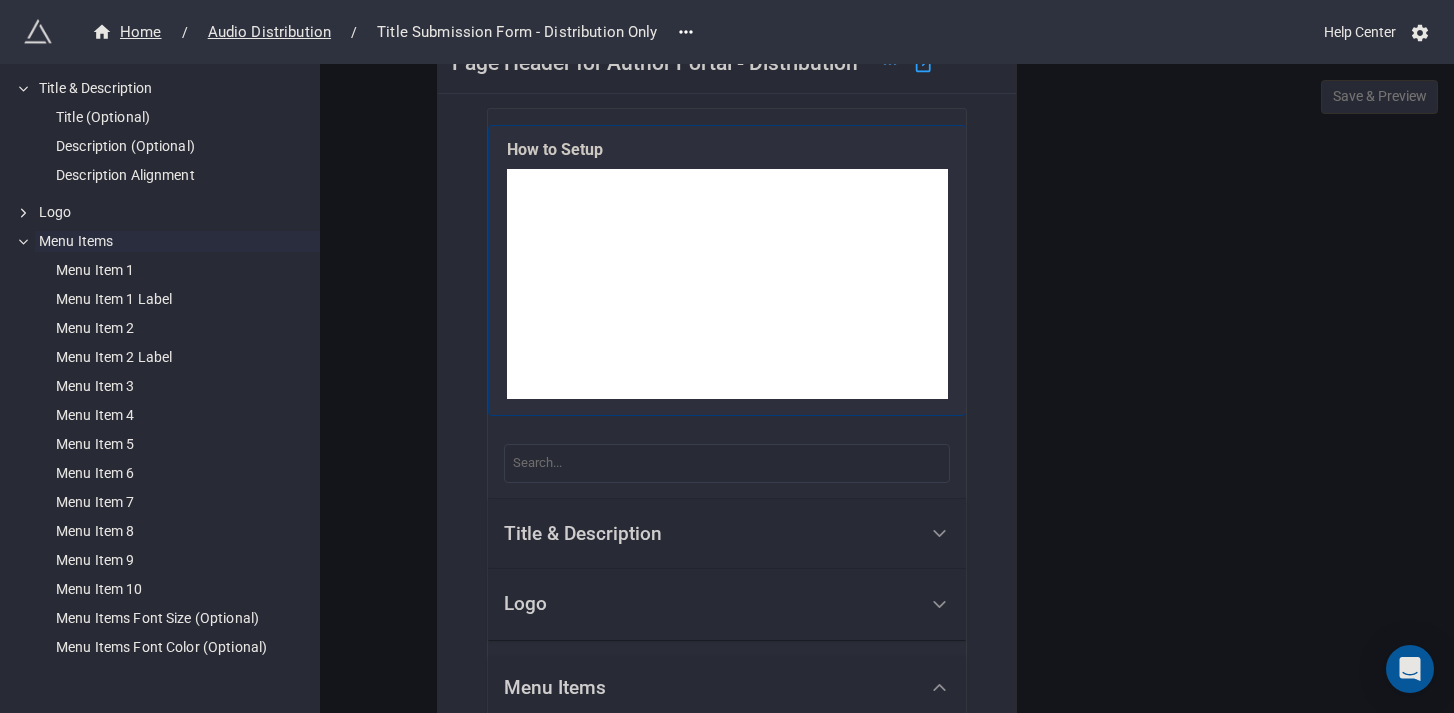 scroll, scrollTop: 0, scrollLeft: 0, axis: both 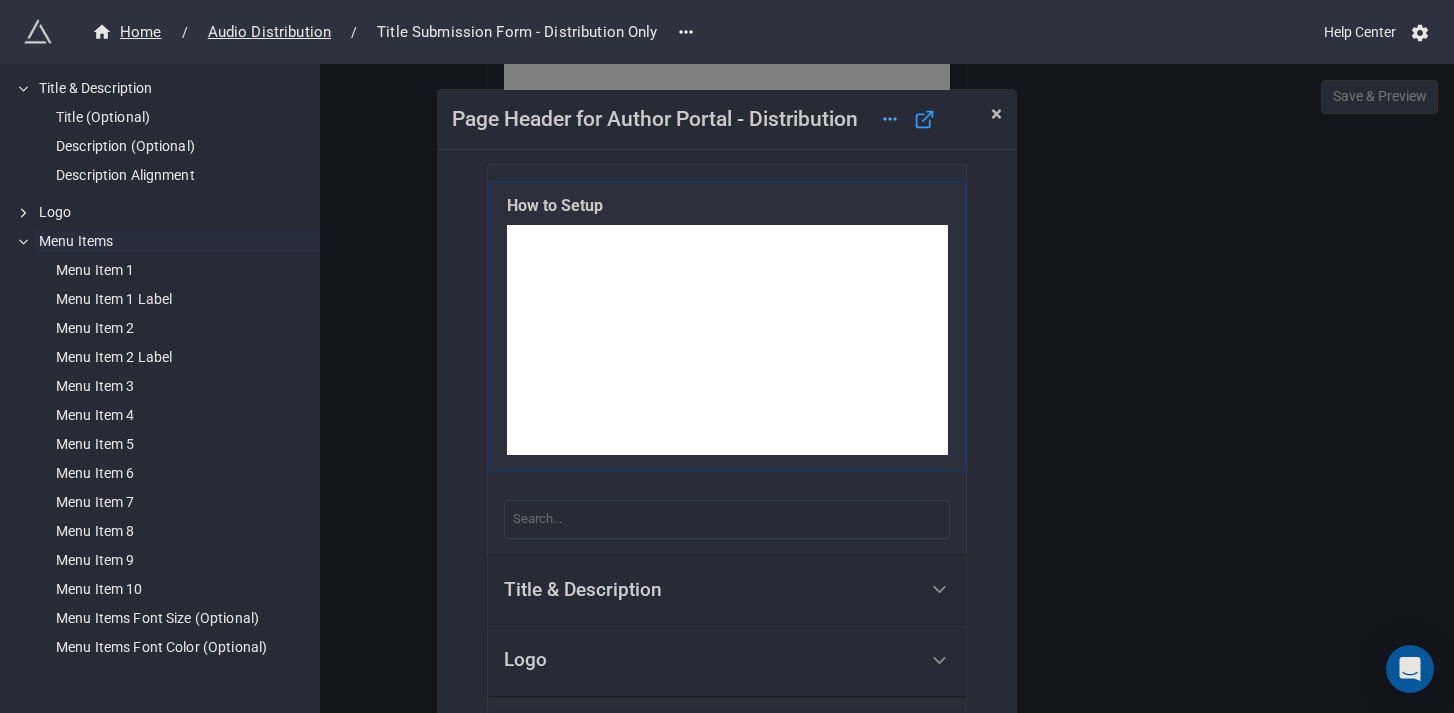 click on "×" at bounding box center [996, 114] 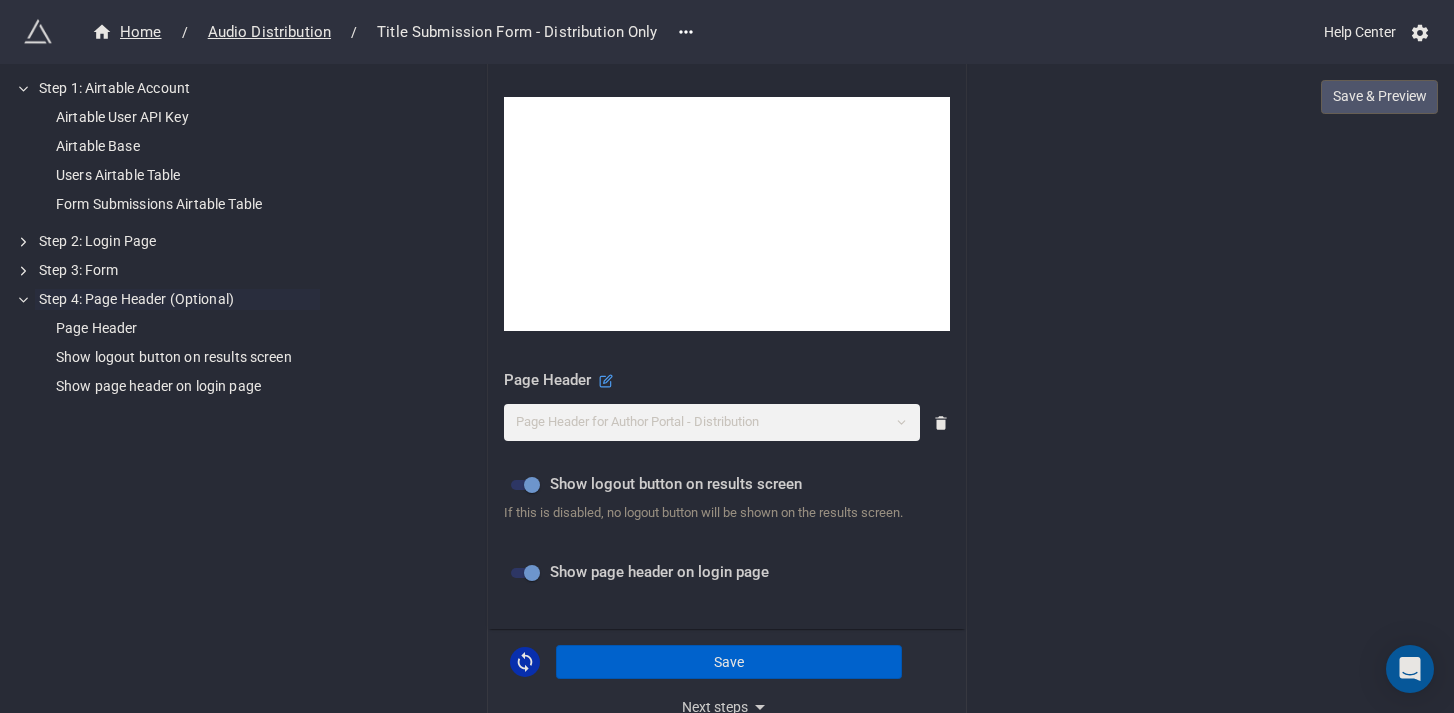 scroll, scrollTop: 870, scrollLeft: 0, axis: vertical 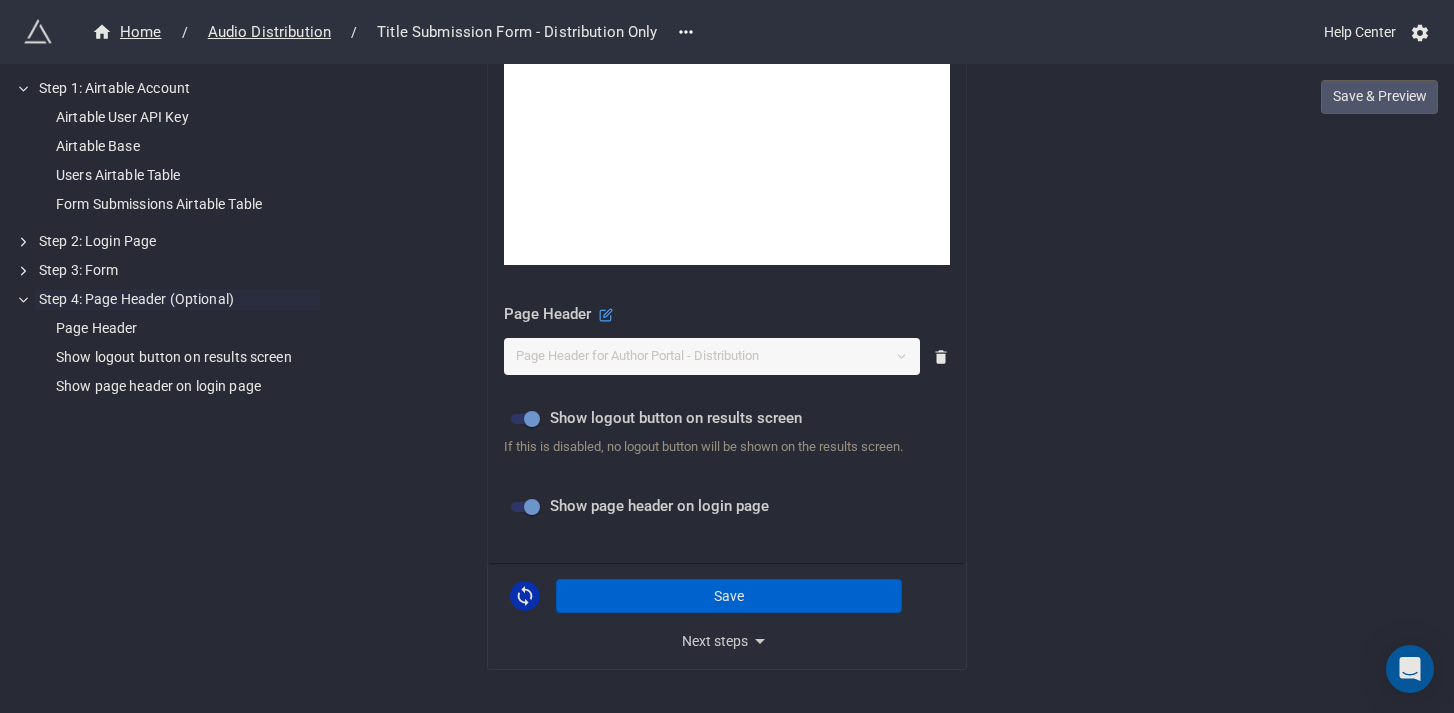 click on "Page Header for Author Portal - Distribution" at bounding box center (712, 356) 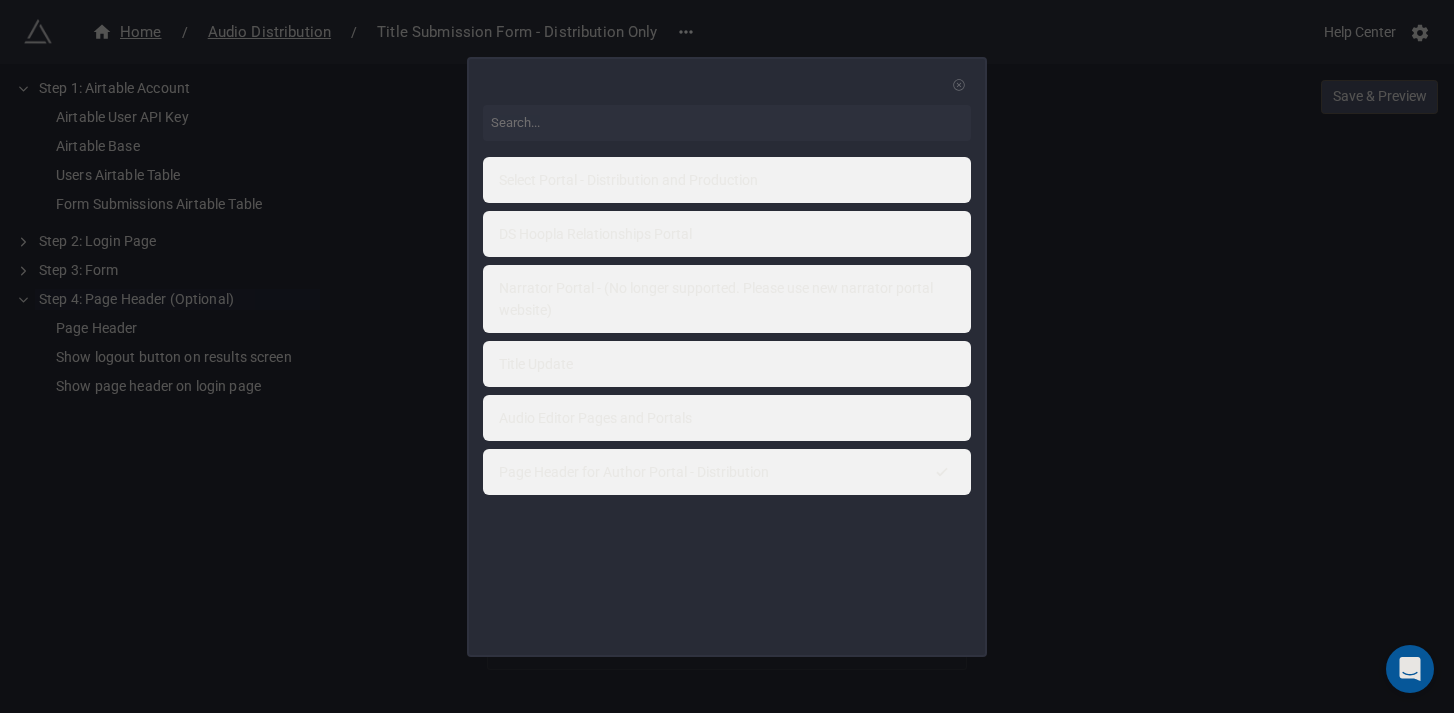 click 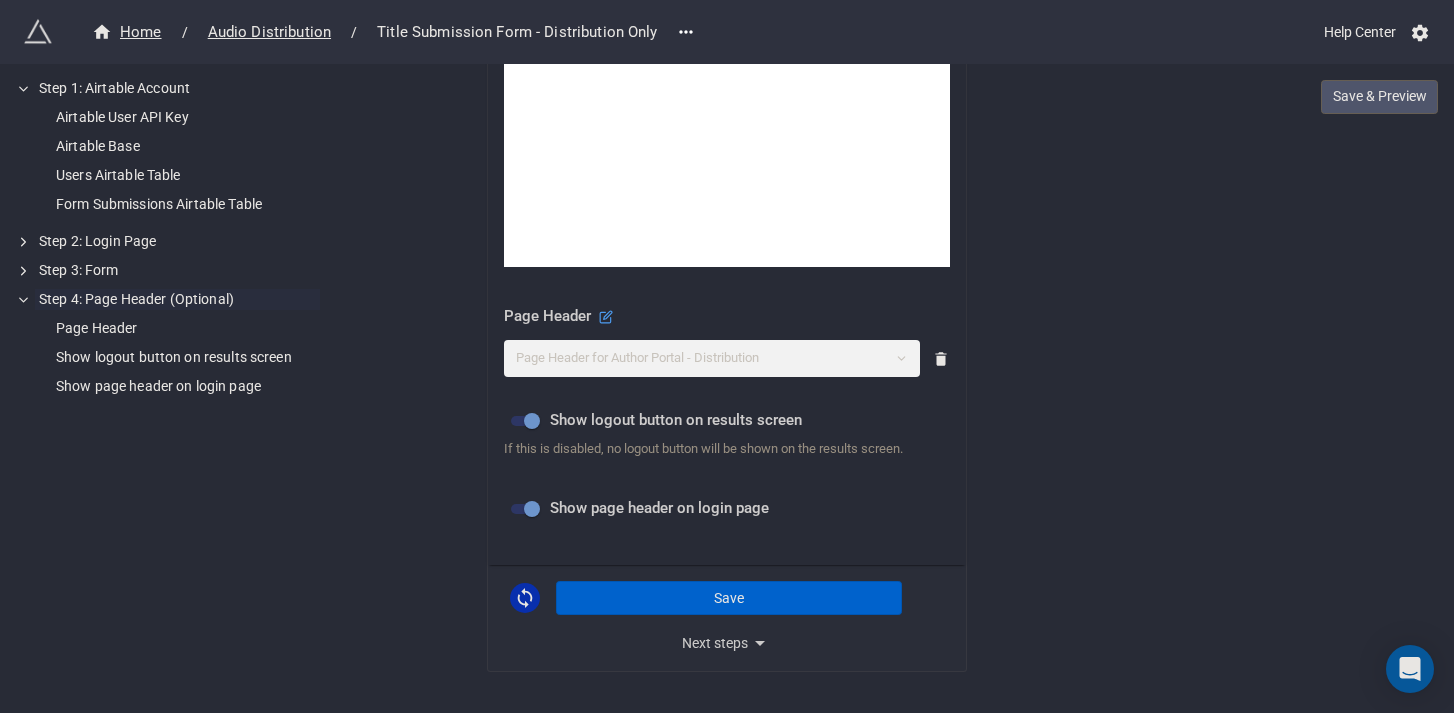 scroll, scrollTop: 925, scrollLeft: 0, axis: vertical 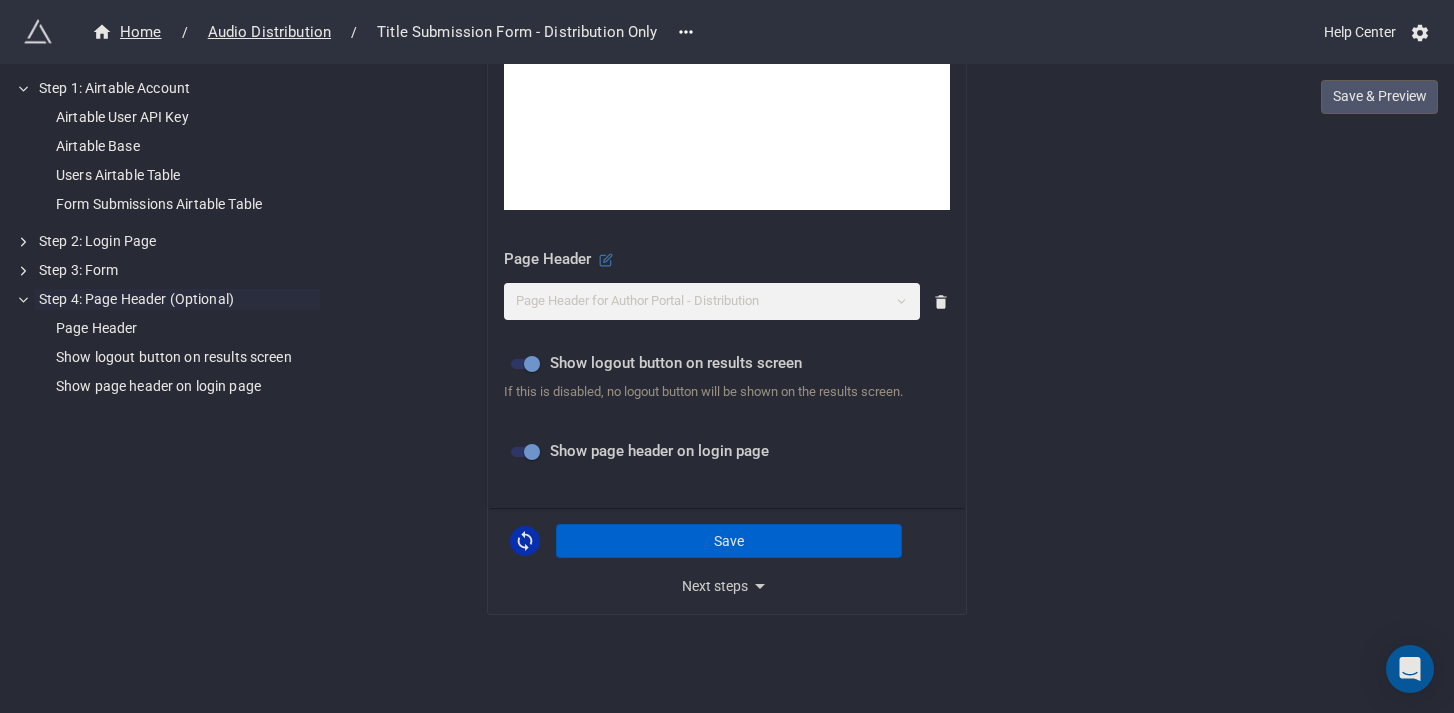 click 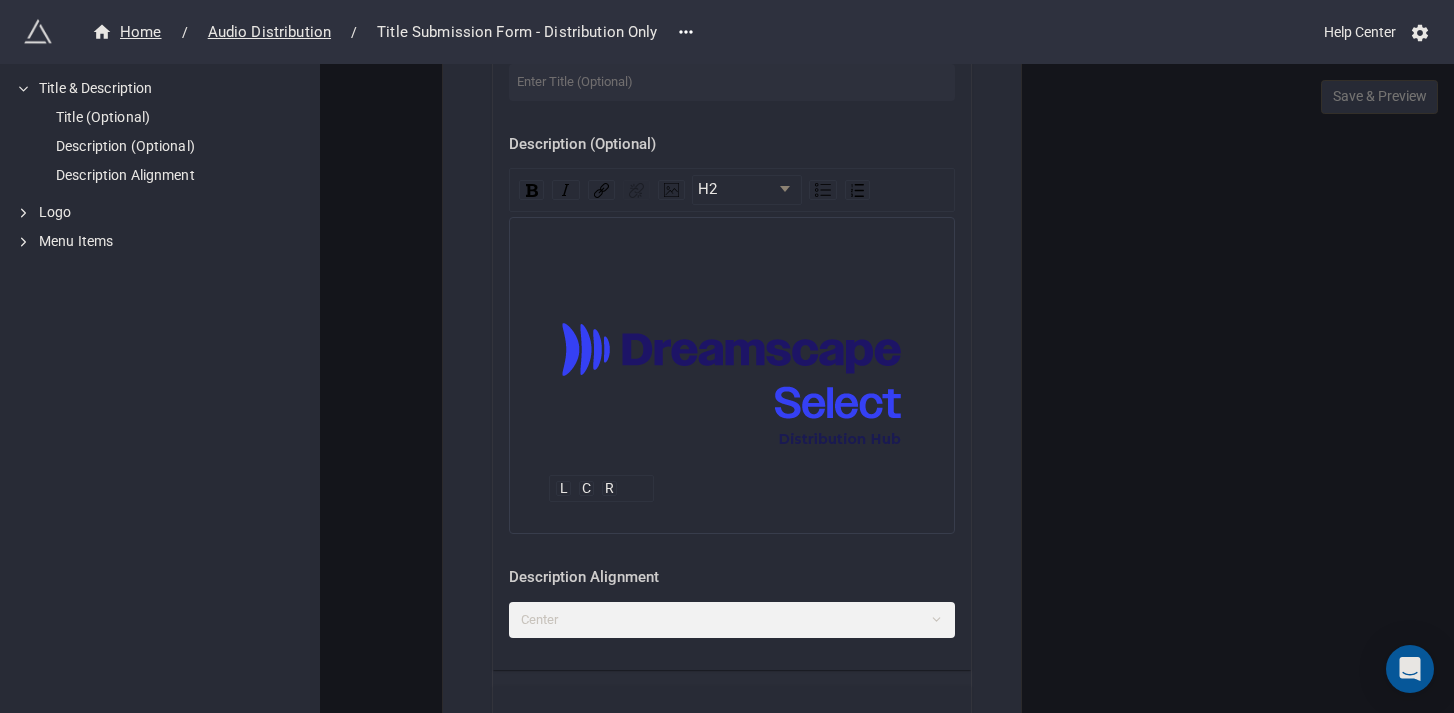 scroll, scrollTop: 984, scrollLeft: 0, axis: vertical 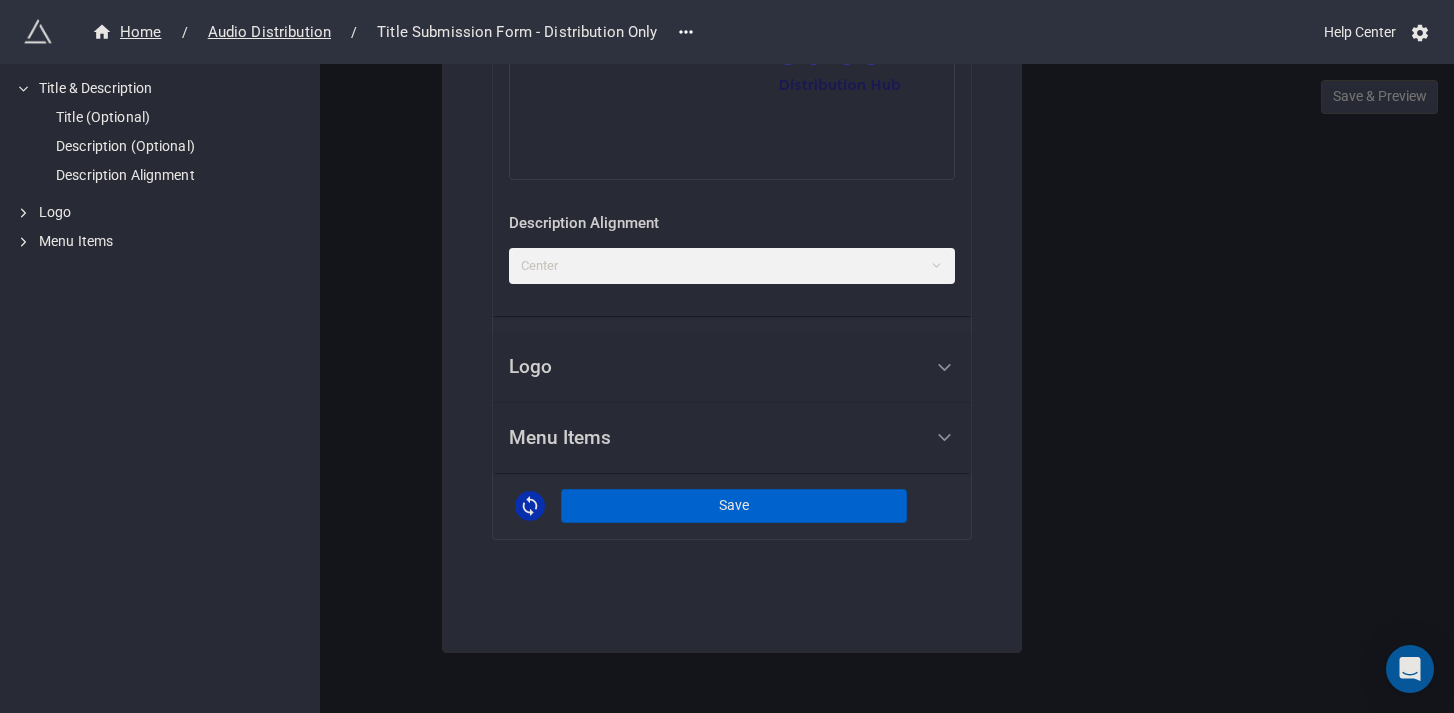 click on "Menu Items" at bounding box center [715, 438] 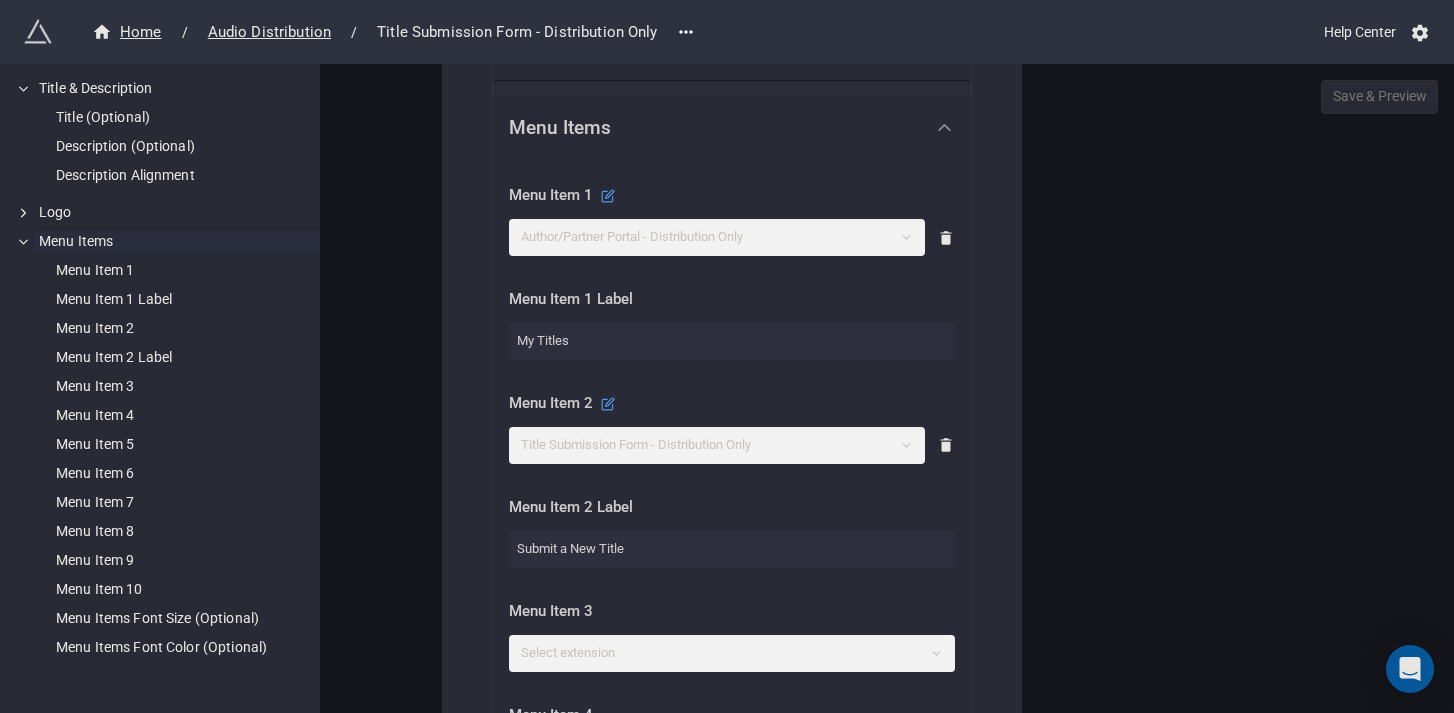 scroll, scrollTop: 630, scrollLeft: 0, axis: vertical 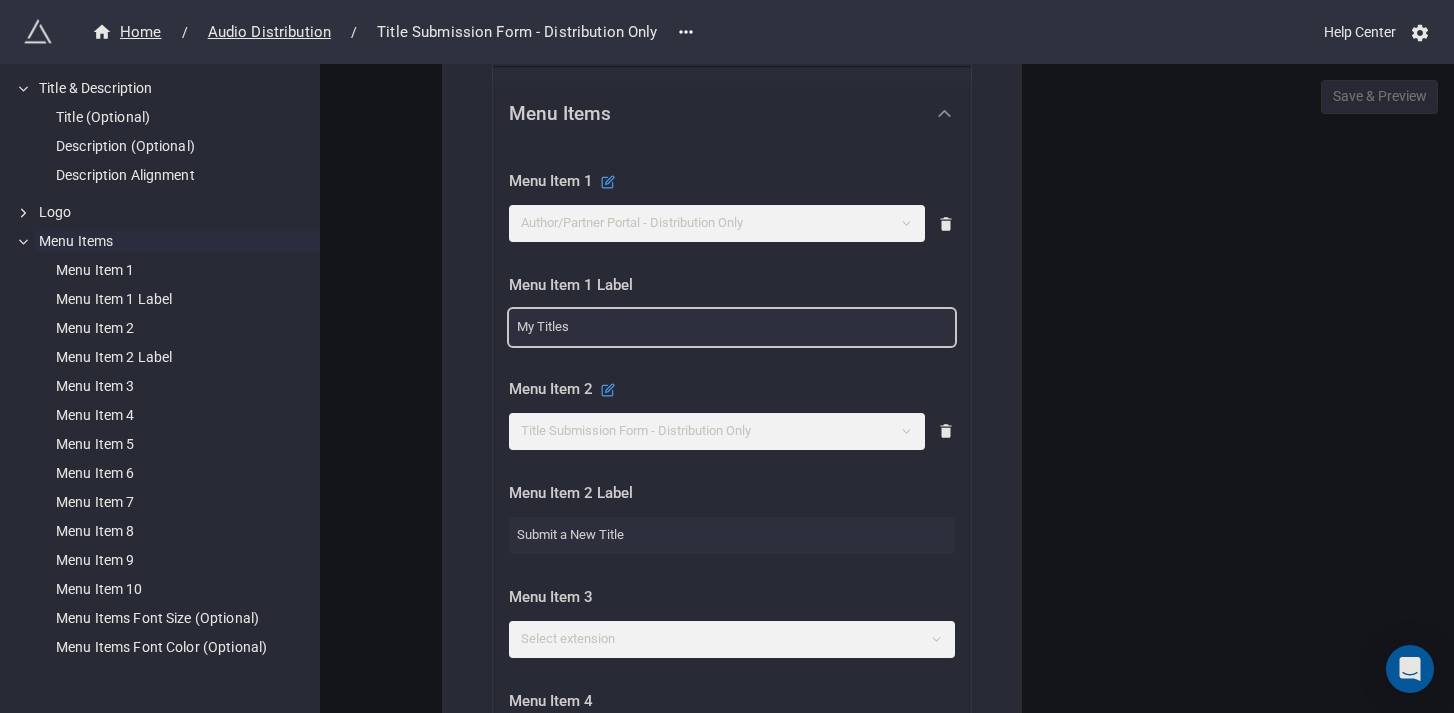 drag, startPoint x: 594, startPoint y: 333, endPoint x: 493, endPoint y: 328, distance: 101.12369 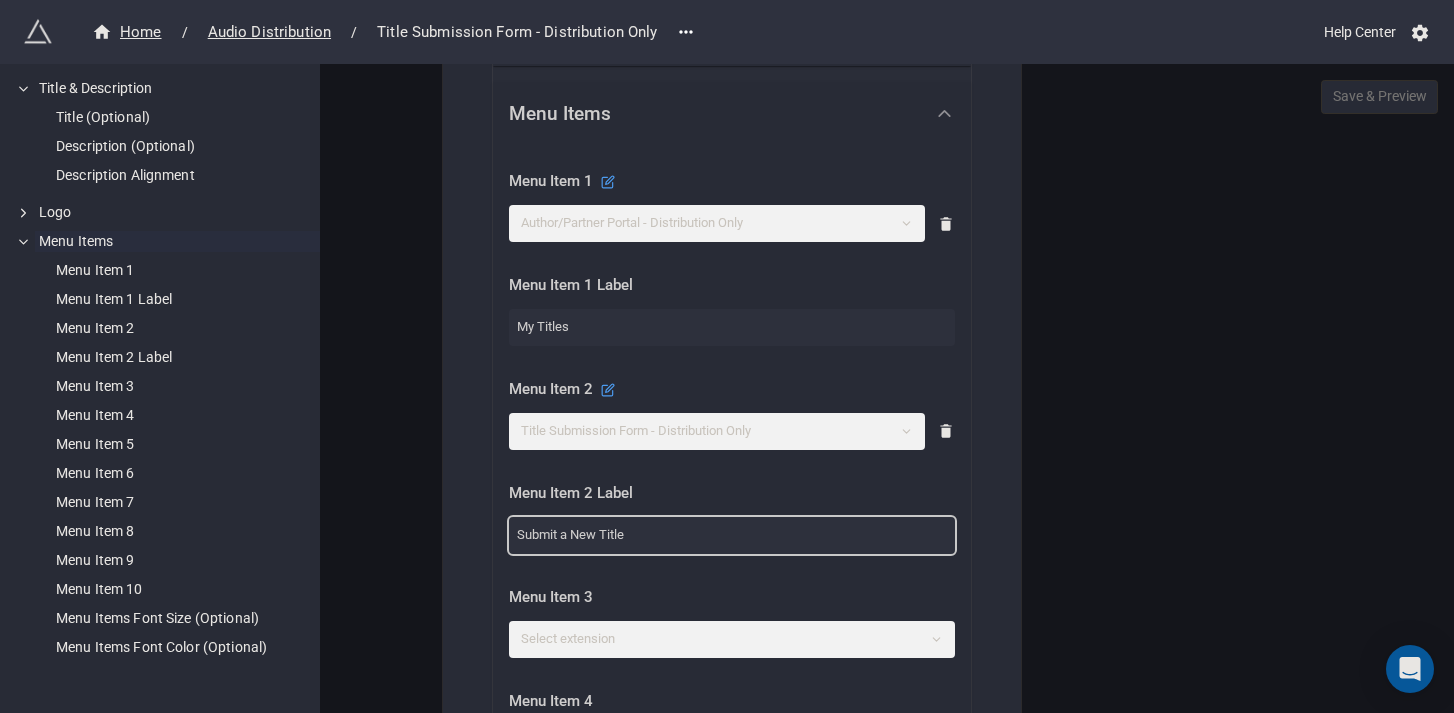 drag, startPoint x: 513, startPoint y: 535, endPoint x: 658, endPoint y: 540, distance: 145.08618 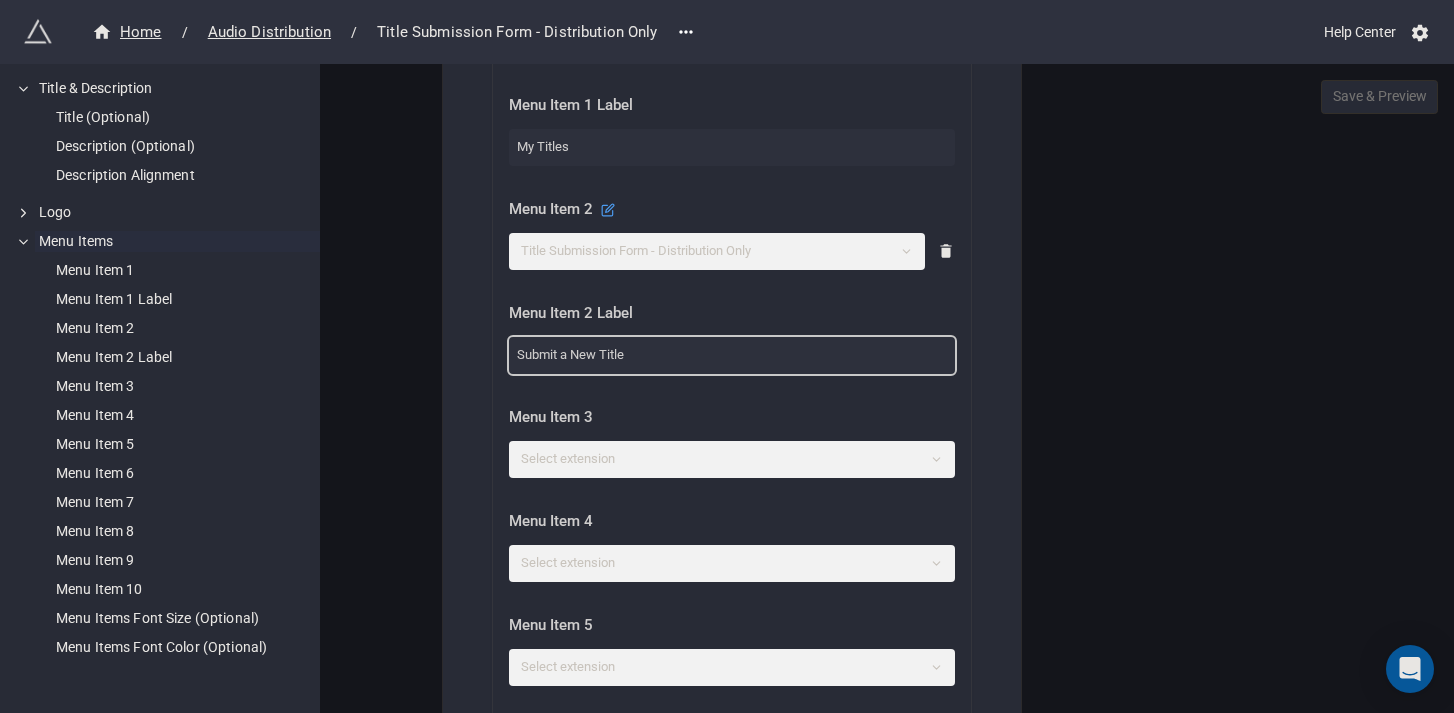 scroll, scrollTop: 844, scrollLeft: 0, axis: vertical 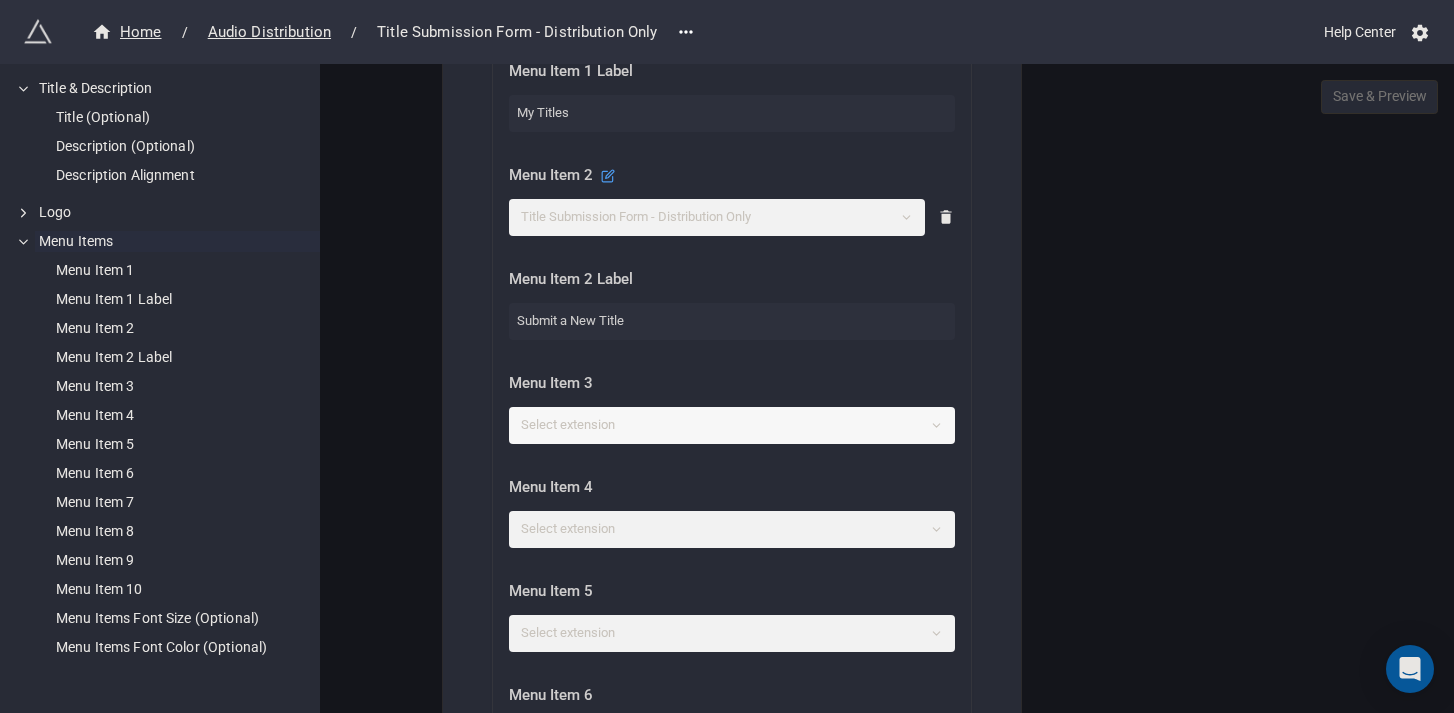 click on "Select extension" at bounding box center (732, 425) 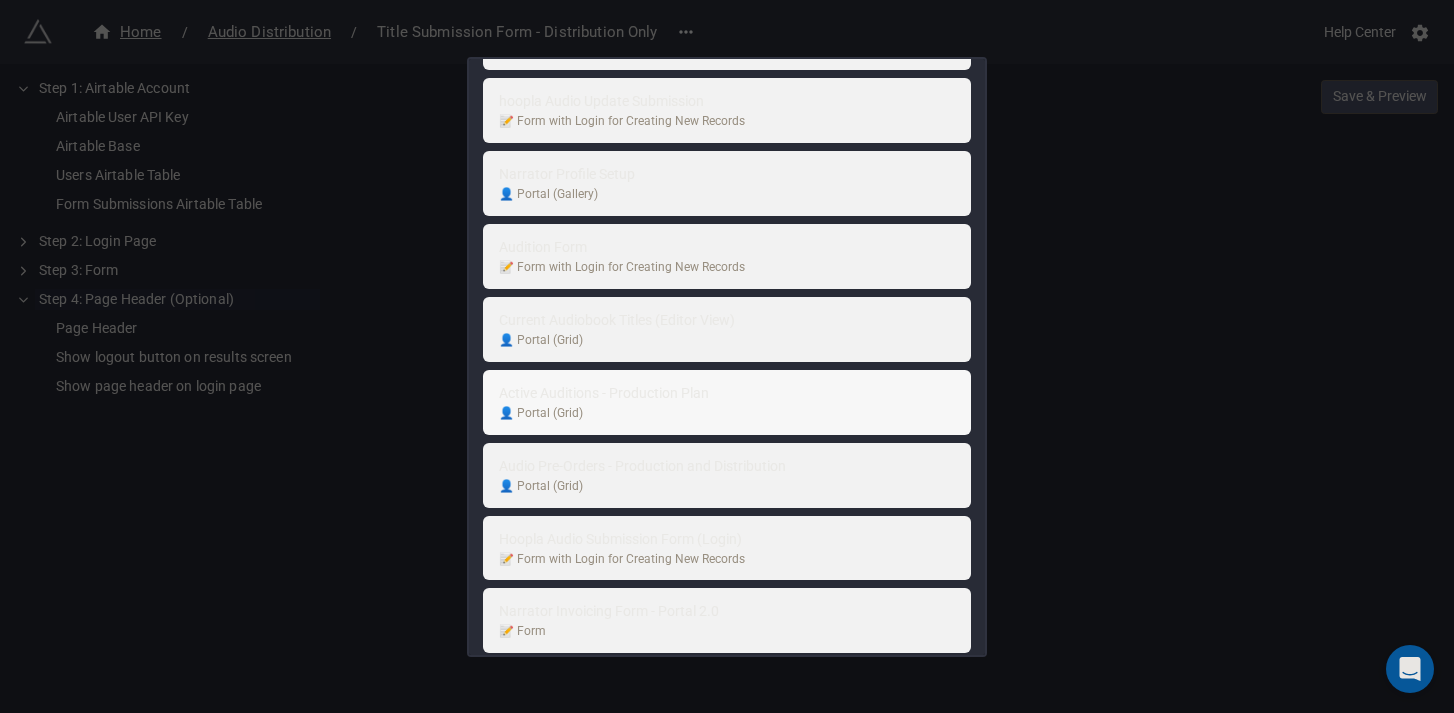 scroll, scrollTop: 298, scrollLeft: 0, axis: vertical 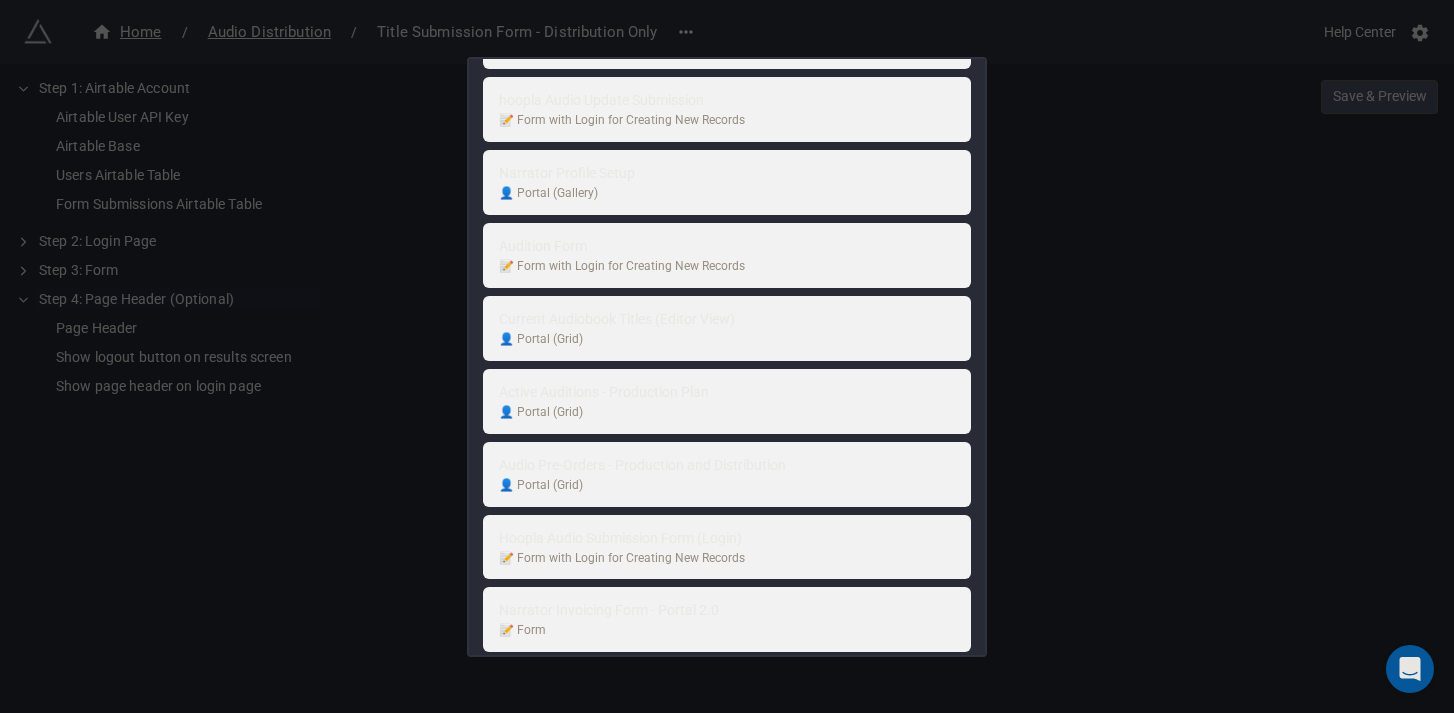click on "Author/Partner Portal - Production and Distribution 👤 Portal (Grid) Form 1 📝 Form Portal 1 👤 Portal (Grid) hoopla Audio Update Submission 📝 Form with Login for Creating New Records Narrator Profile Setup 👤 Portal (Gallery) Audition Form 📝 Form with Login for Creating New Records Current Audiobook Titles (Editor View) 👤 Portal (Grid) Active Auditions - Production Plan 👤 Portal (Grid) Audio Pre-Orders - Production and Distribution 👤 Portal (Grid) Hoopla Audio Submission Form (Login) 📝 Form with Login for Creating New Records Narrator Invoicing Form - Portal 2.0 📝 Form DNU - OLD SUBMISSION FORM 📝 Form Vote! 📝 Form Dreamscape/hoopla Partnership Audio Portal 👤 Portal (Grid) Author/Partner Portal - Distribution Only 👤 Portal (Grid) Casting Portal 🗂️ Grid View Portal 1 👤 Portal (Grid) Narrator Invoicing Form 📝 Form with Login for Creating New Records Audio Pre-Orders - Distribution Only 👤 Portal (Grid) Audition Form (Copy) Portal (Gallery) 1 📝 Form" at bounding box center [727, 356] 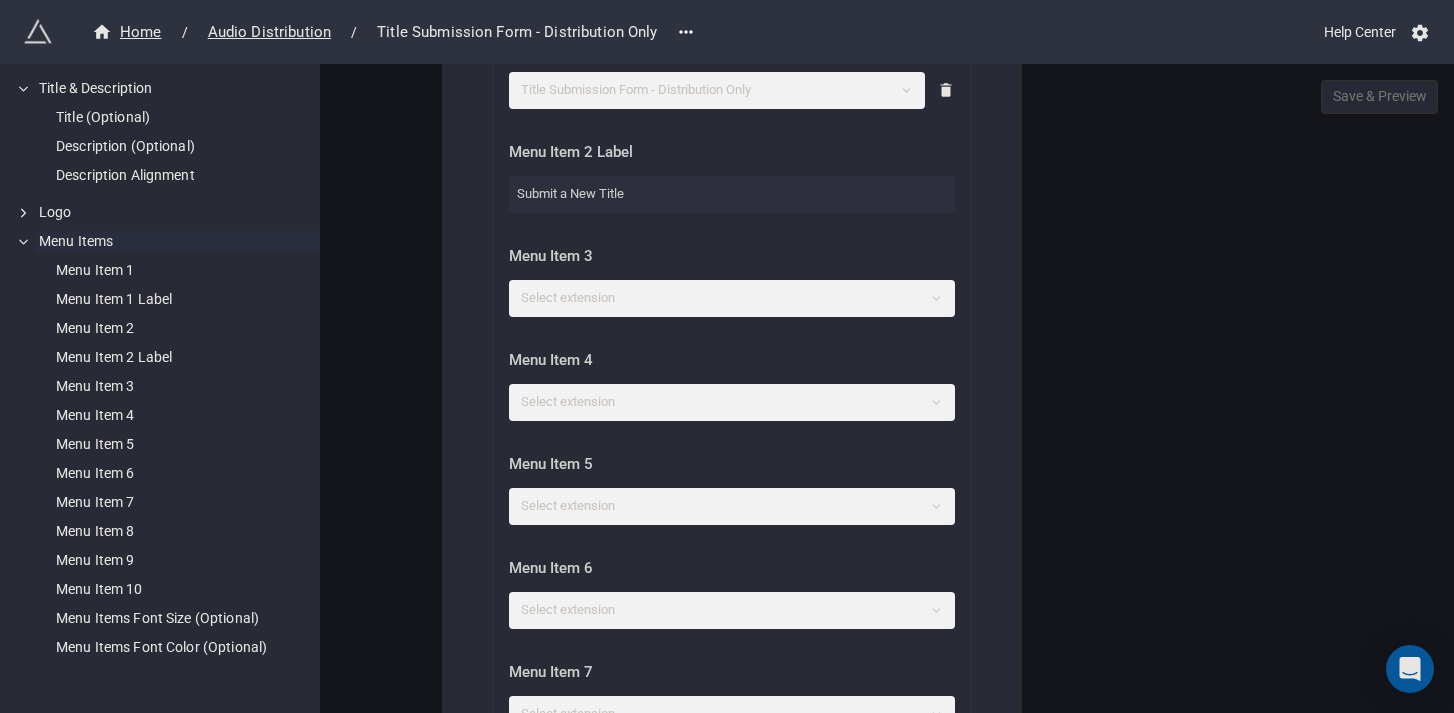 scroll, scrollTop: 963, scrollLeft: 0, axis: vertical 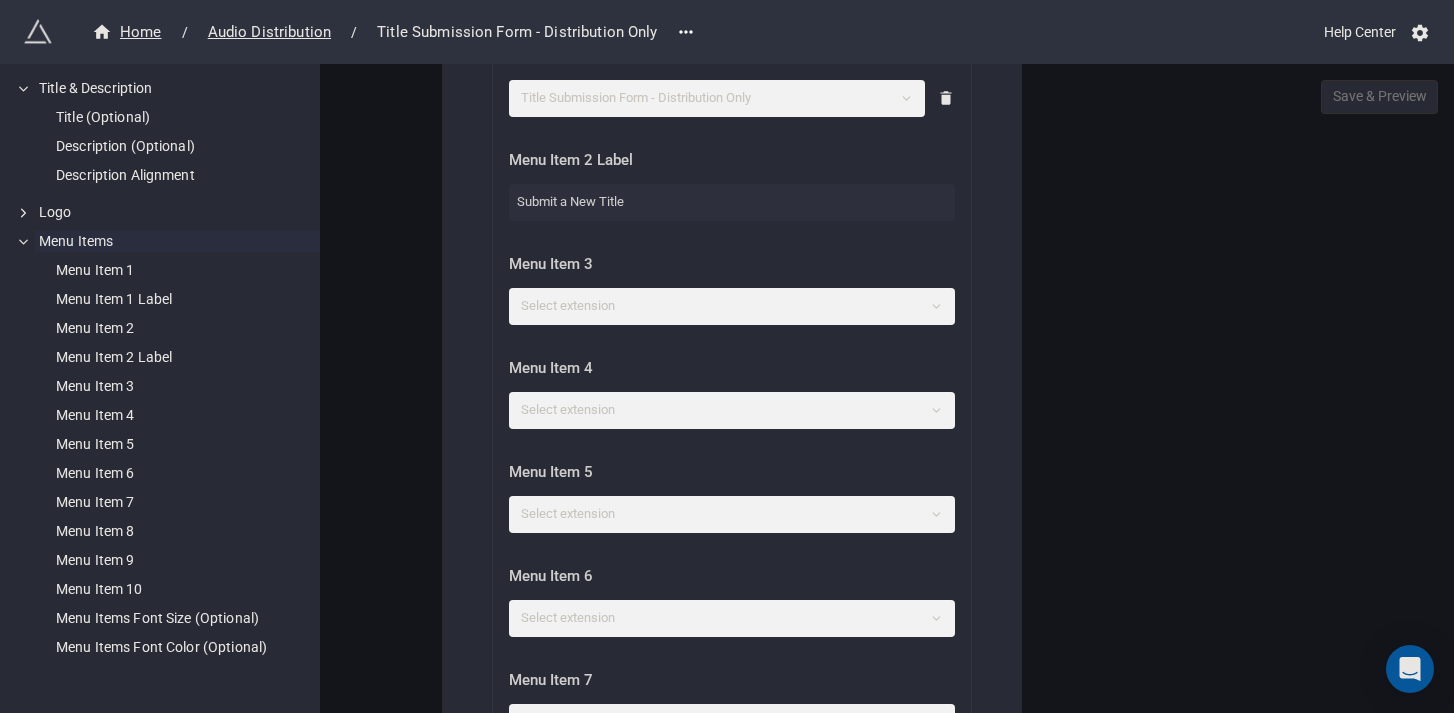 click on "Page Header for Author Portal - Distribution × Close How to Setup Title & Description Title (Optional) Description (Optional) Description Alignment Logo Menu Items Menu Item 1 Menu Item 1 Label Menu Item 2 Menu Item 2 Label Menu Item 3 Menu Item 4 Menu Item 5 Menu Item 6 Menu Item 7 Menu Item 8 Menu Item 9 Menu Item 10 Menu Items Font Size (Optional) Menu Items Font Color (Optional) Title & Description Title (Optional) Description (Optional) H2 Description Alignment Center Logo Logo URL (Optional) You can use the  File Uploader  and then paste the URL here. Menu Items Menu Item 1 Author/Partner Portal - Distribution Only Menu Item 1 Label My Titles Menu Item 2 Title Submission Form - Distribution Only Menu Item 2 Label Submit a New Title Menu Item 3 Select extension Menu Item 4 Select extension Menu Item 5 Select extension Menu Item 6 Select extension Menu Item 7 Select extension Menu Item 8 Select extension Menu Item 9 Select extension Menu Item 10 Select extension Menu Items Font Size (Optional)   Remove" at bounding box center (727, 420) 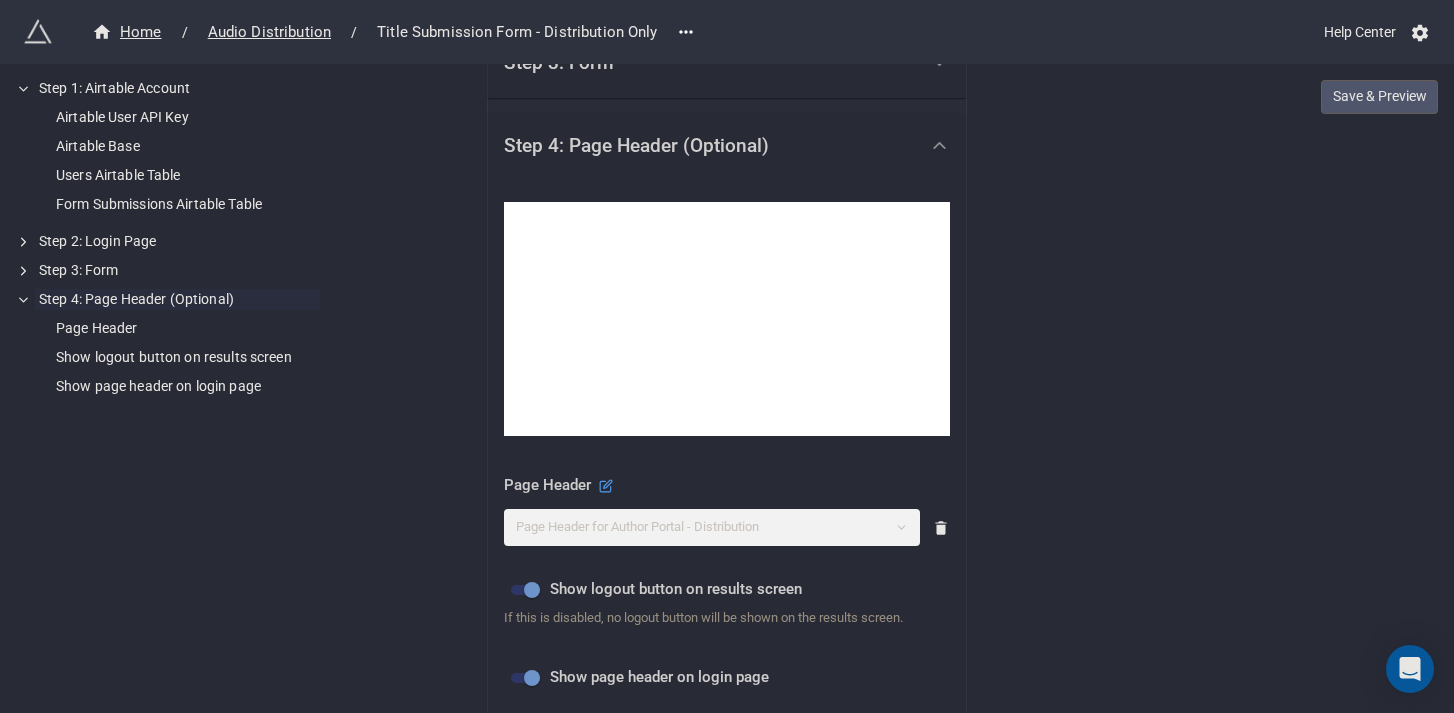 scroll, scrollTop: 0, scrollLeft: 0, axis: both 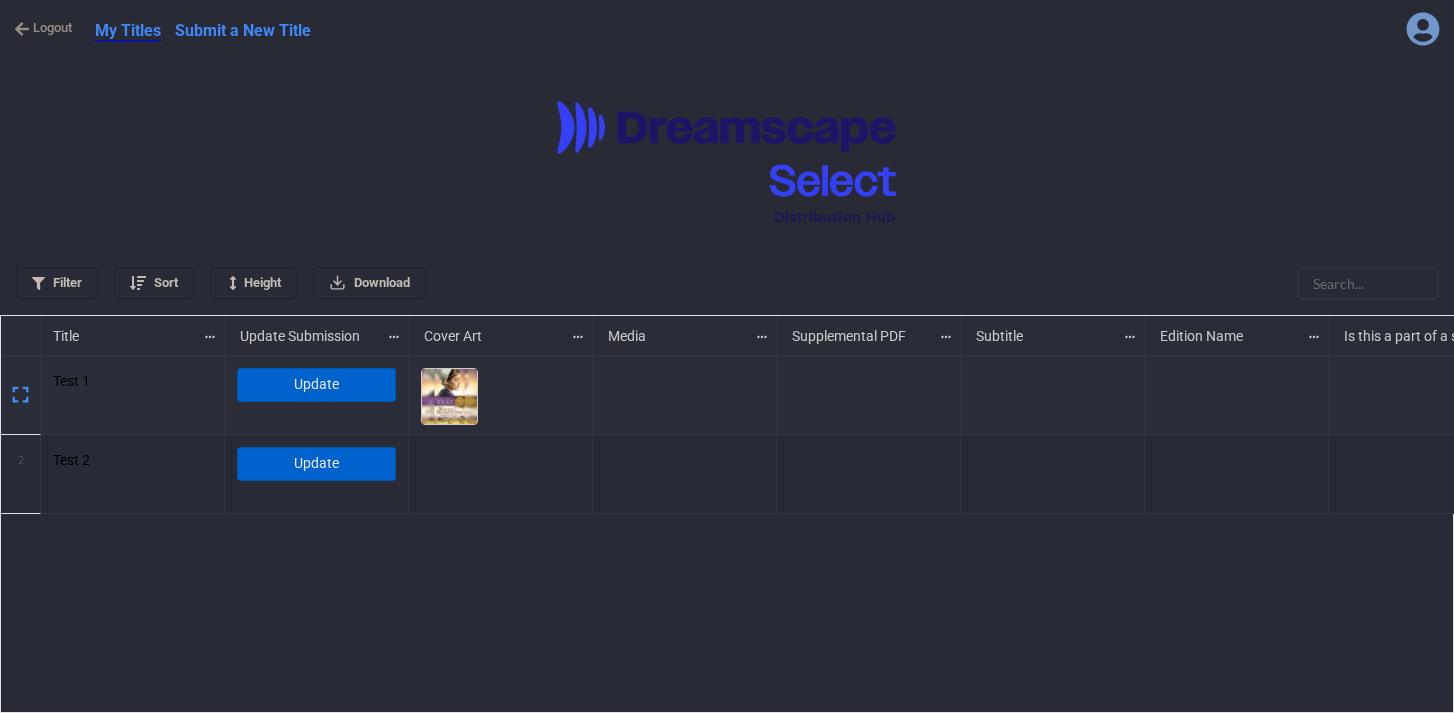 click on "Submit a New Title" at bounding box center (243, 30) 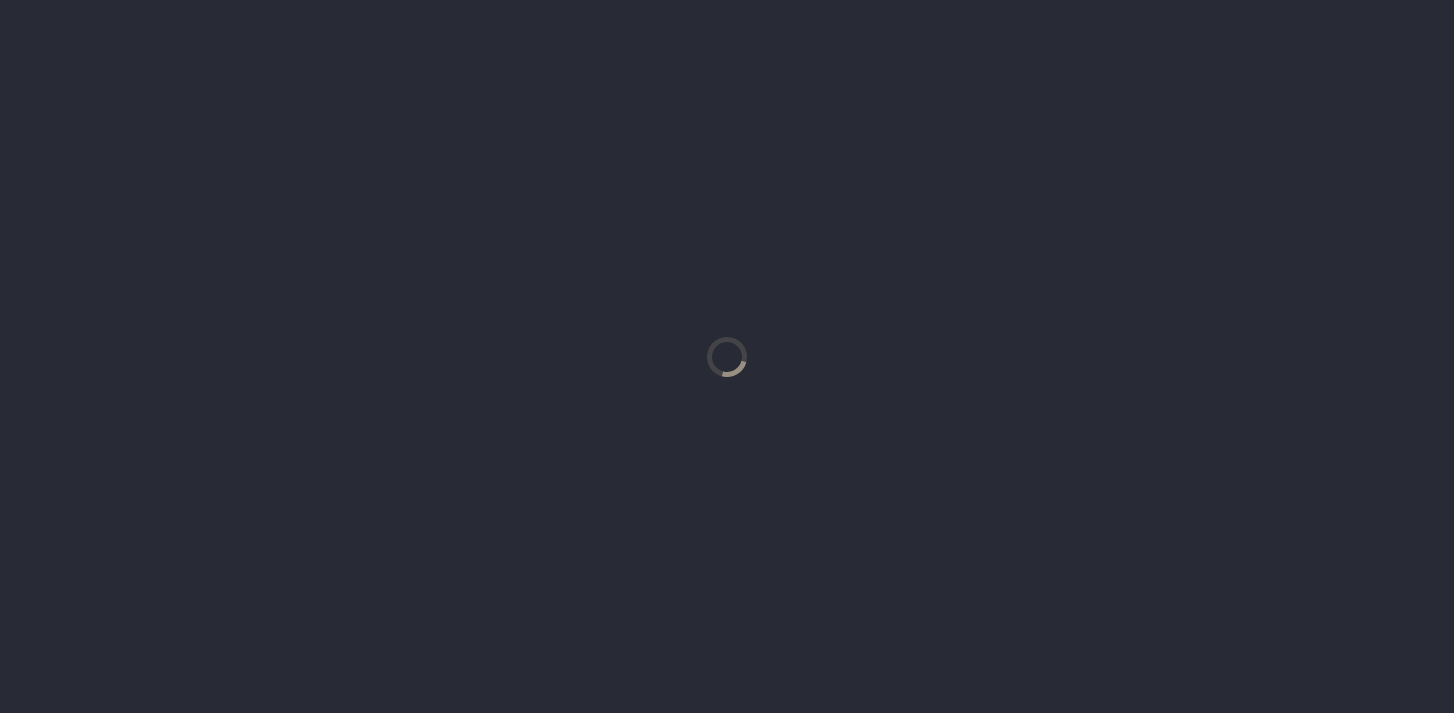 scroll, scrollTop: 0, scrollLeft: 0, axis: both 